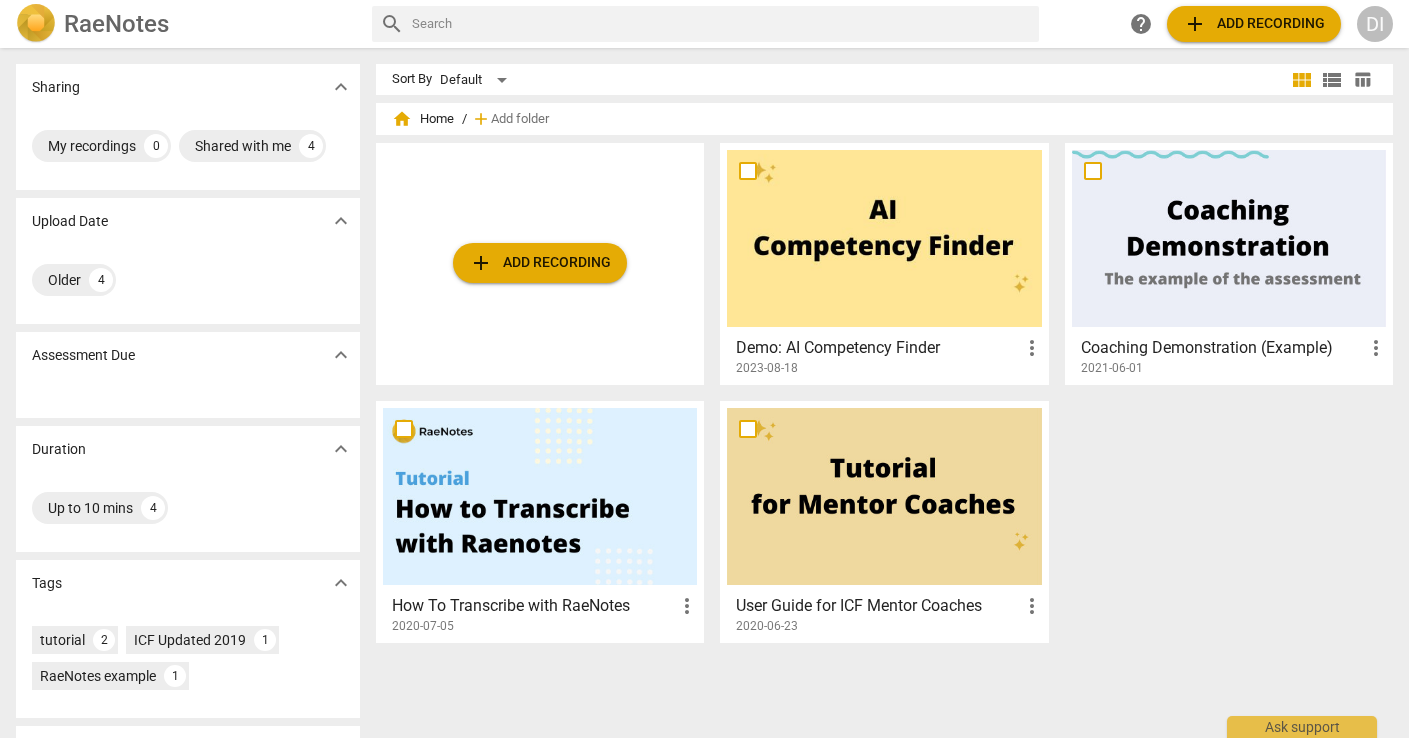 scroll, scrollTop: 0, scrollLeft: 0, axis: both 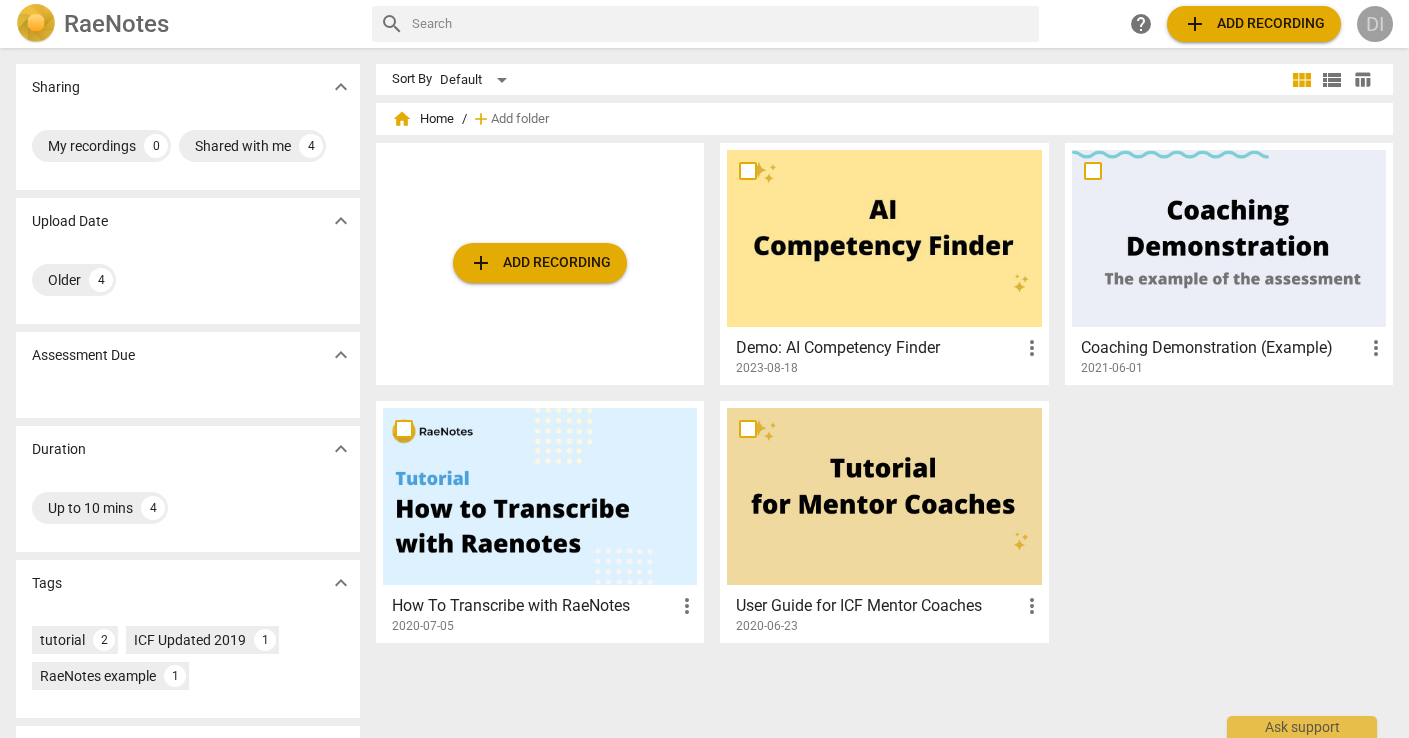 click on "DI" at bounding box center (1375, 24) 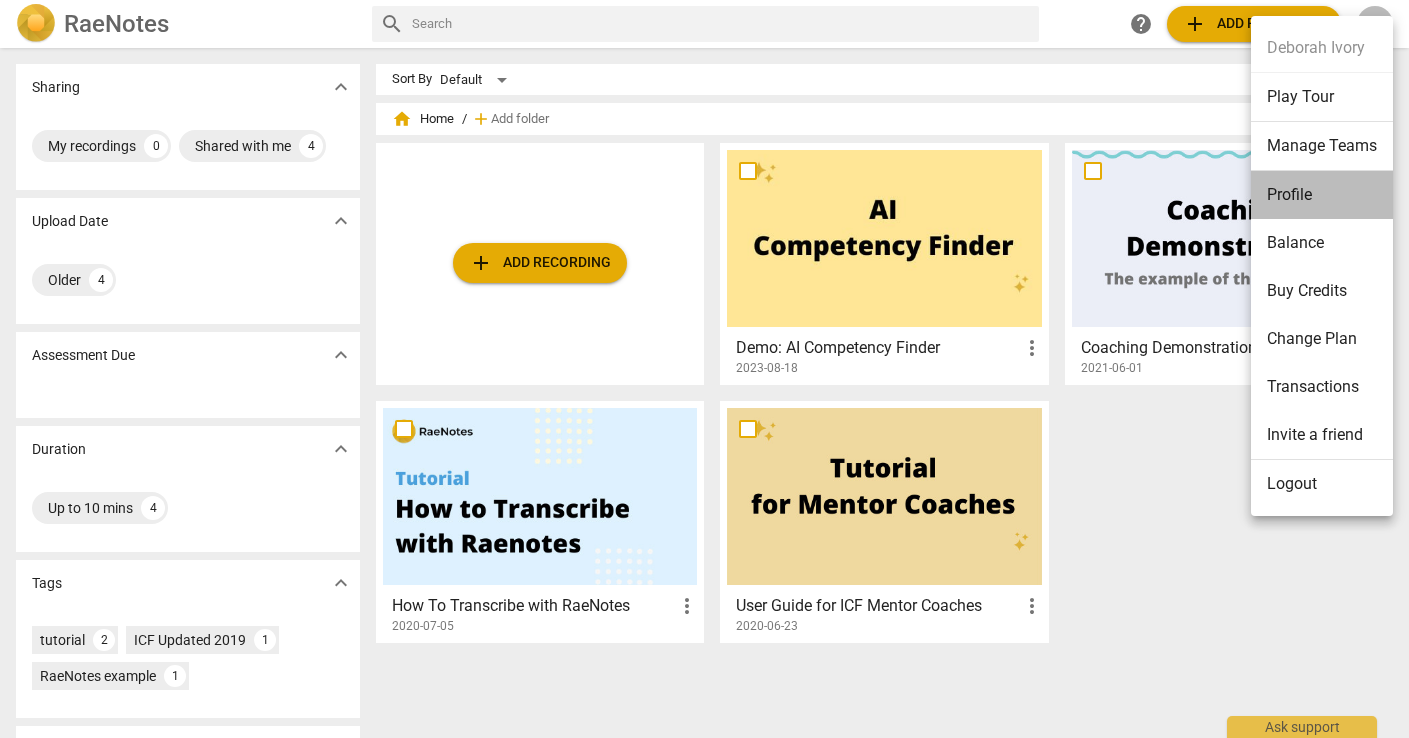 click on "Profile" at bounding box center [1322, 195] 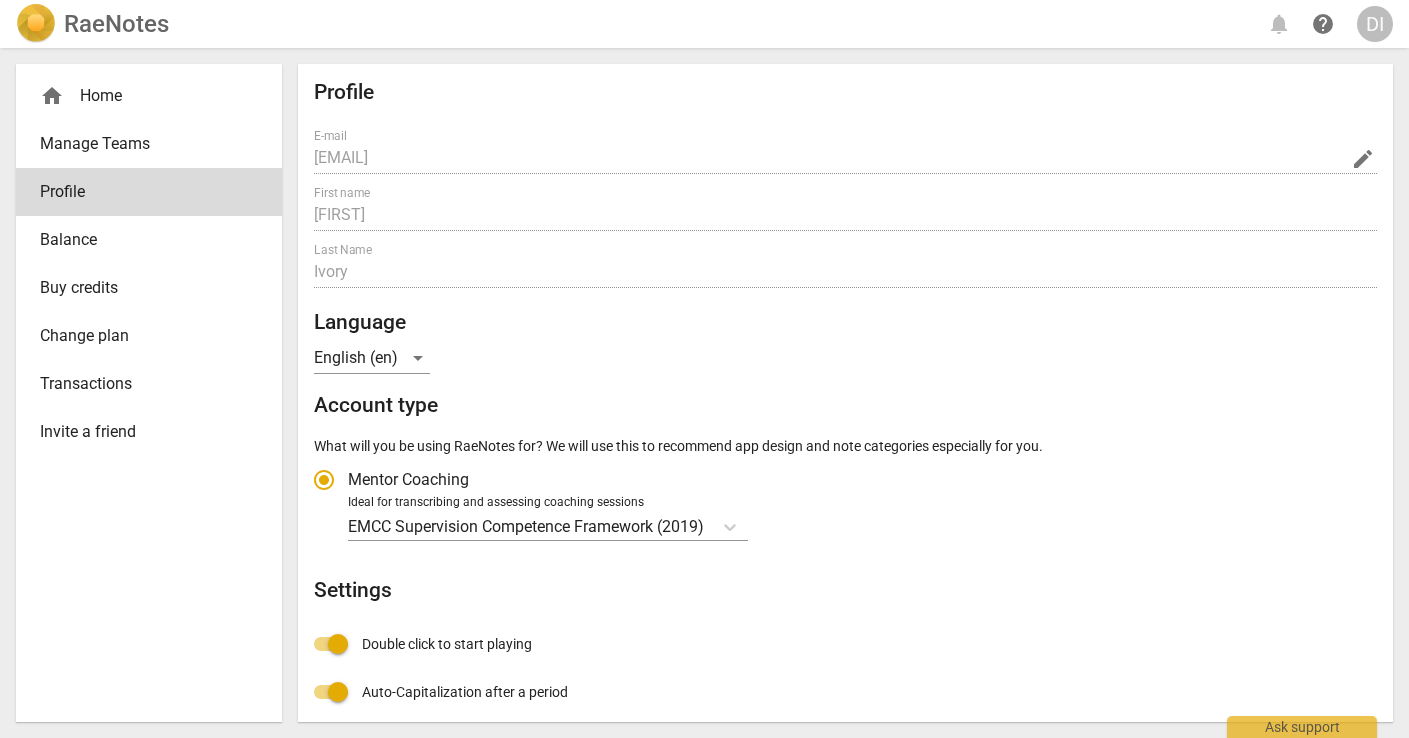 radio on "false" 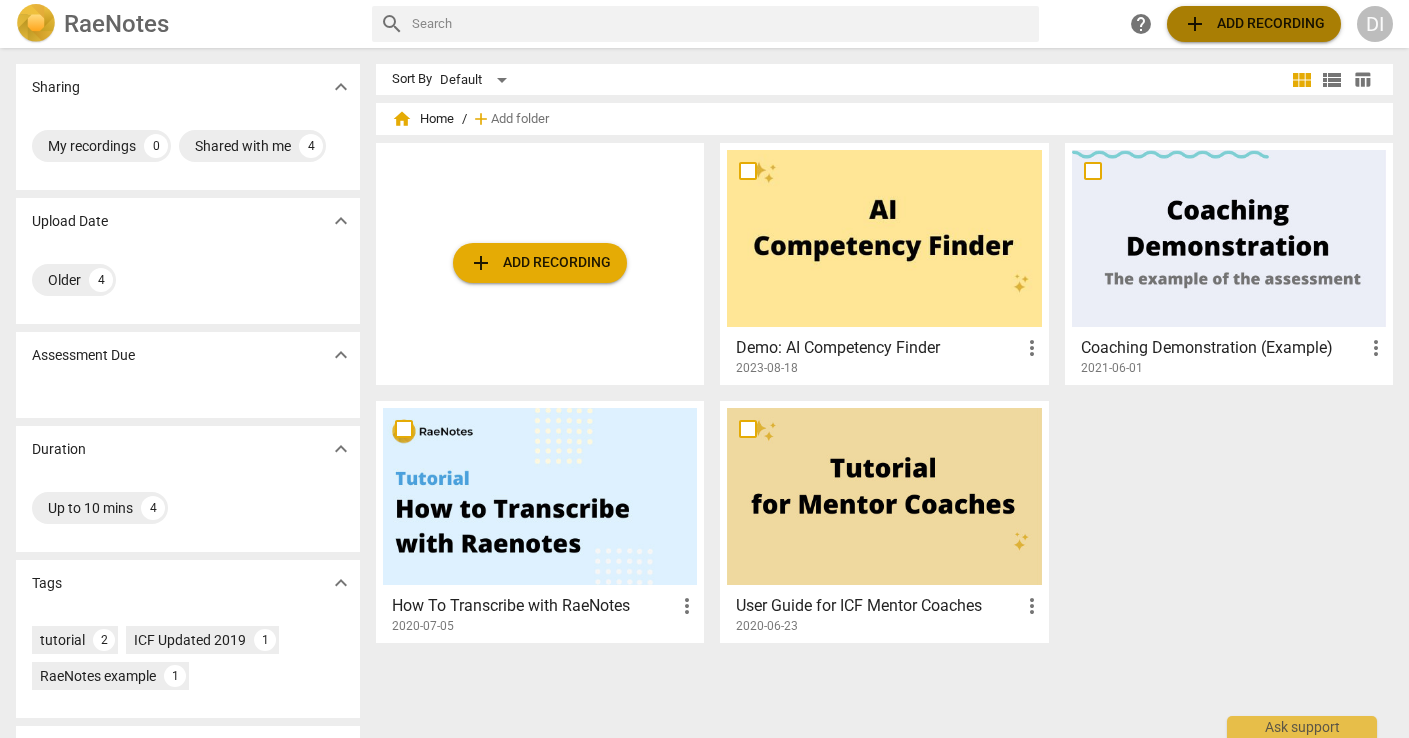 click on "add" at bounding box center (1195, 24) 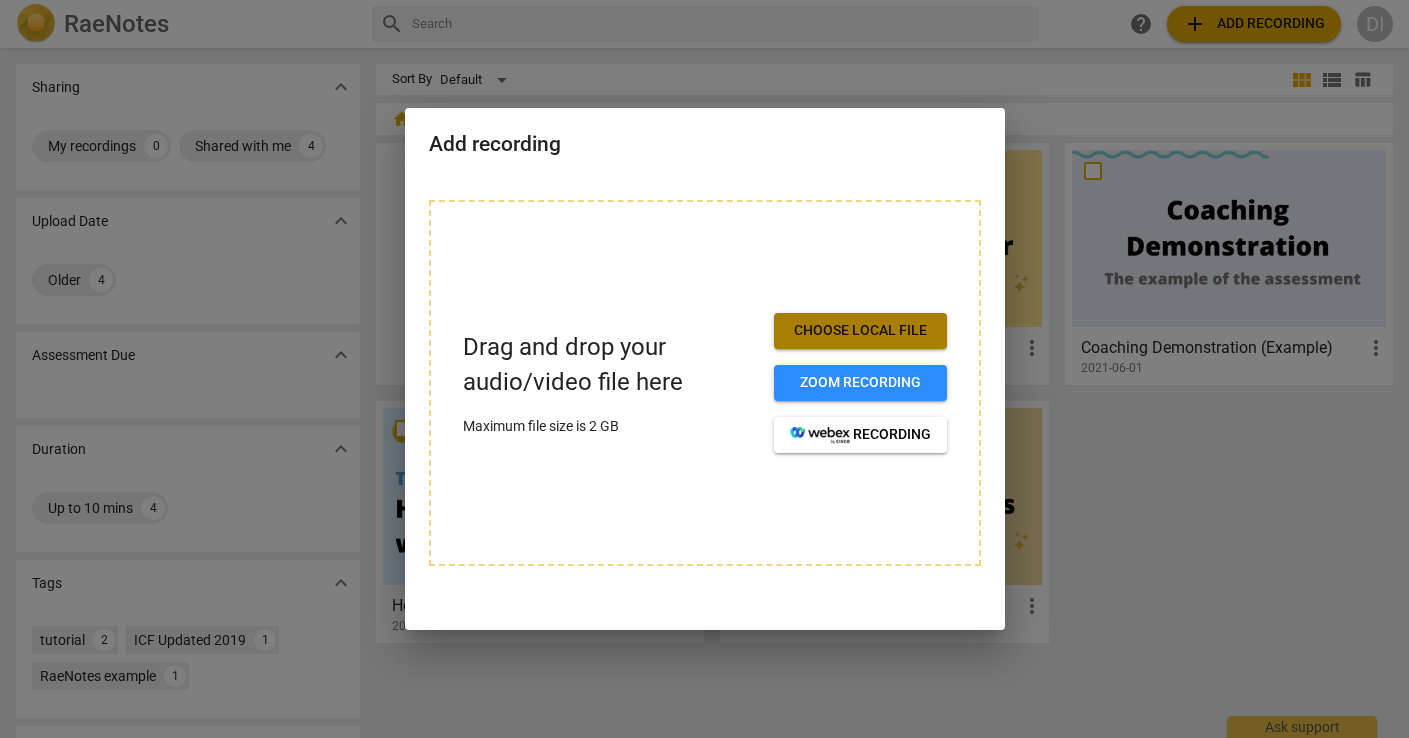 click on "Choose local file" at bounding box center [860, 331] 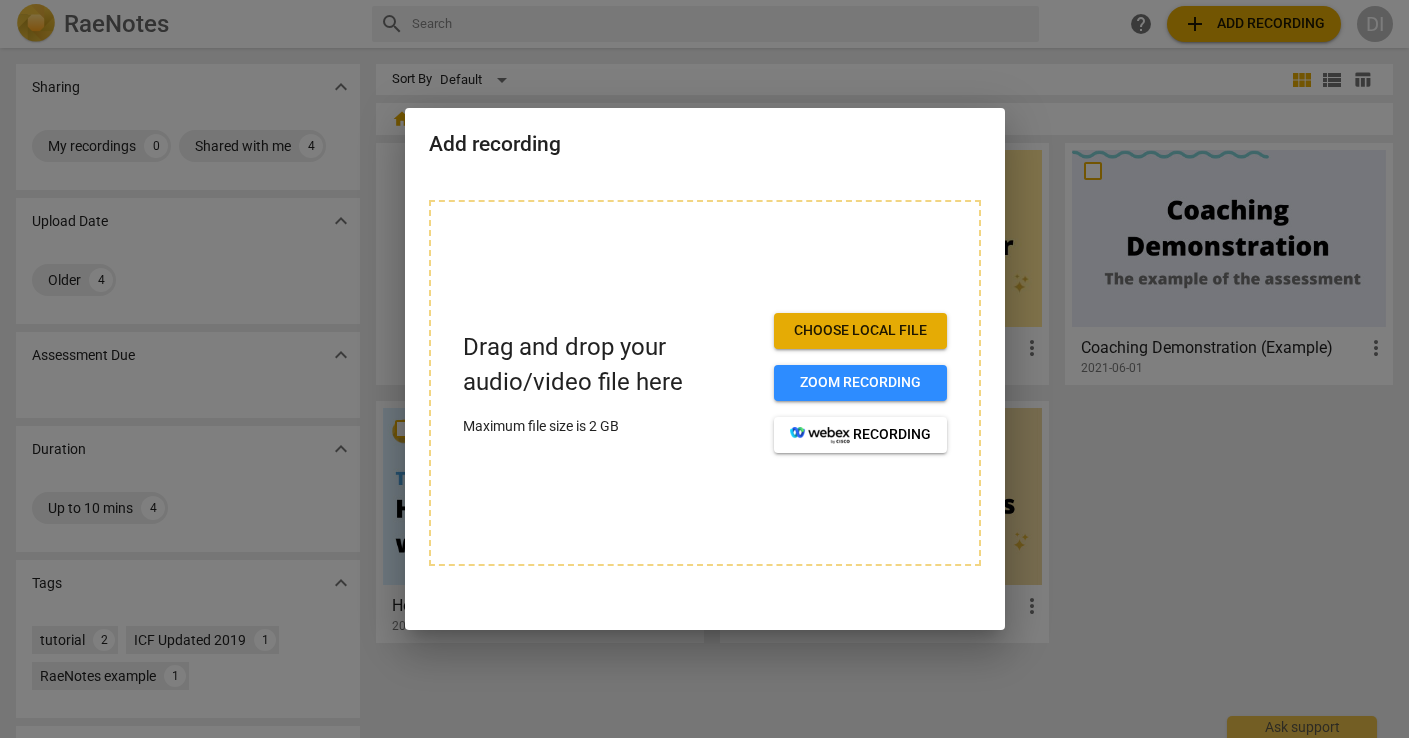 click at bounding box center [704, 369] 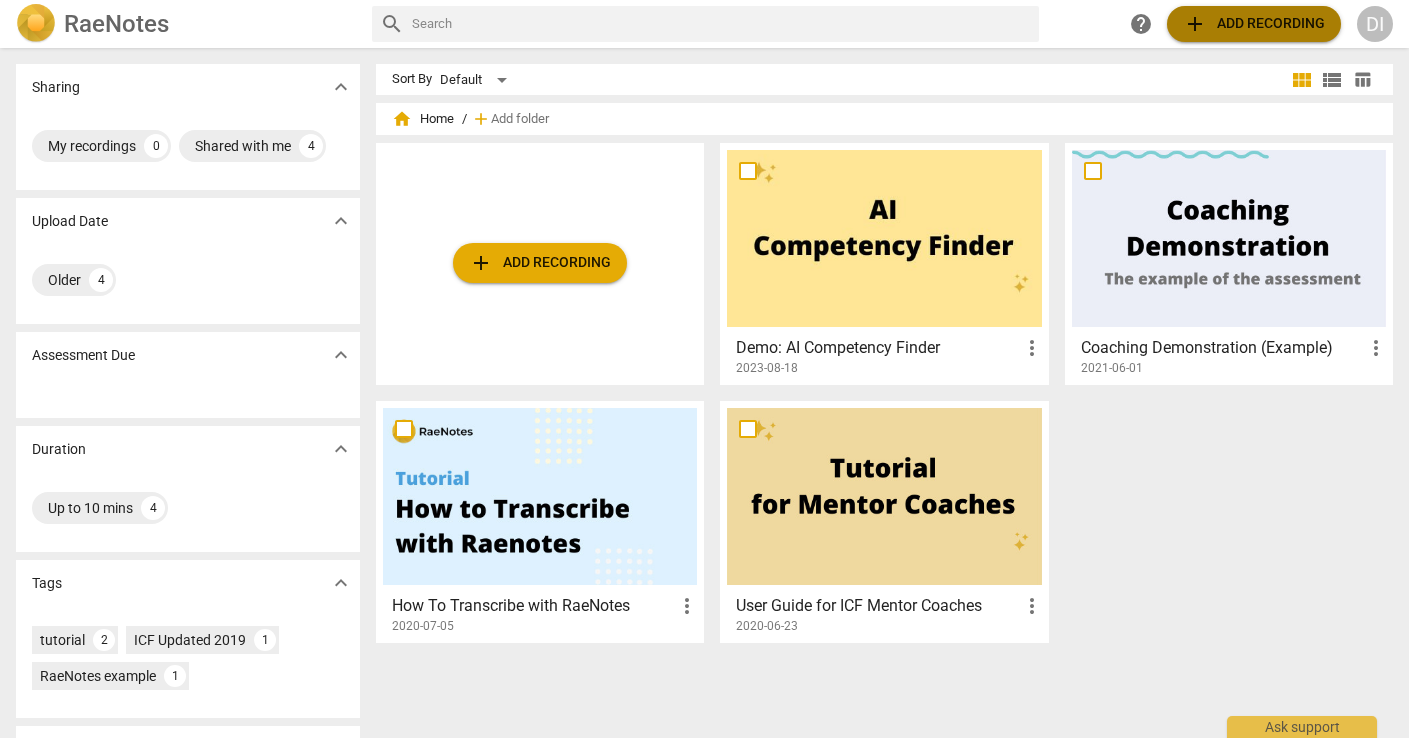 click on "add   Add recording" at bounding box center (1254, 24) 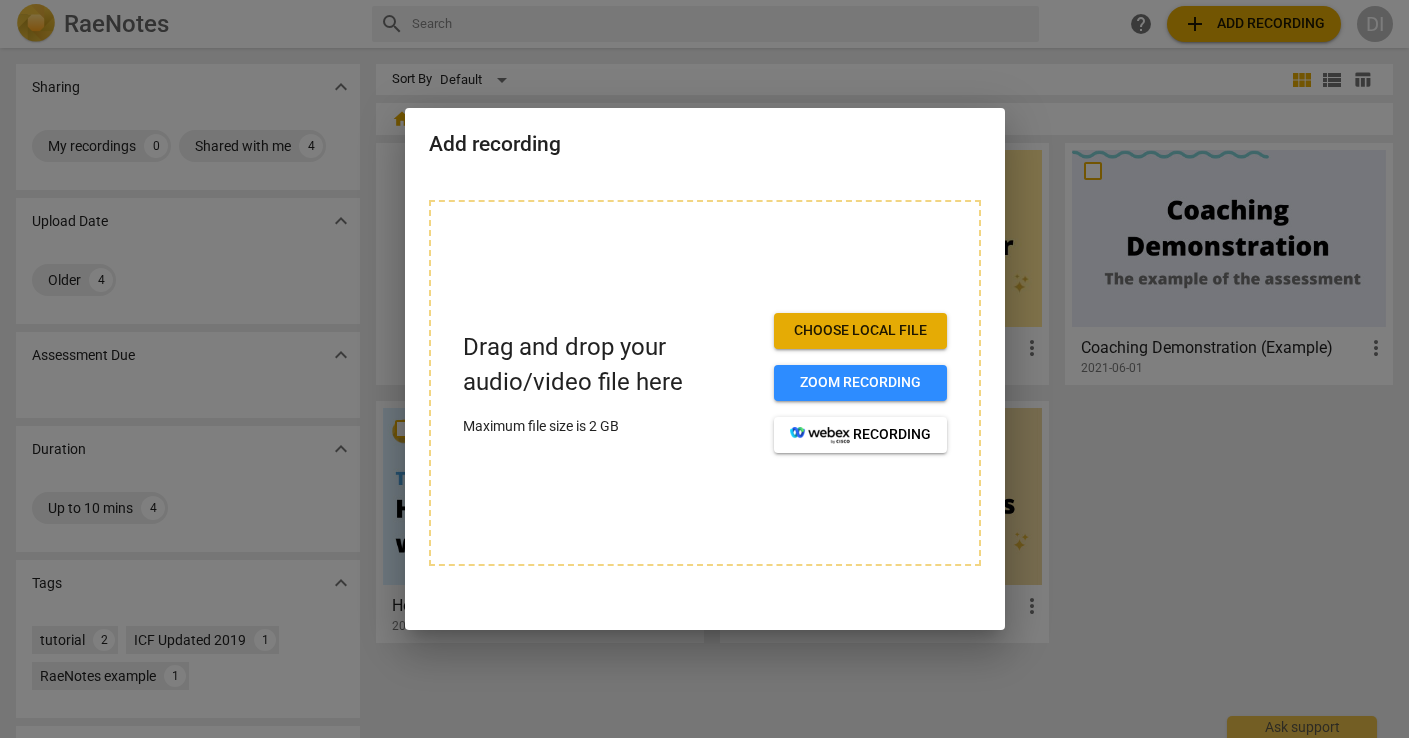 click at bounding box center [704, 369] 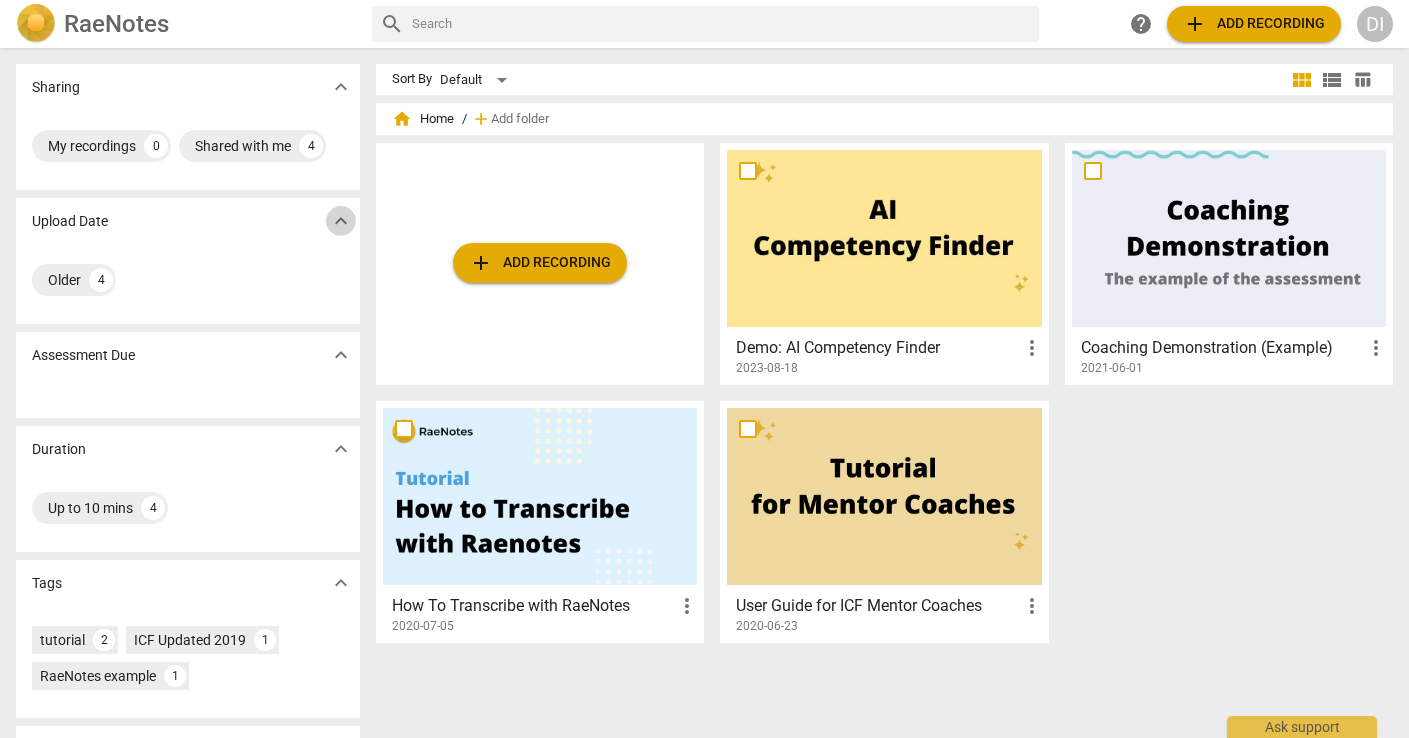 click on "expand_more" at bounding box center [341, 221] 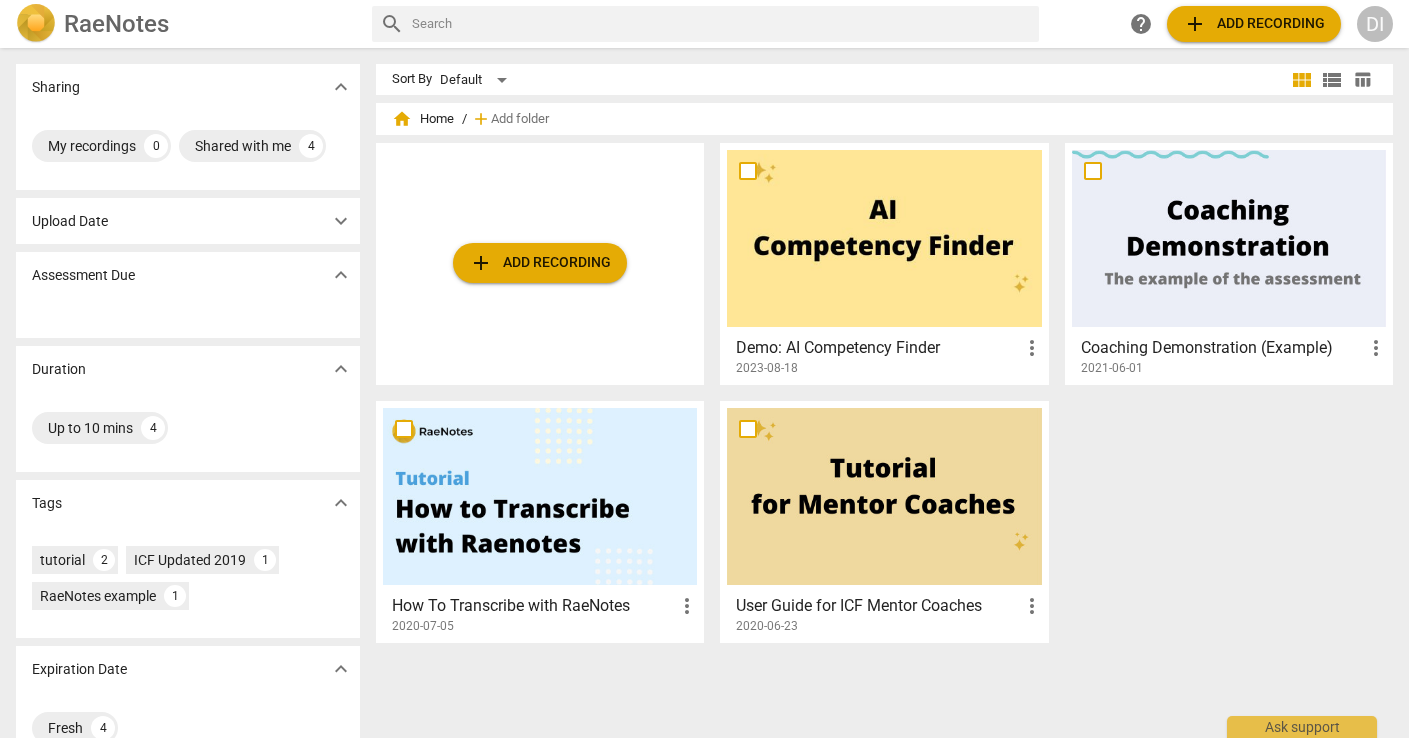 click on "home Home" at bounding box center (423, 119) 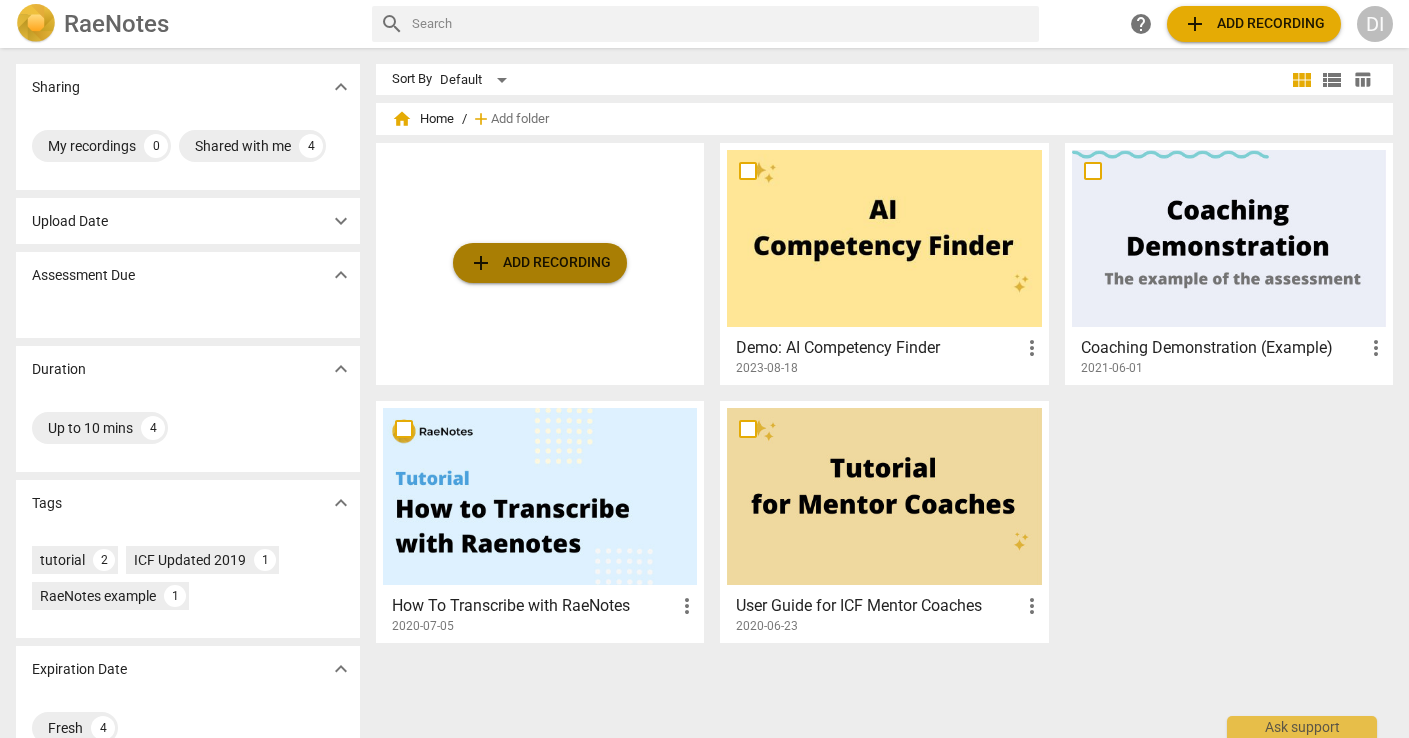 click on "add   Add recording" at bounding box center [540, 263] 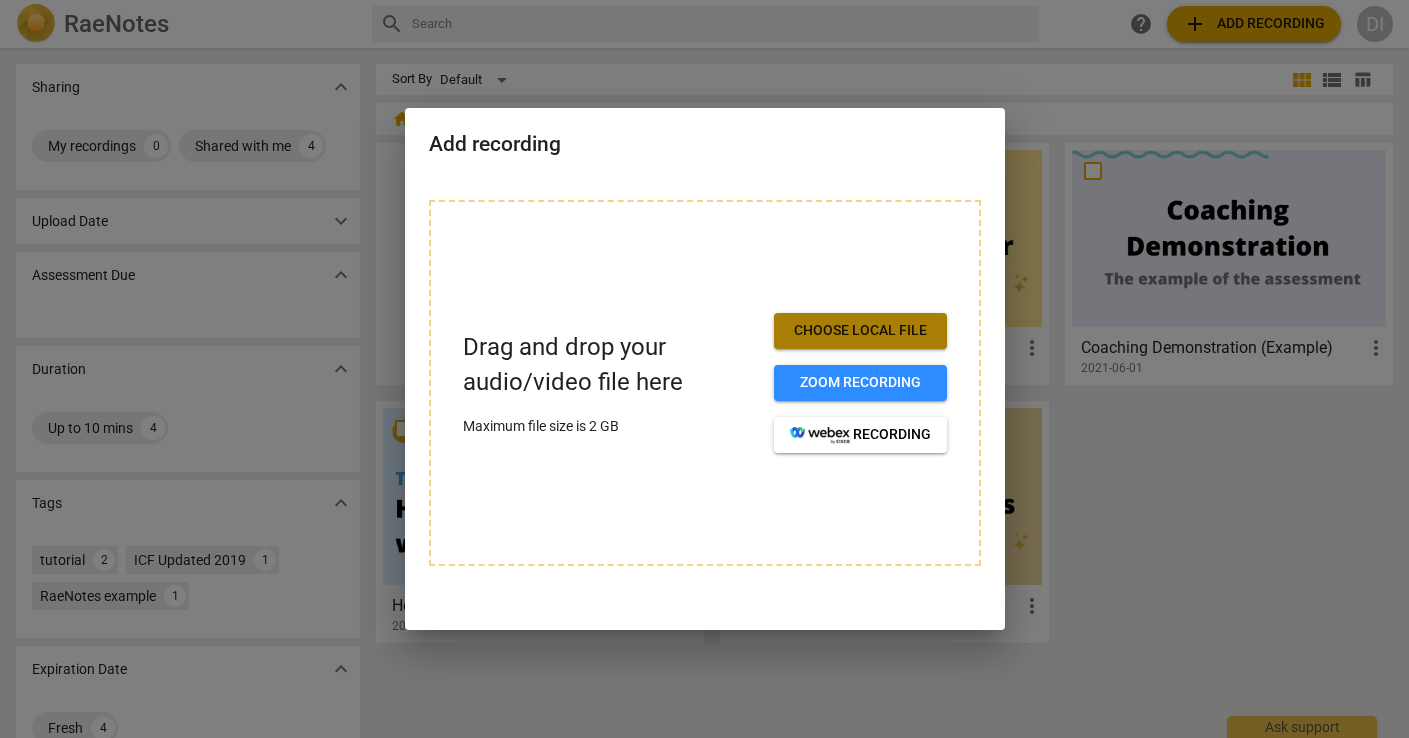 click on "Choose local file" at bounding box center [860, 331] 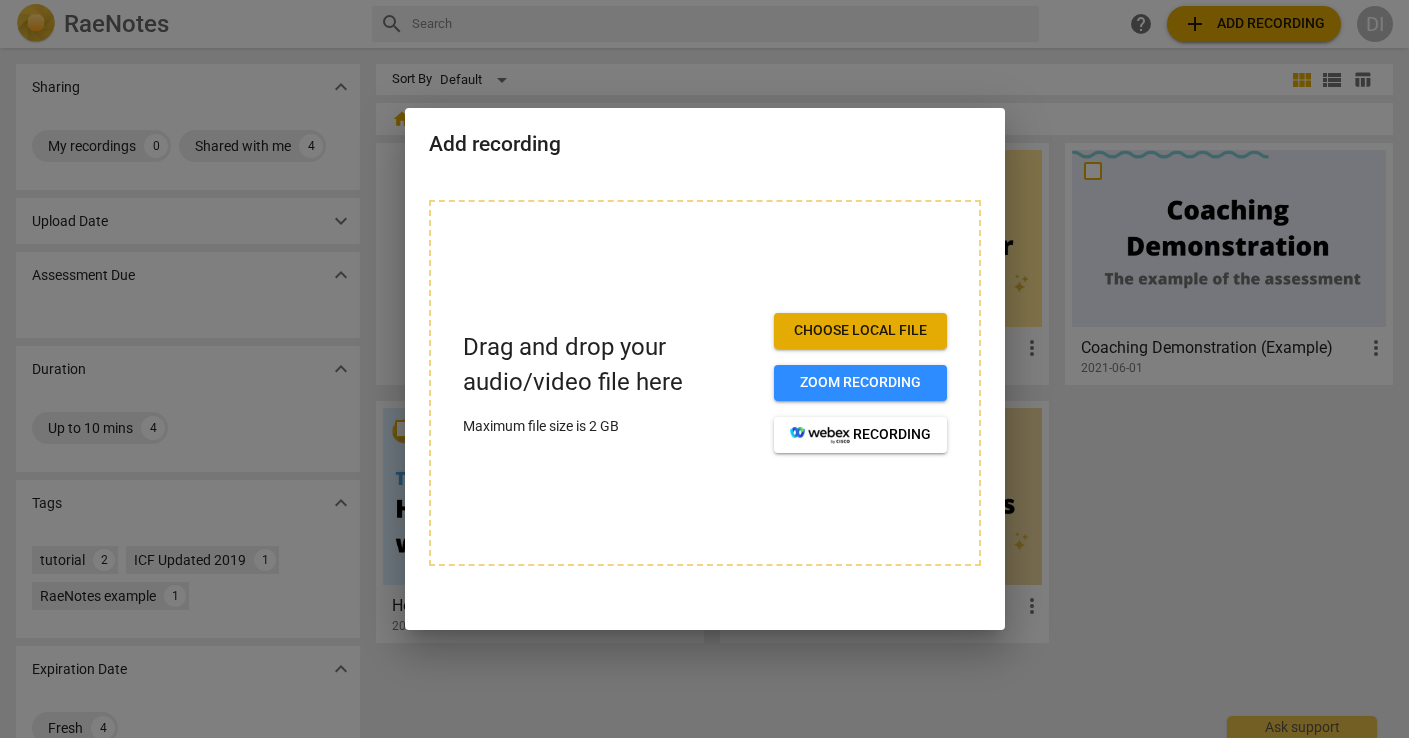 click on "Choose local file" at bounding box center (860, 331) 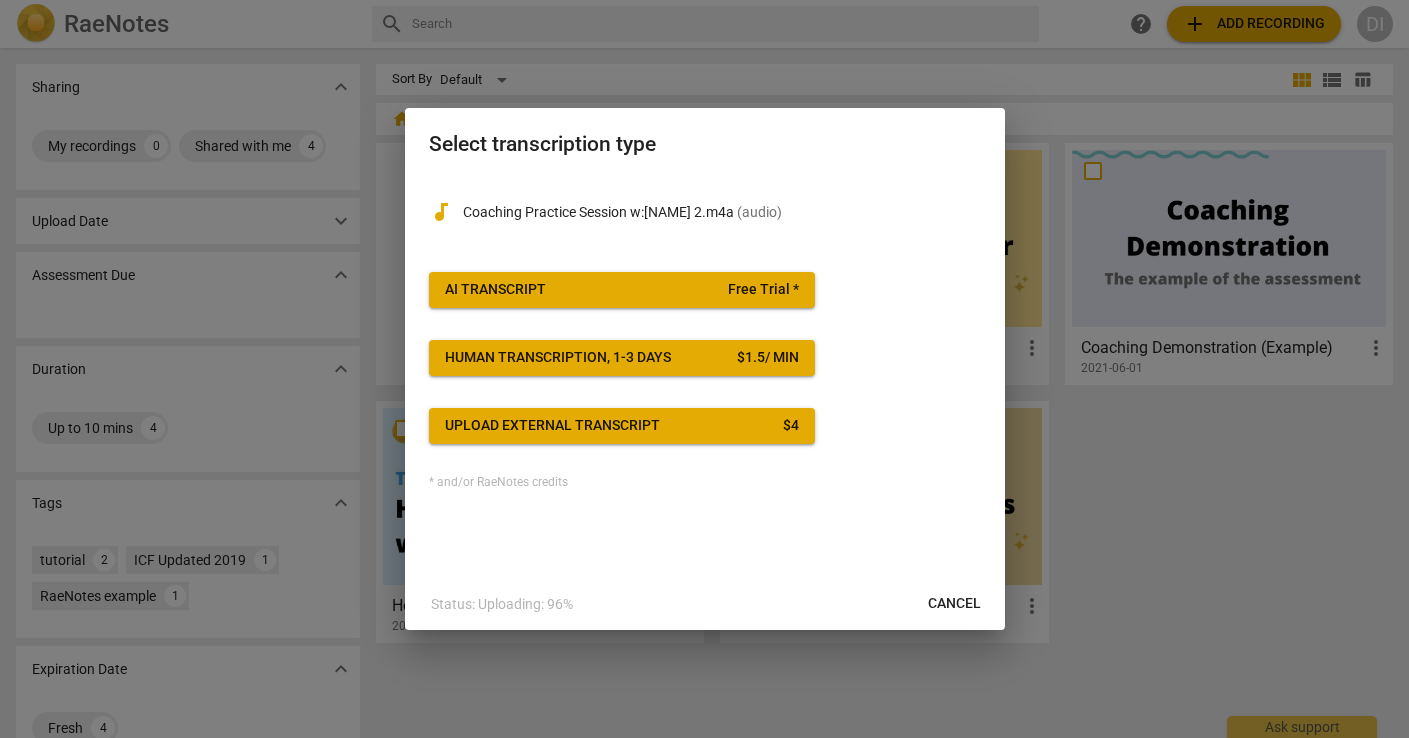 drag, startPoint x: 778, startPoint y: 281, endPoint x: 727, endPoint y: 437, distance: 164.12495 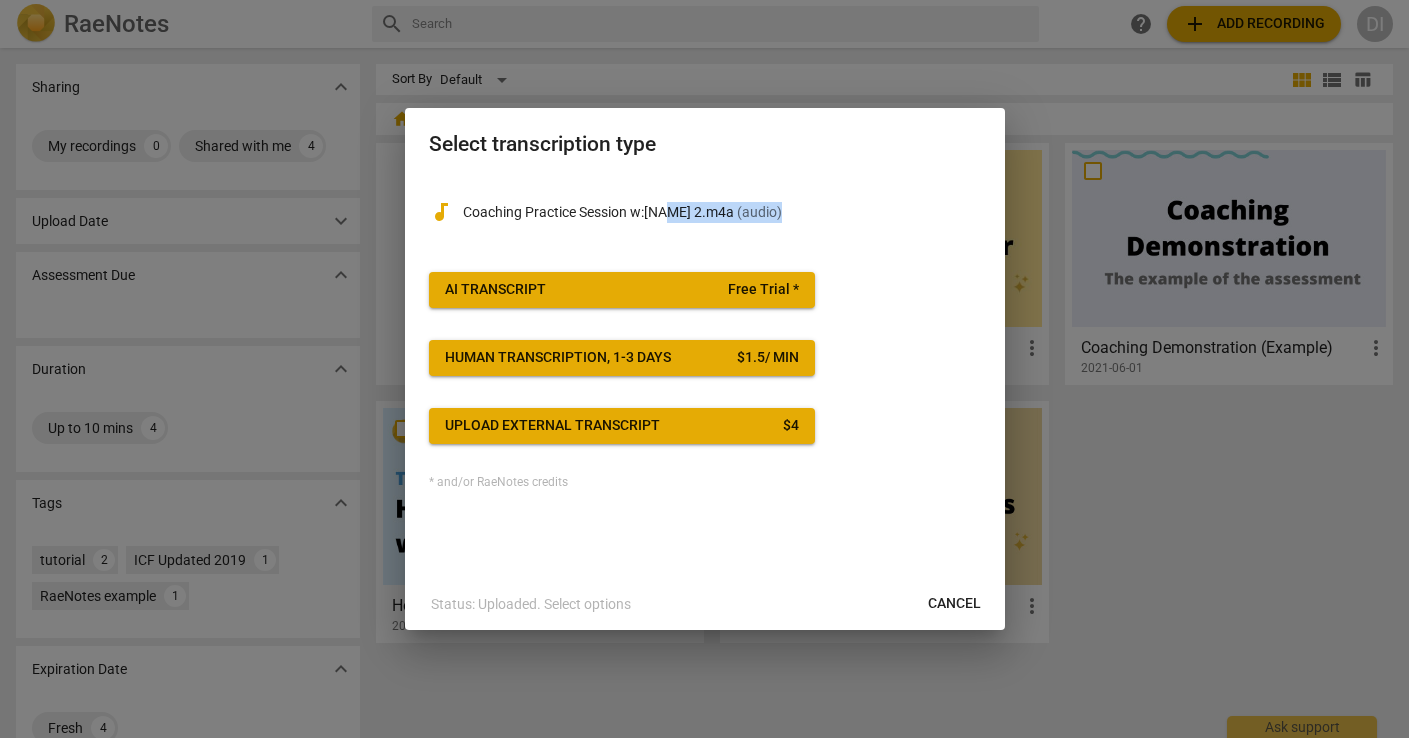 drag, startPoint x: 666, startPoint y: 211, endPoint x: 666, endPoint y: 284, distance: 73 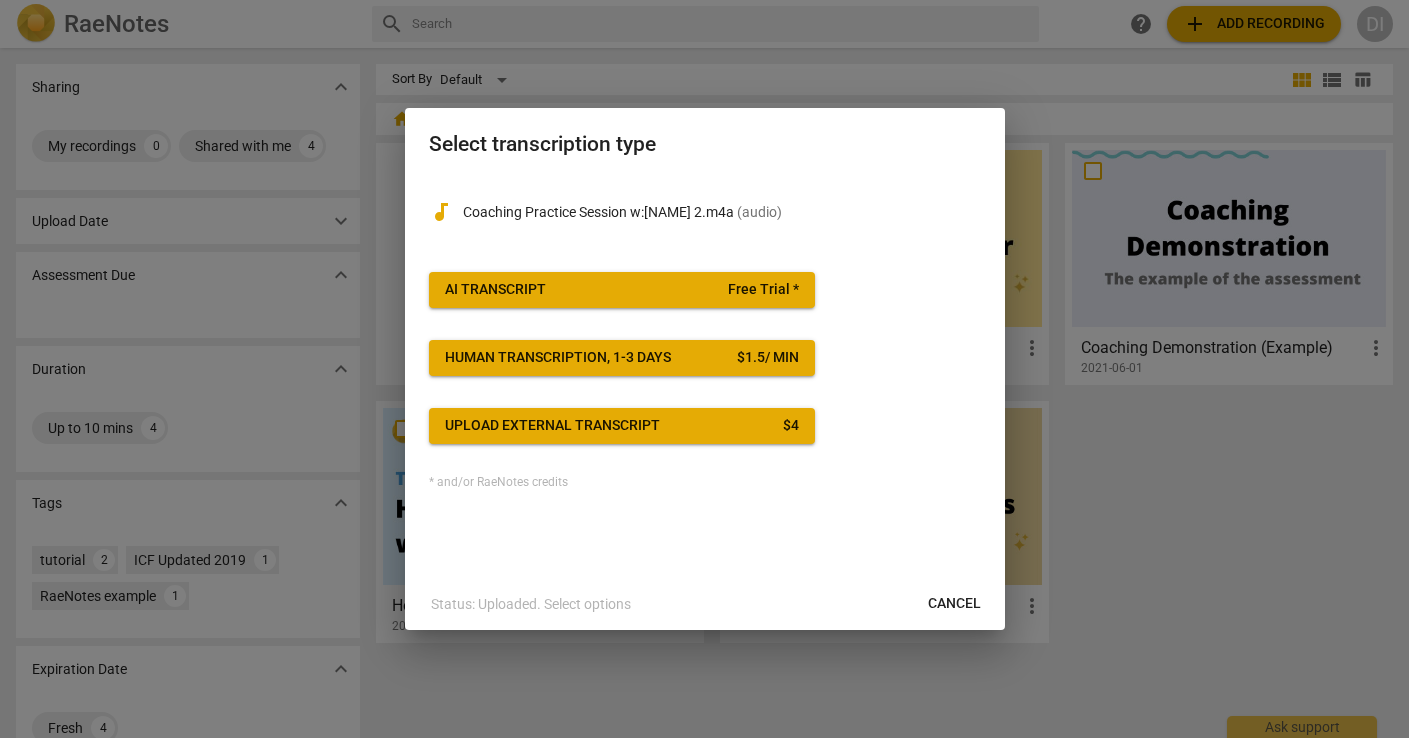 click on "audiotrack Coaching Practice Session w:Sharell 2.m4a   ( audio ) AI Transcript Free Trial * Human transcription, 1-3 days $ 1.5  / min Upload external transcript $ 4 * and/or RaeNotes credits" at bounding box center (705, 333) 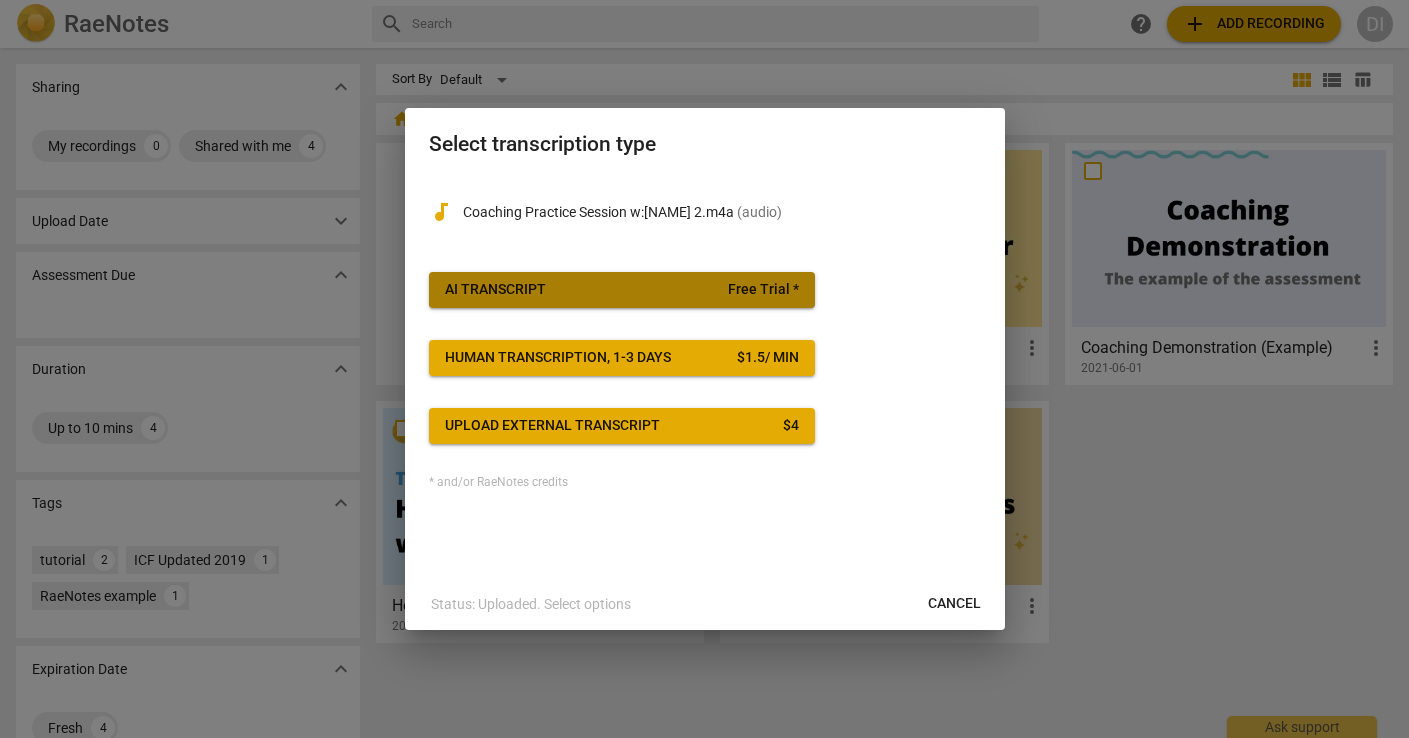 click on "AI Transcript Free Trial *" at bounding box center (622, 290) 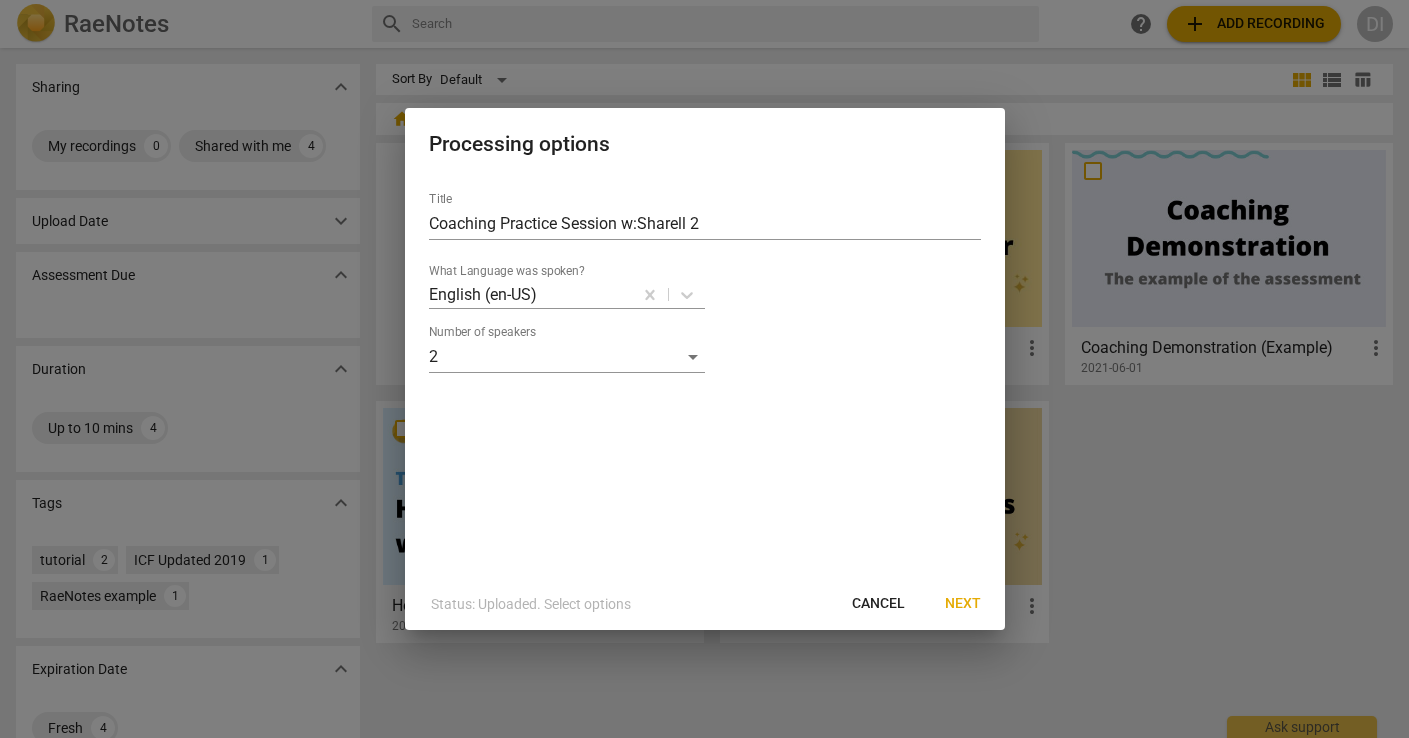 click on "What Language was spoken? English (en-US)" at bounding box center [567, 286] 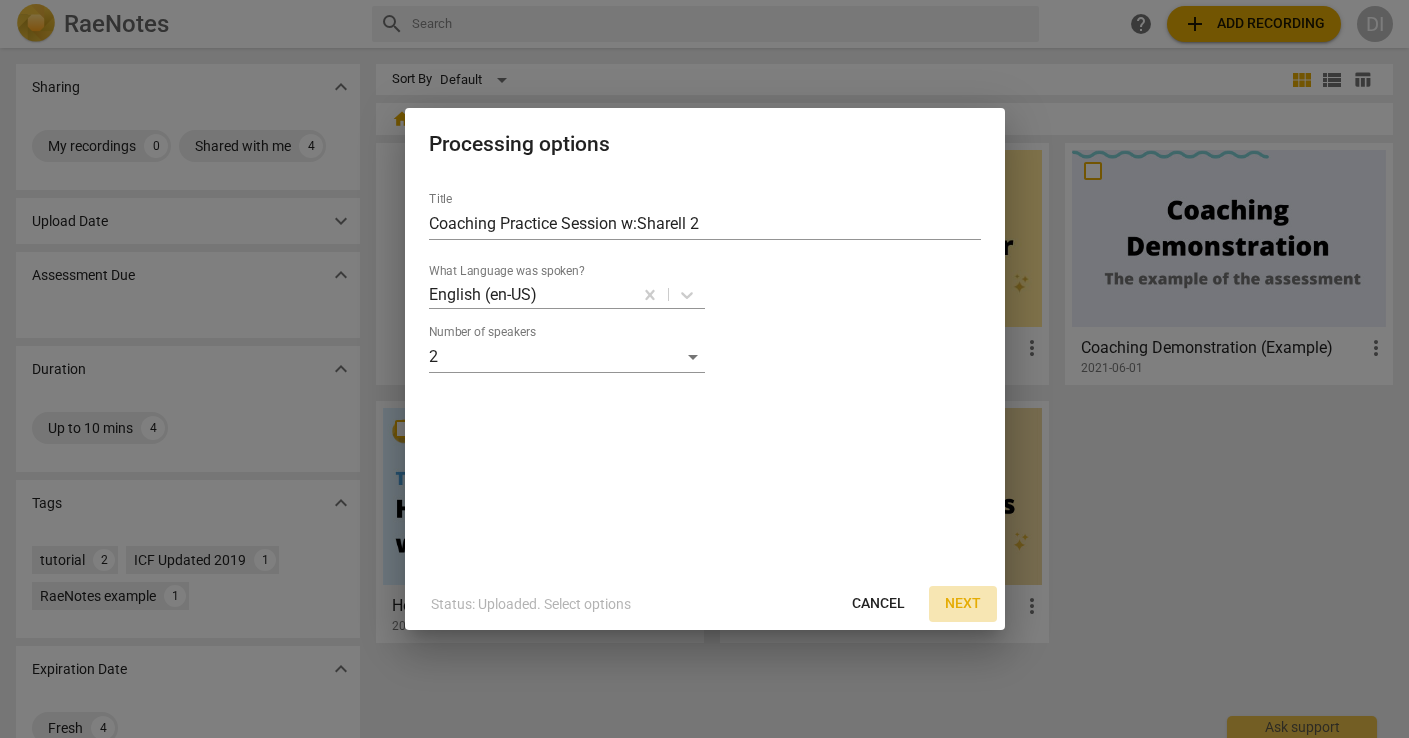 click on "Next" at bounding box center (963, 604) 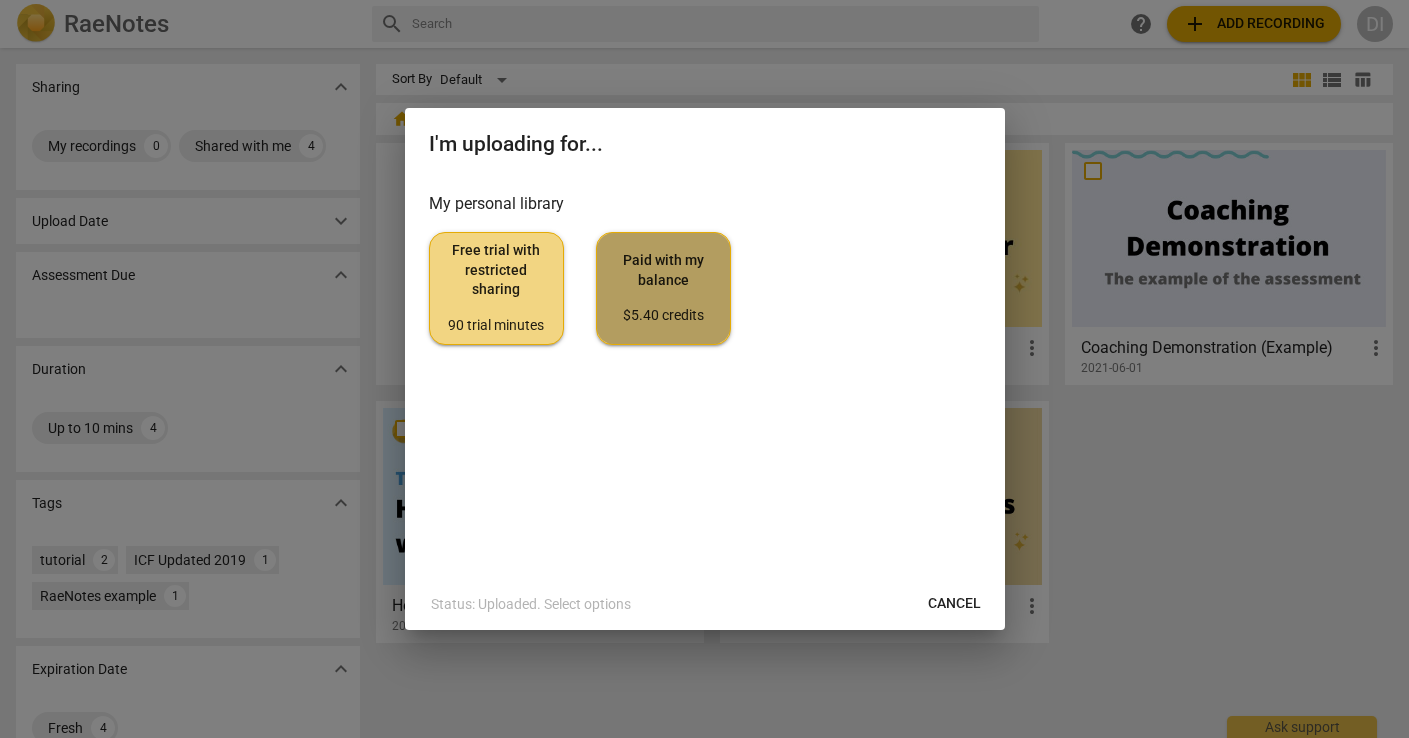 click on "$5.40 credits" at bounding box center (663, 316) 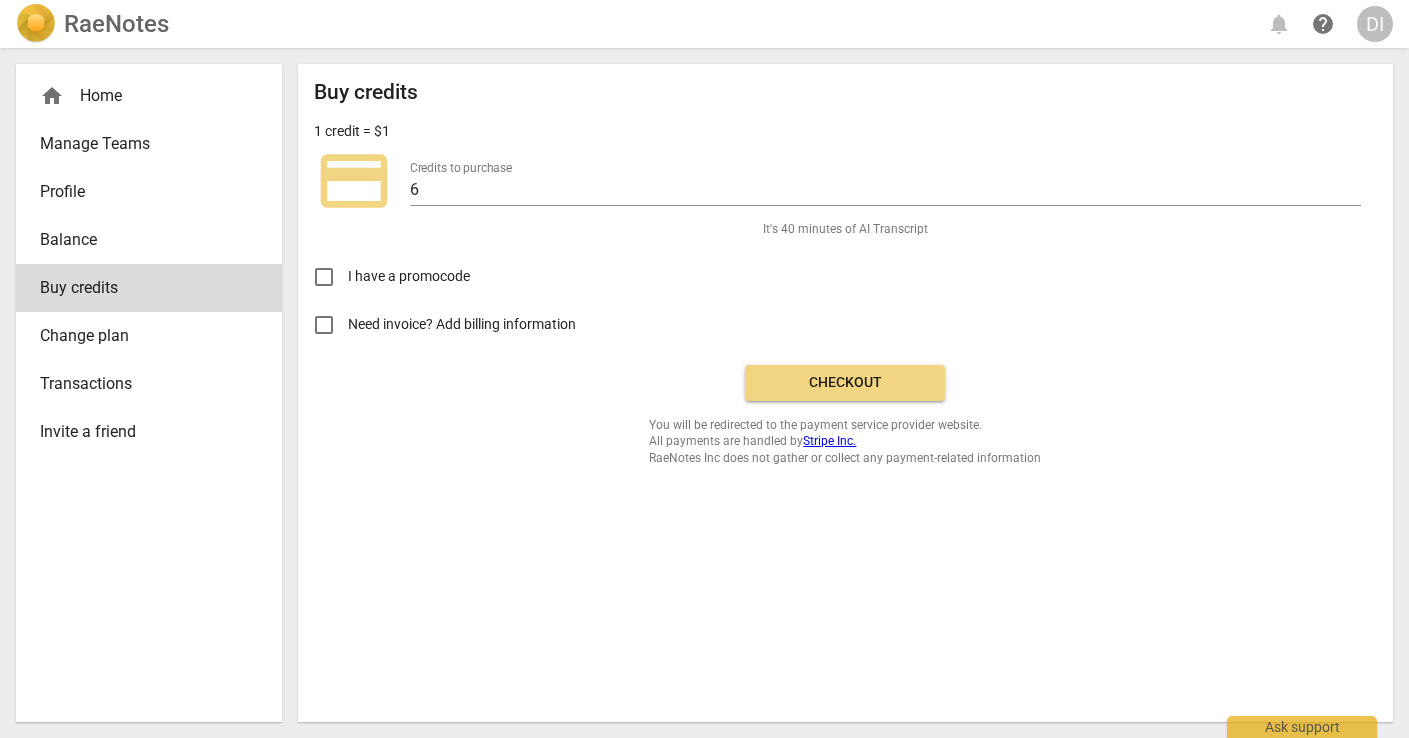 scroll, scrollTop: 0, scrollLeft: 0, axis: both 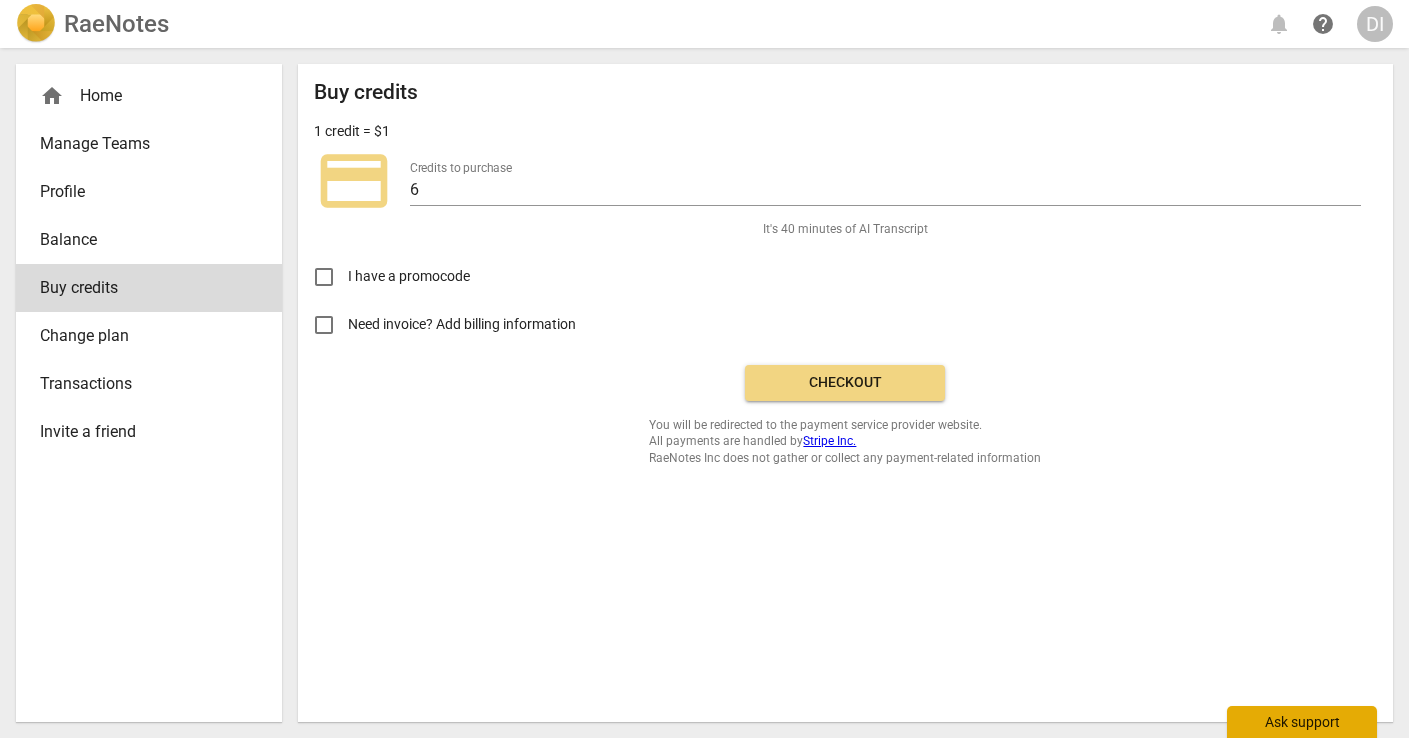 click on "Ask support" at bounding box center (1302, 722) 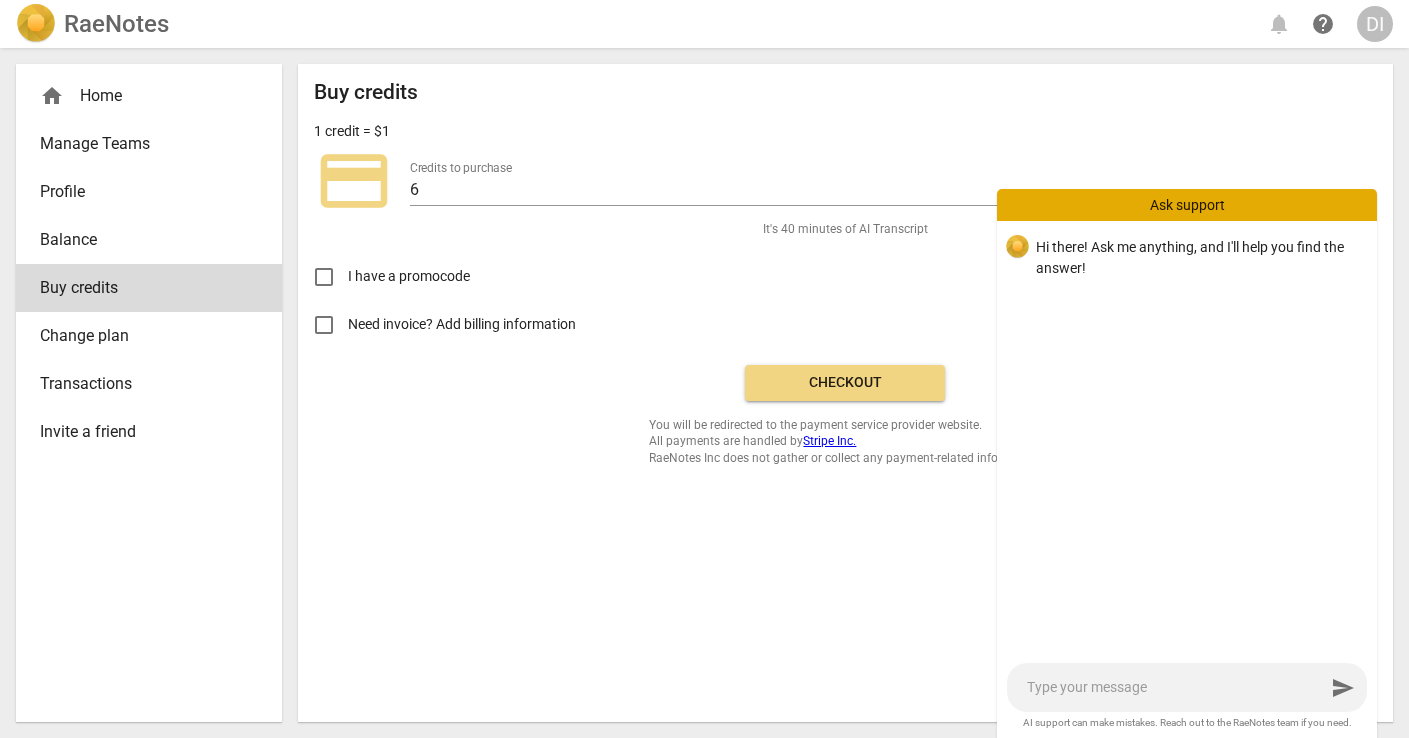 type on "I" 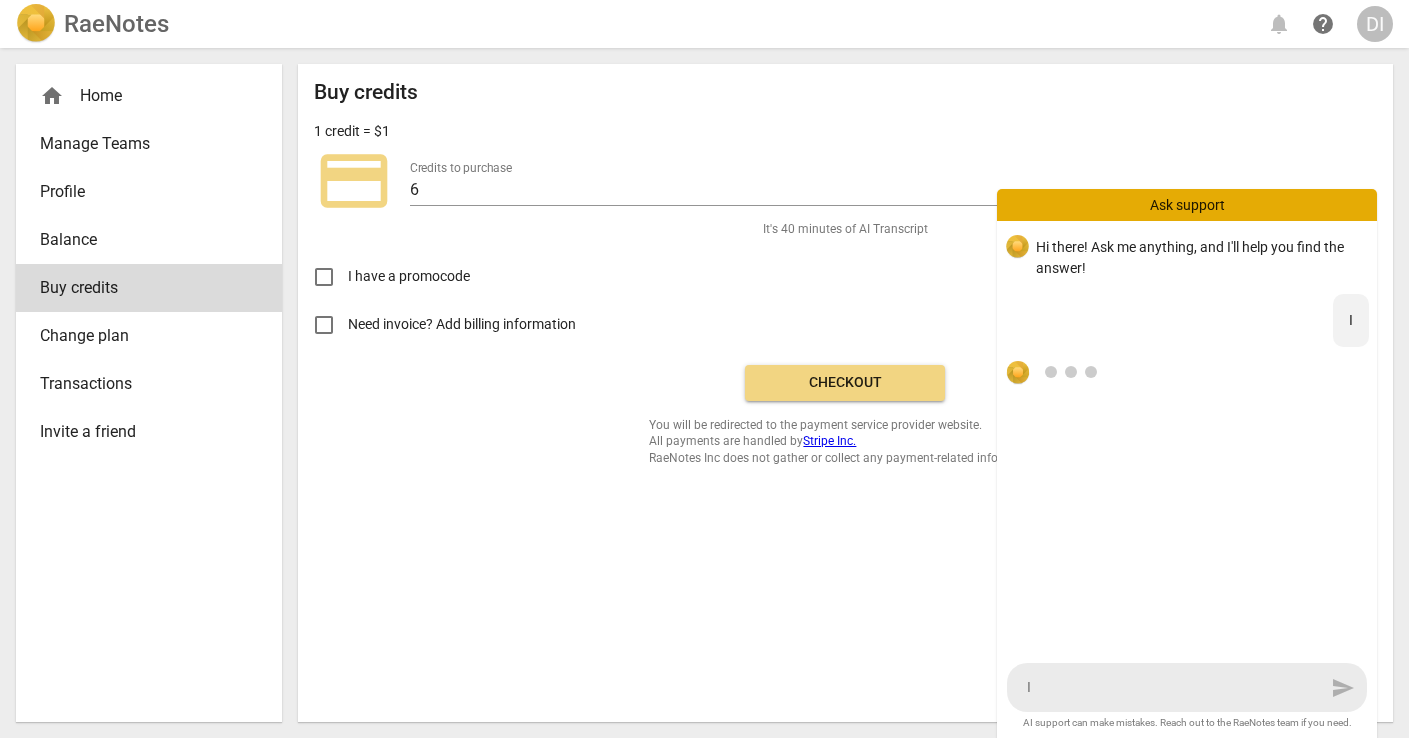type on "I" 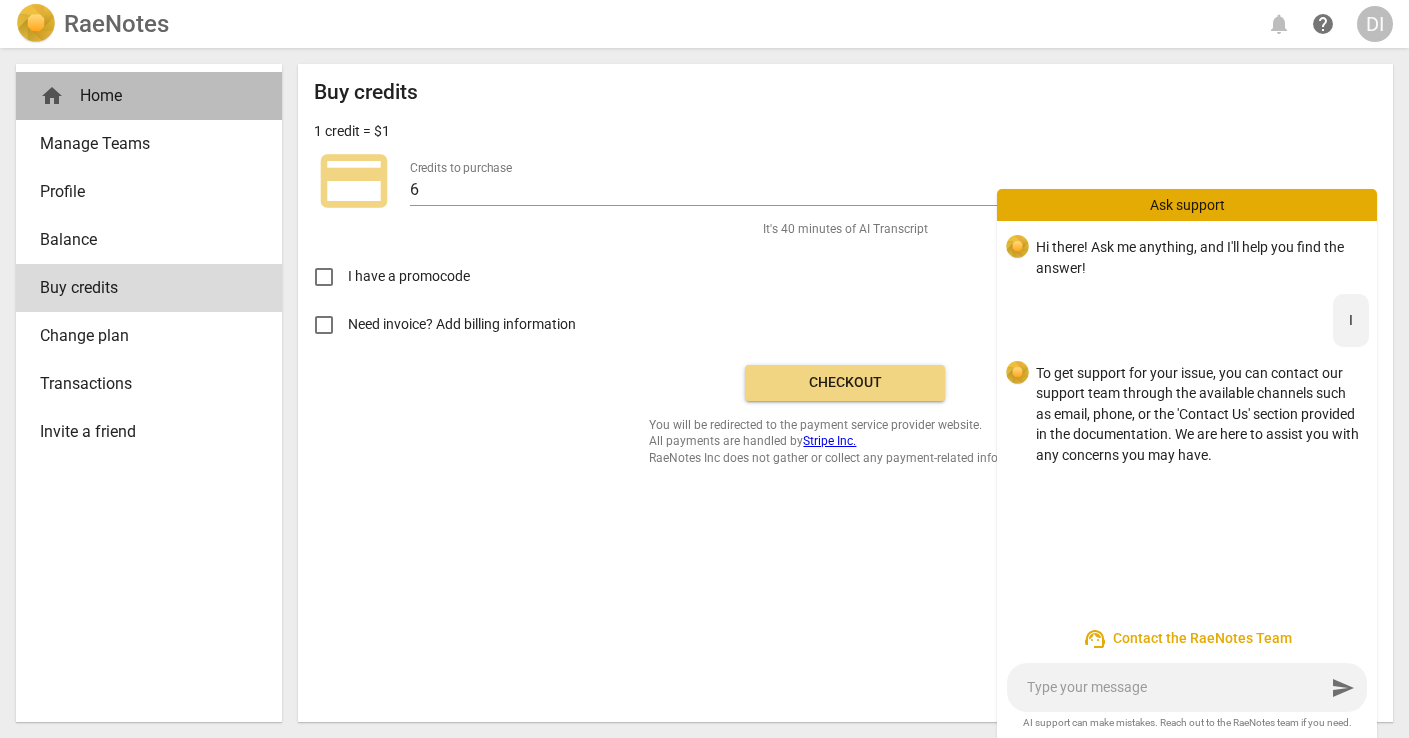 click on "home Home" at bounding box center (141, 96) 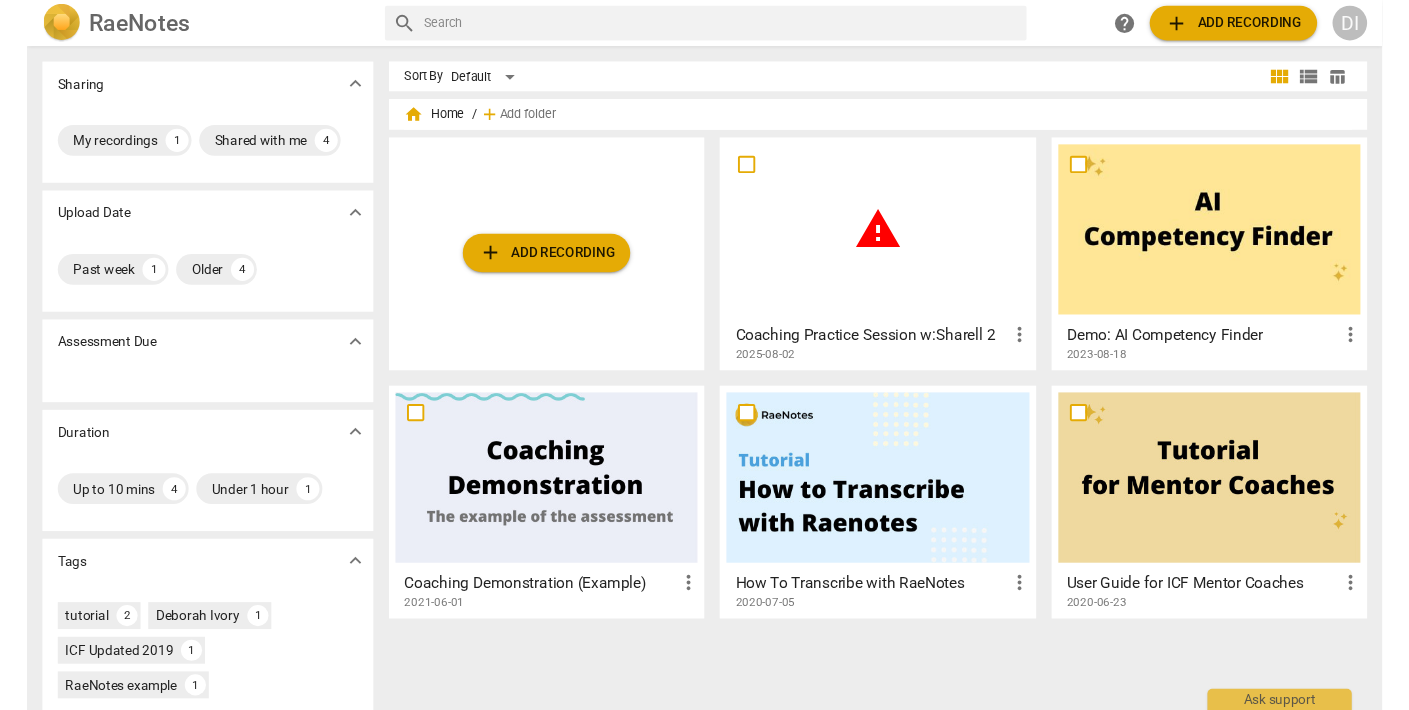 scroll, scrollTop: 5, scrollLeft: 0, axis: vertical 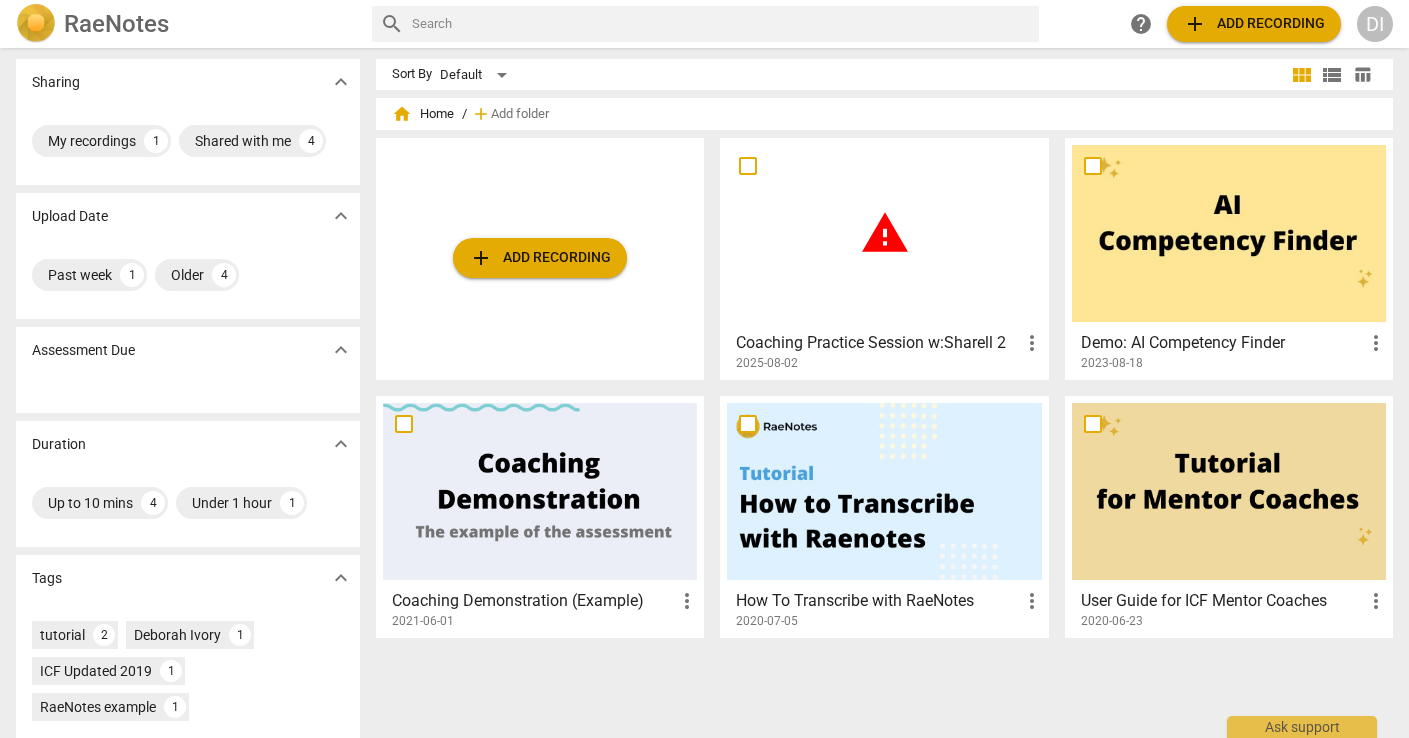 click on "warning" at bounding box center [885, 233] 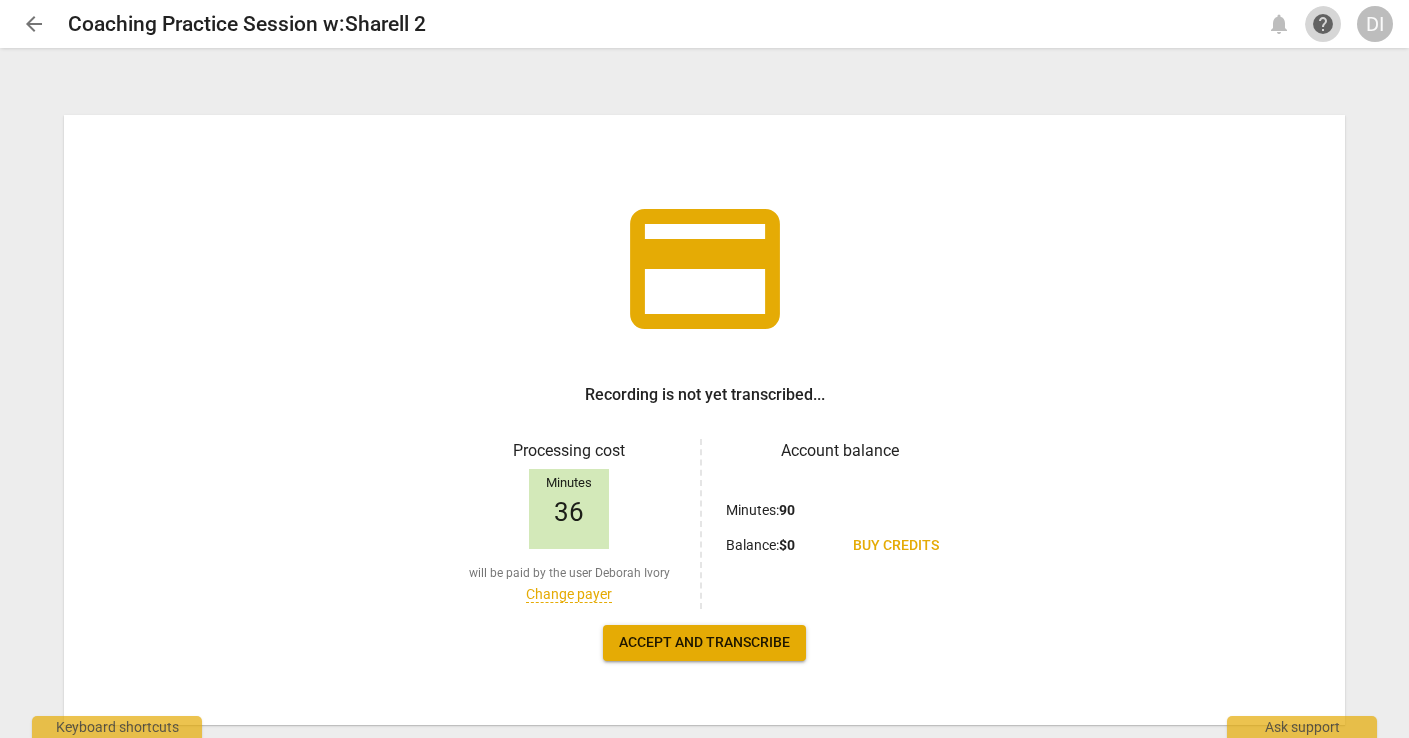 click on "help" at bounding box center [1323, 24] 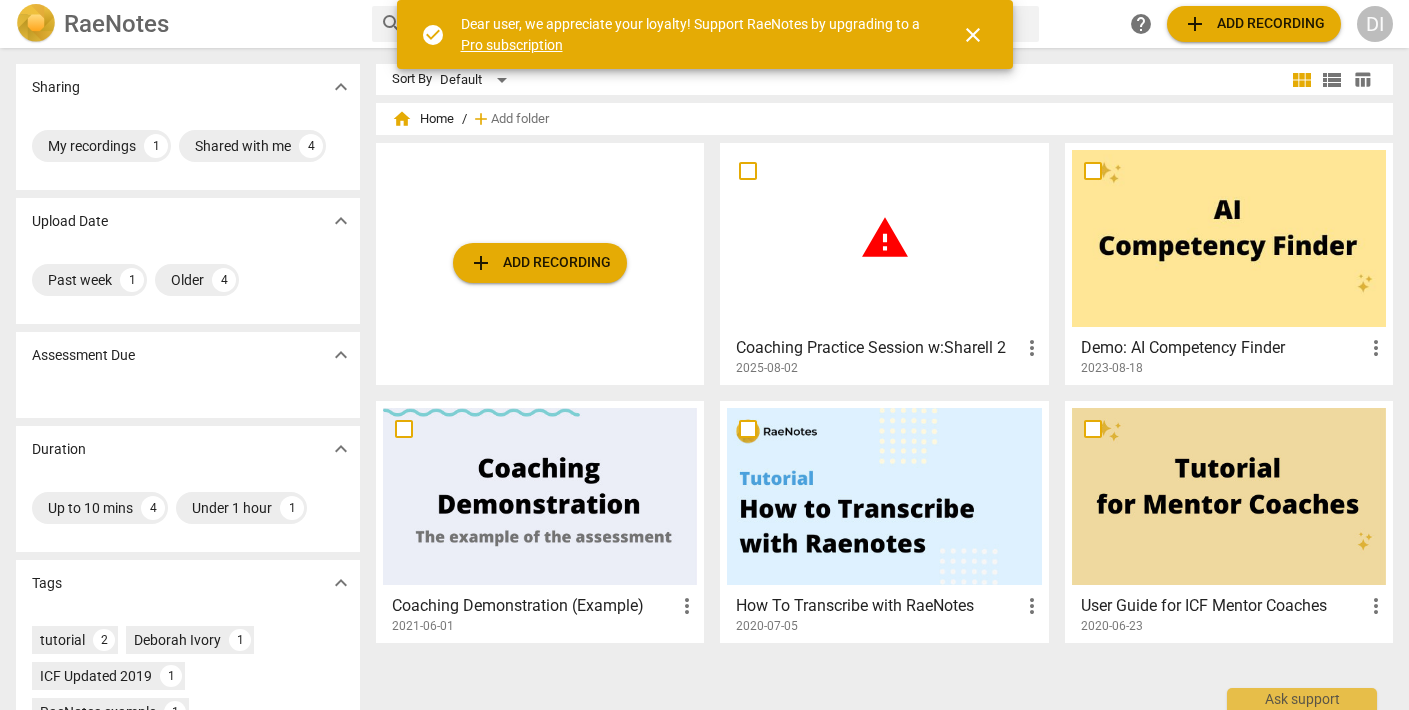 scroll, scrollTop: 0, scrollLeft: 0, axis: both 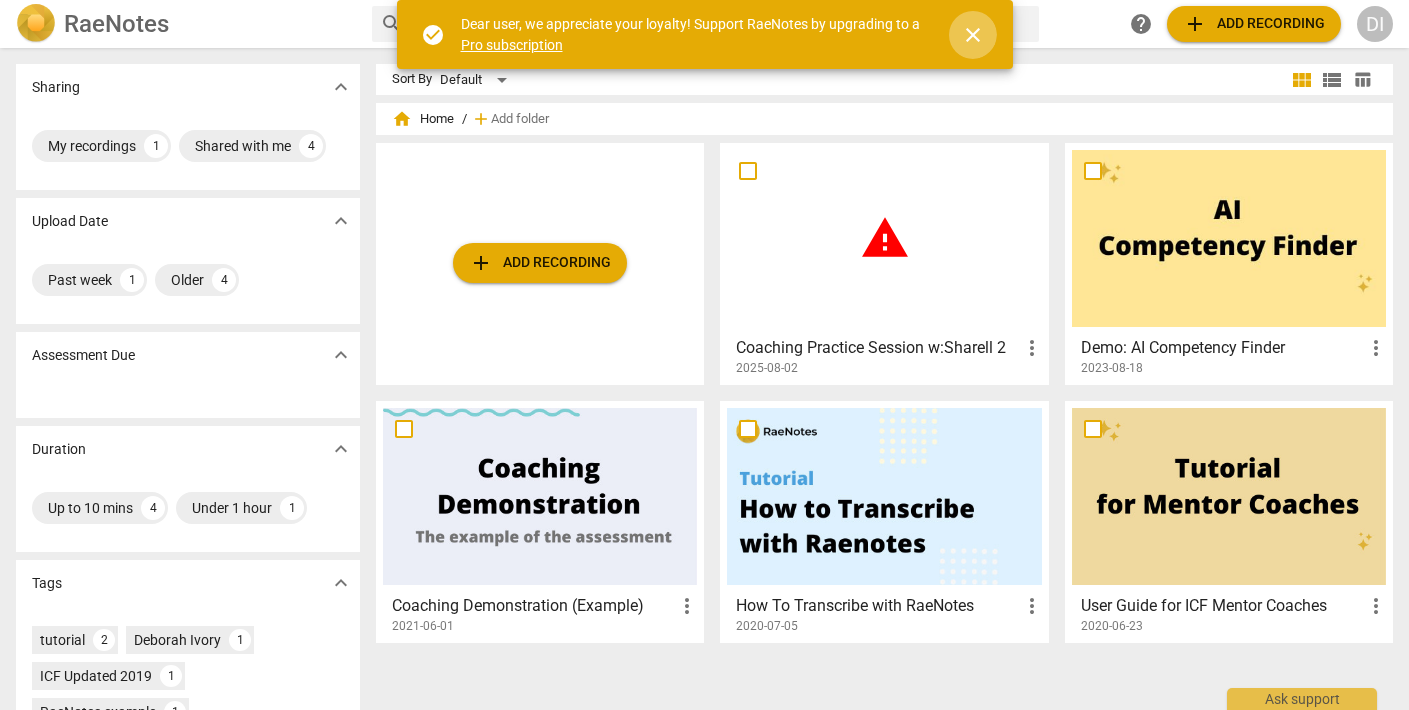 click on "close" at bounding box center [973, 35] 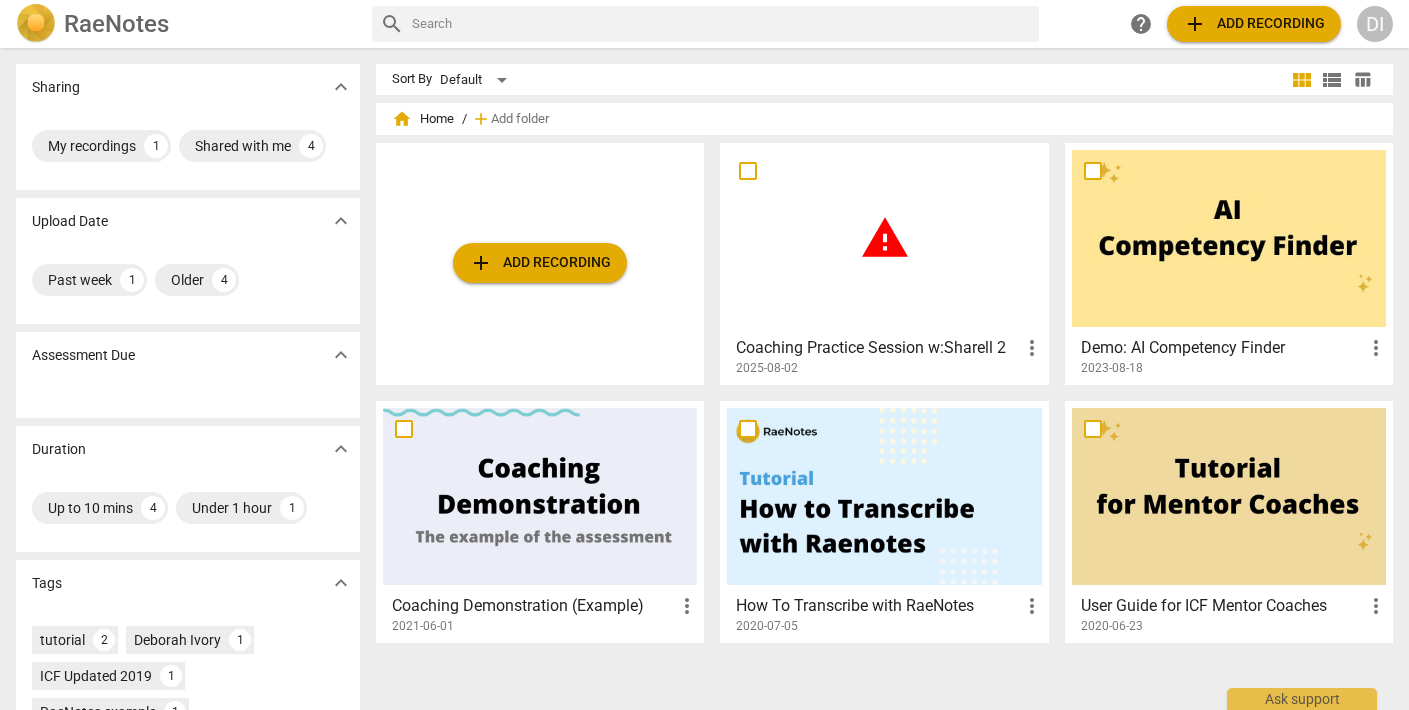 click on "warning" at bounding box center [885, 238] 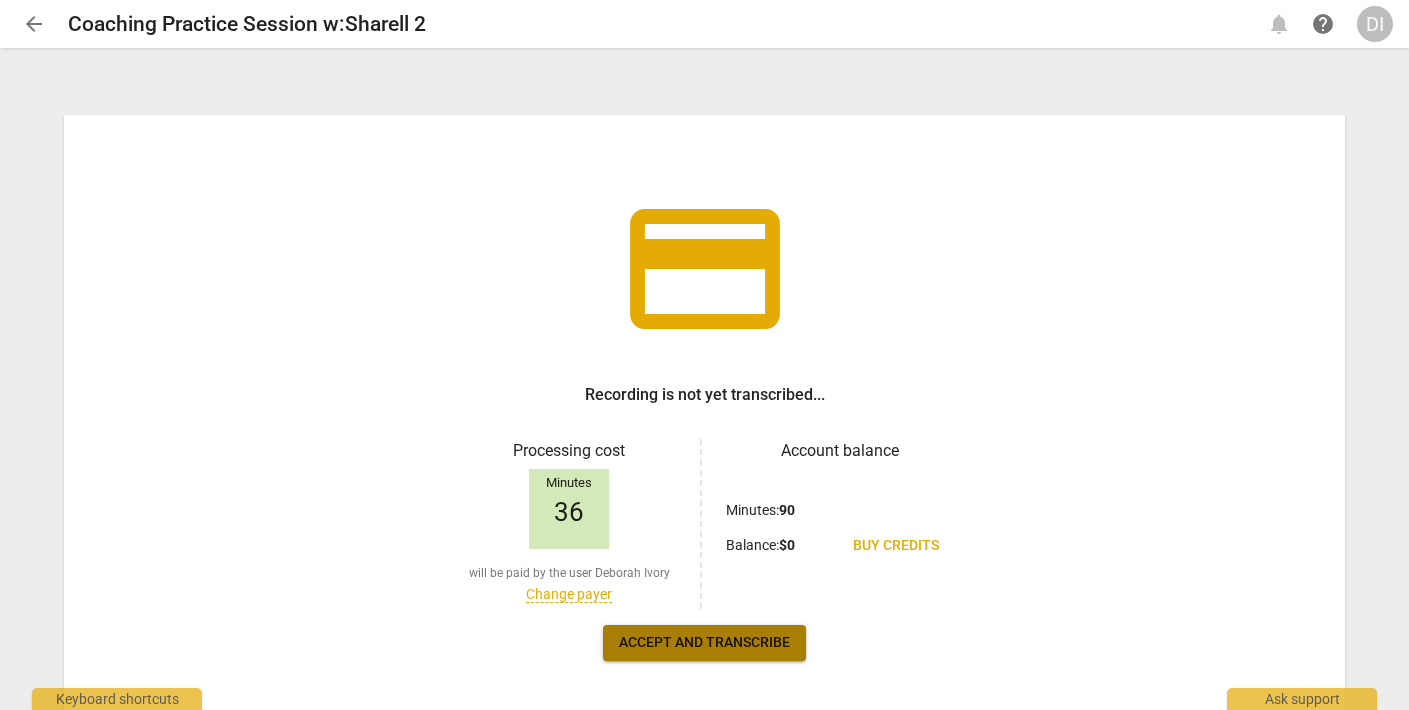 click on "Accept and transcribe" at bounding box center [704, 643] 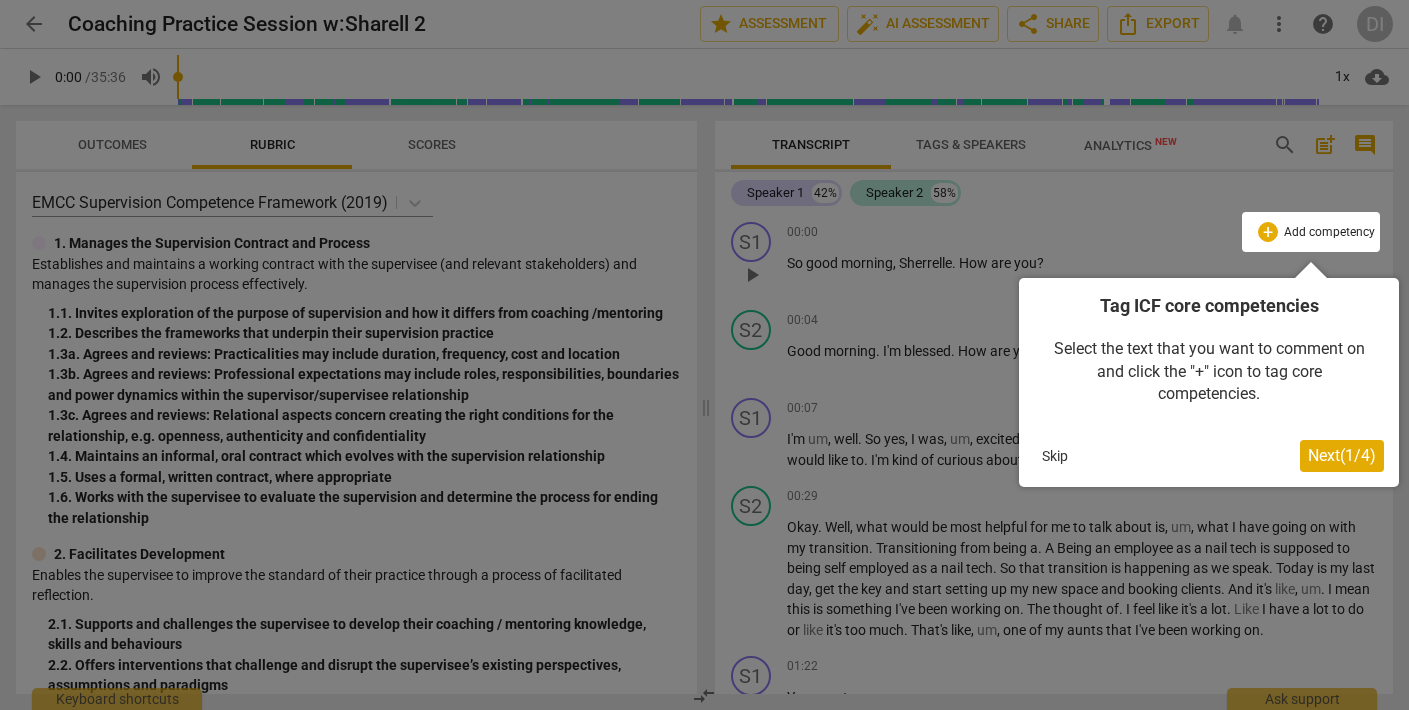scroll, scrollTop: 0, scrollLeft: 0, axis: both 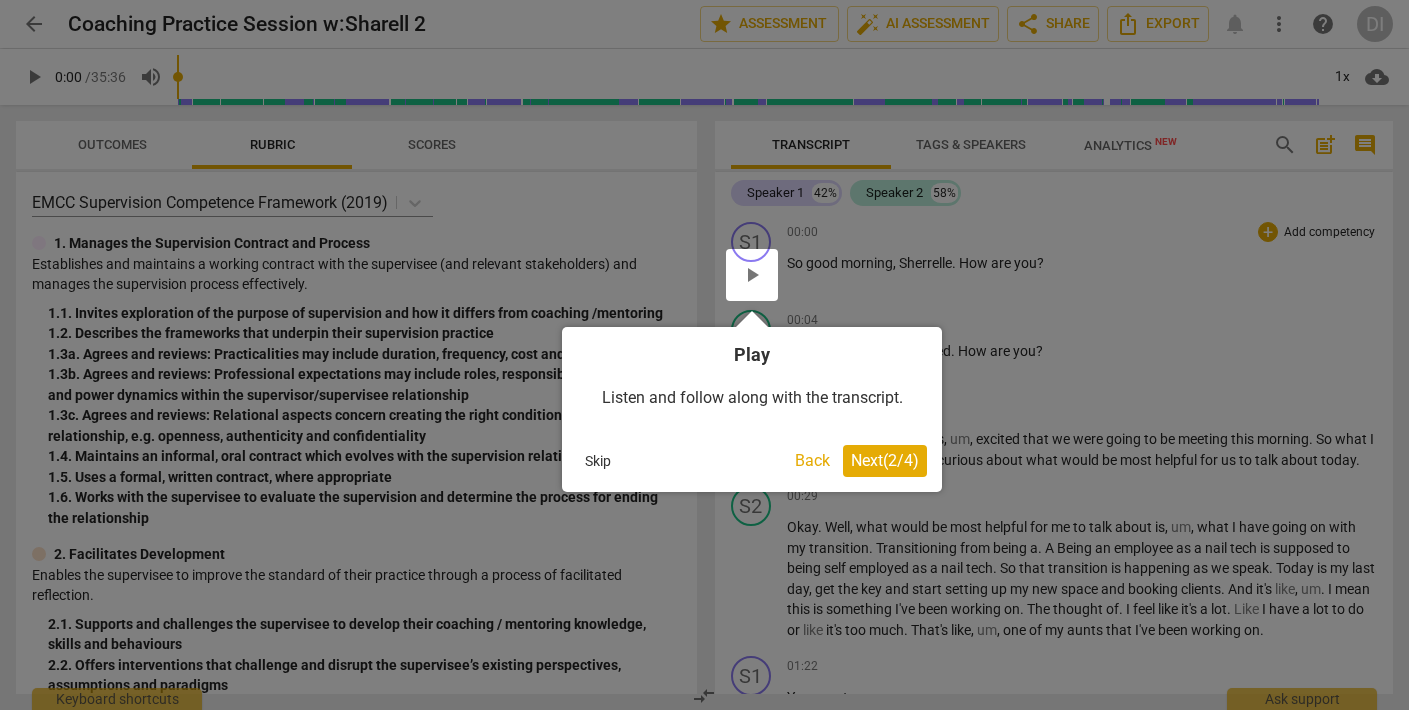 click at bounding box center (752, 275) 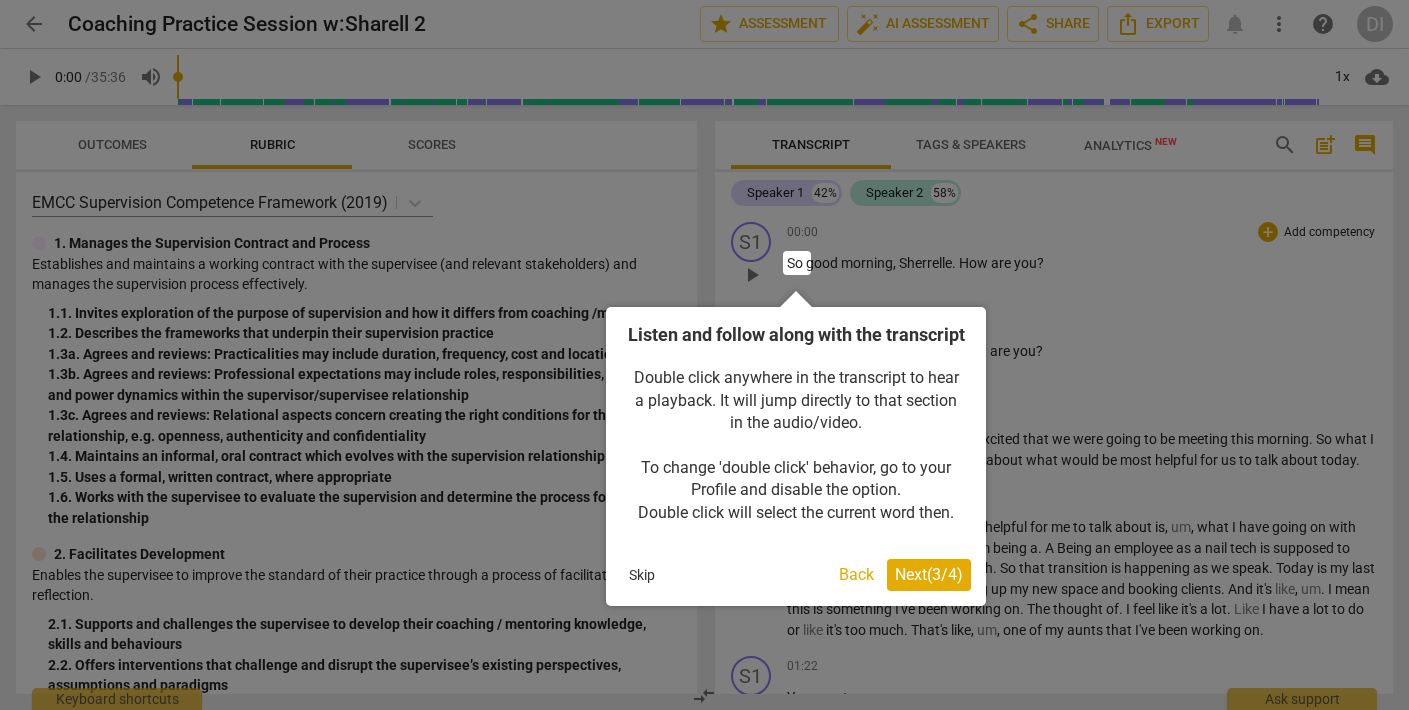 click on "Next  ( 3 / 4 )" at bounding box center (929, 575) 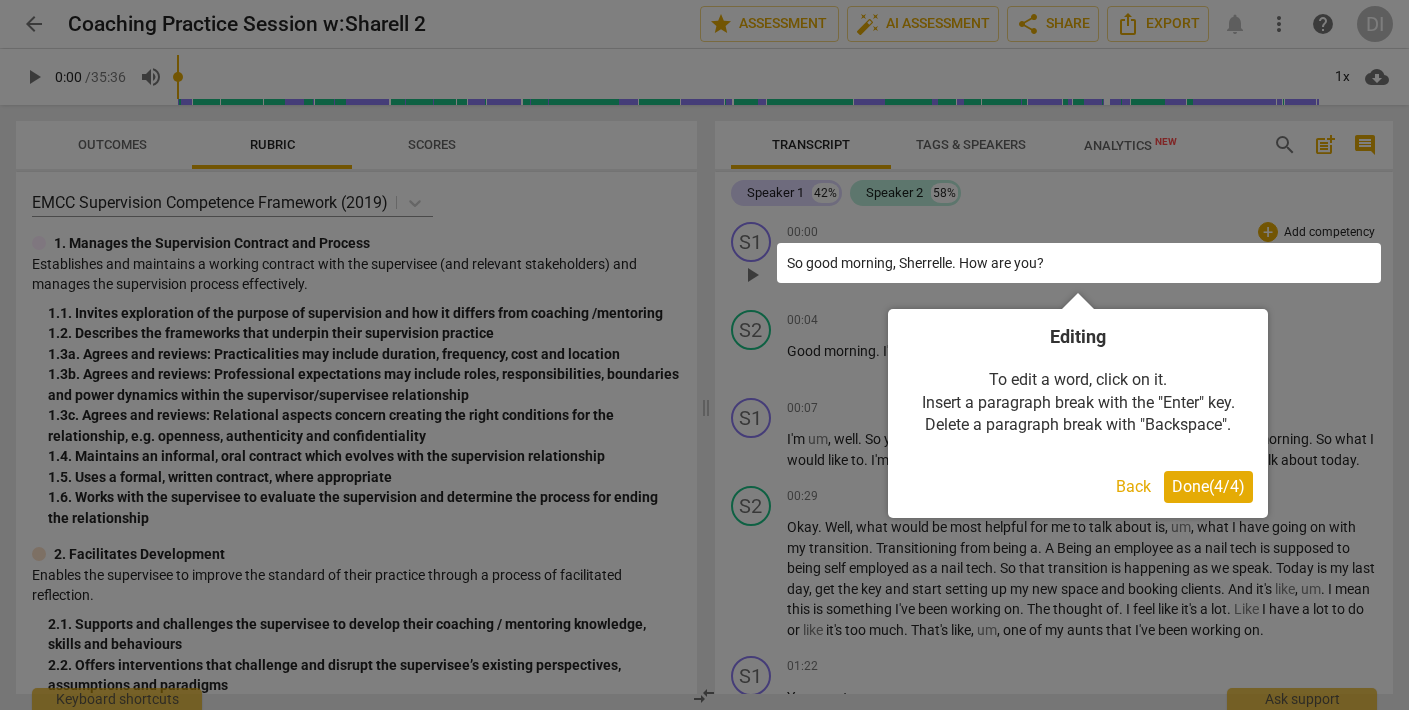 scroll, scrollTop: 0, scrollLeft: 0, axis: both 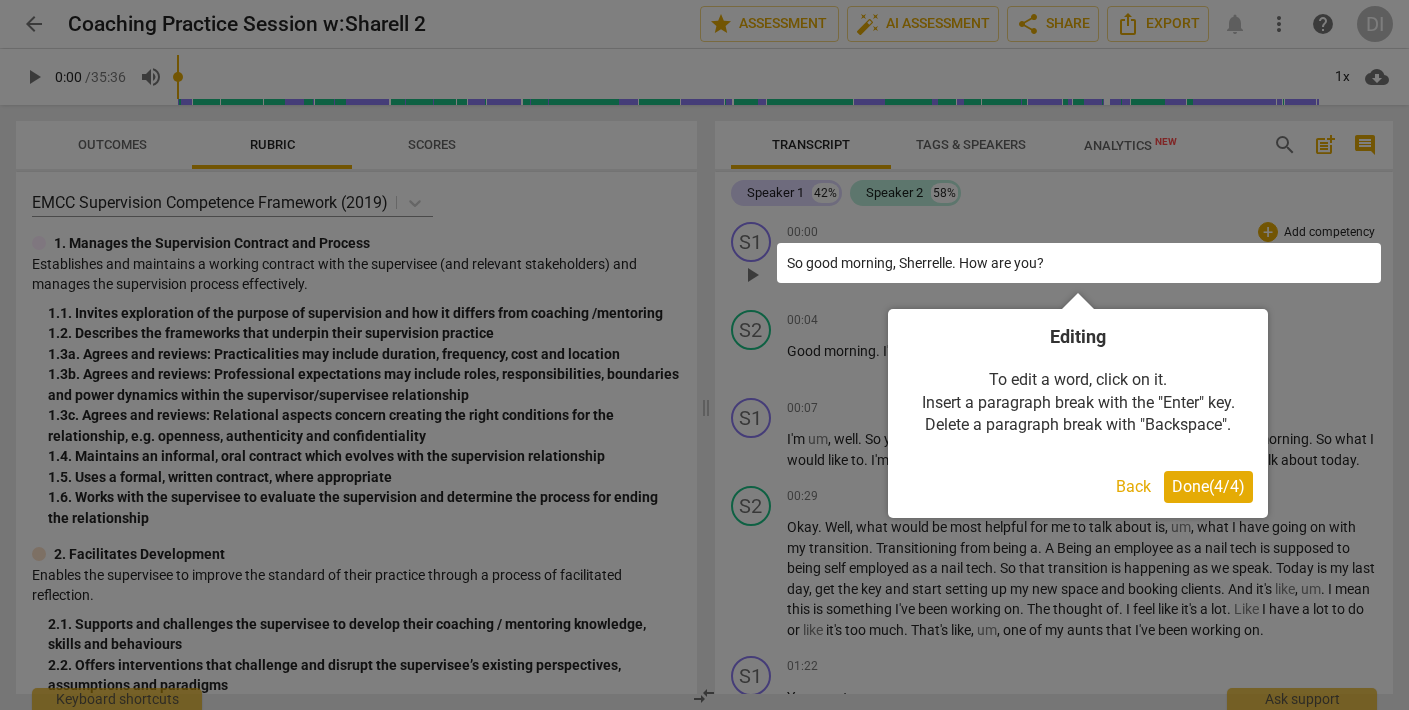 click at bounding box center [704, 355] 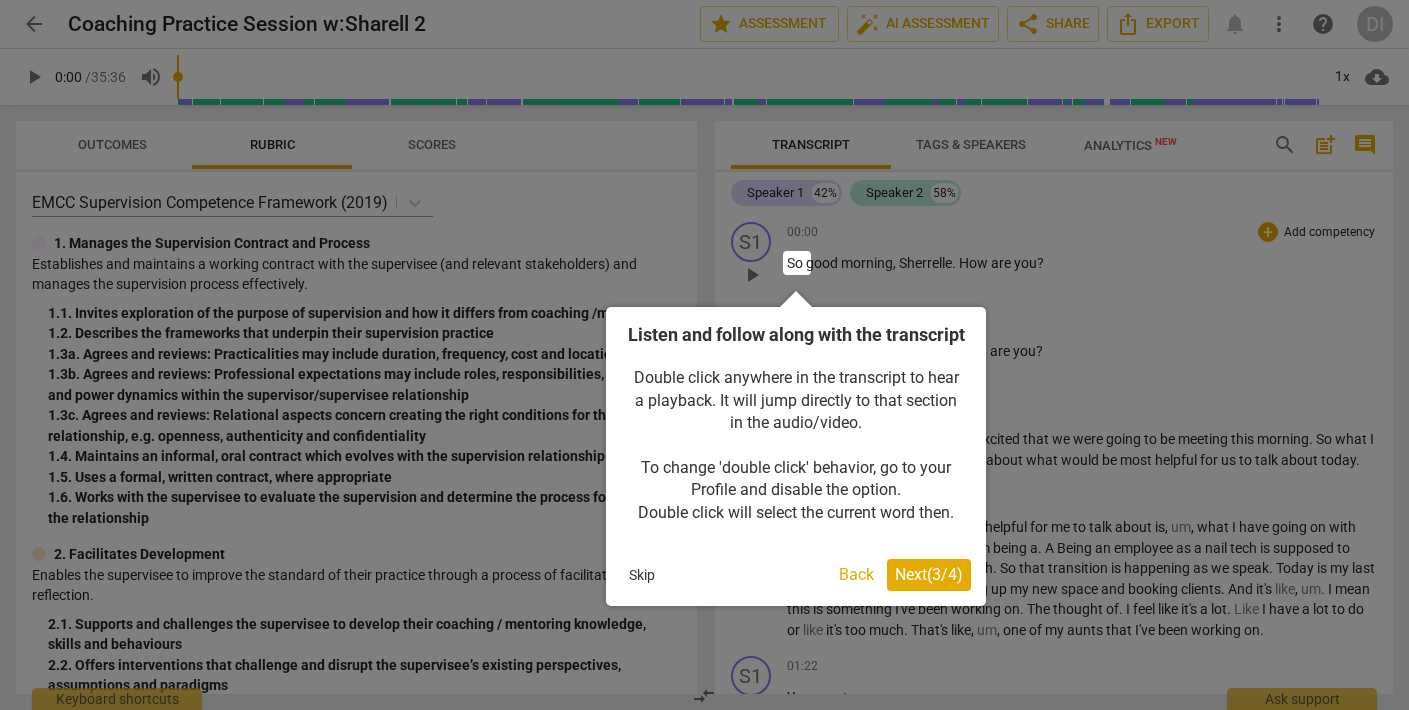 click on "Back" at bounding box center [856, 575] 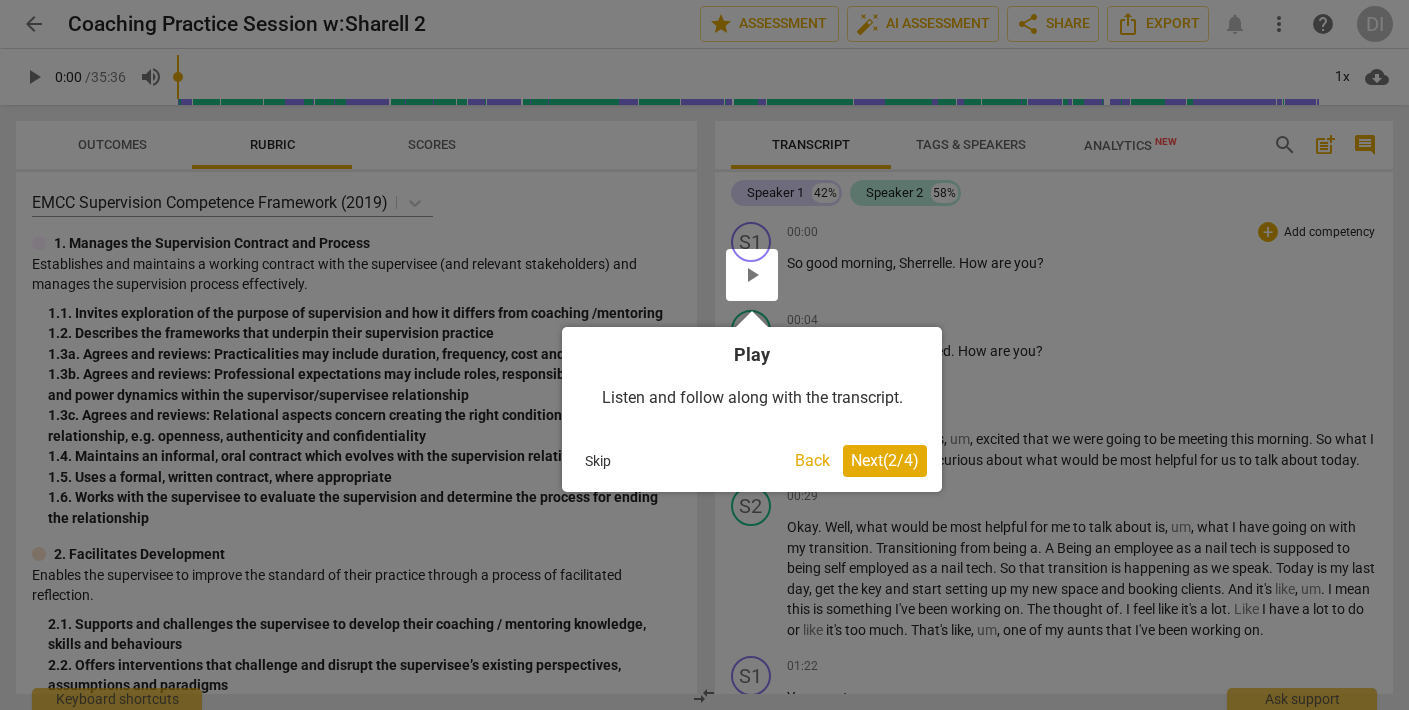 click at bounding box center (752, 275) 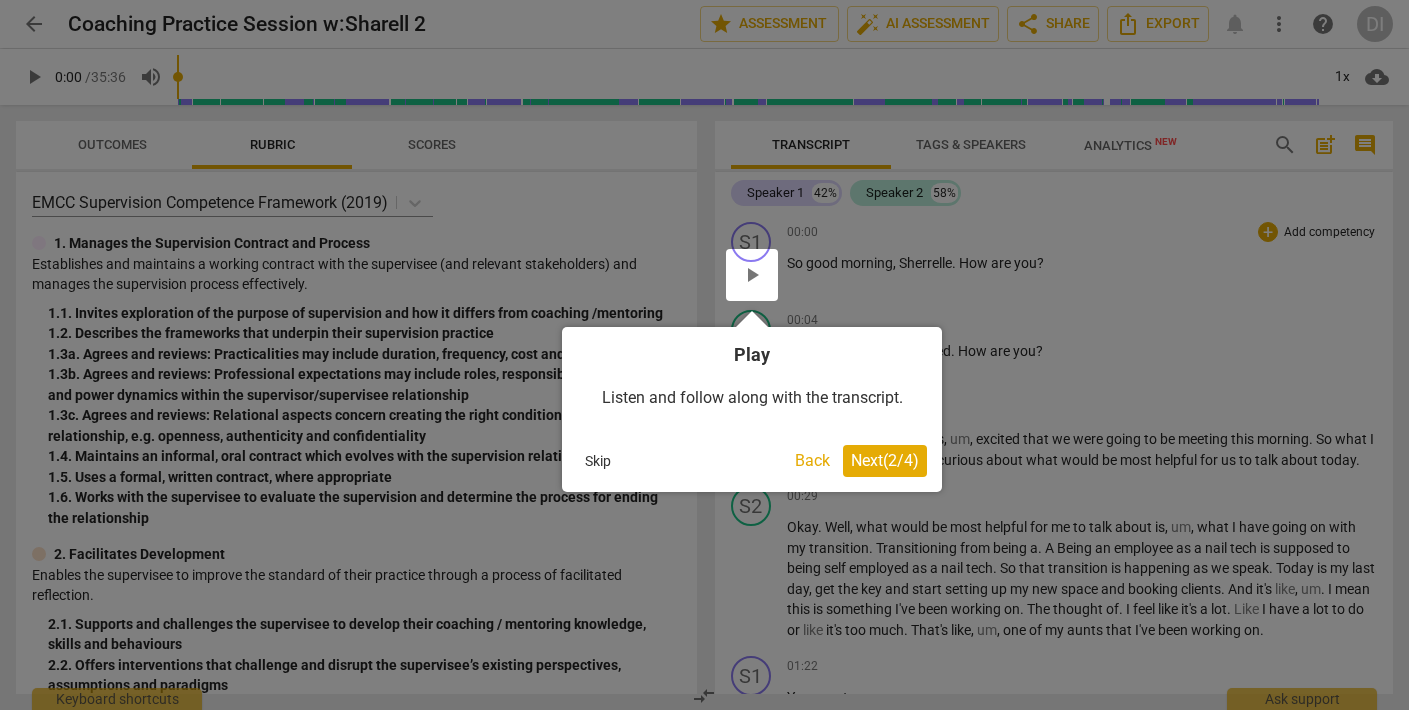 scroll, scrollTop: 0, scrollLeft: 0, axis: both 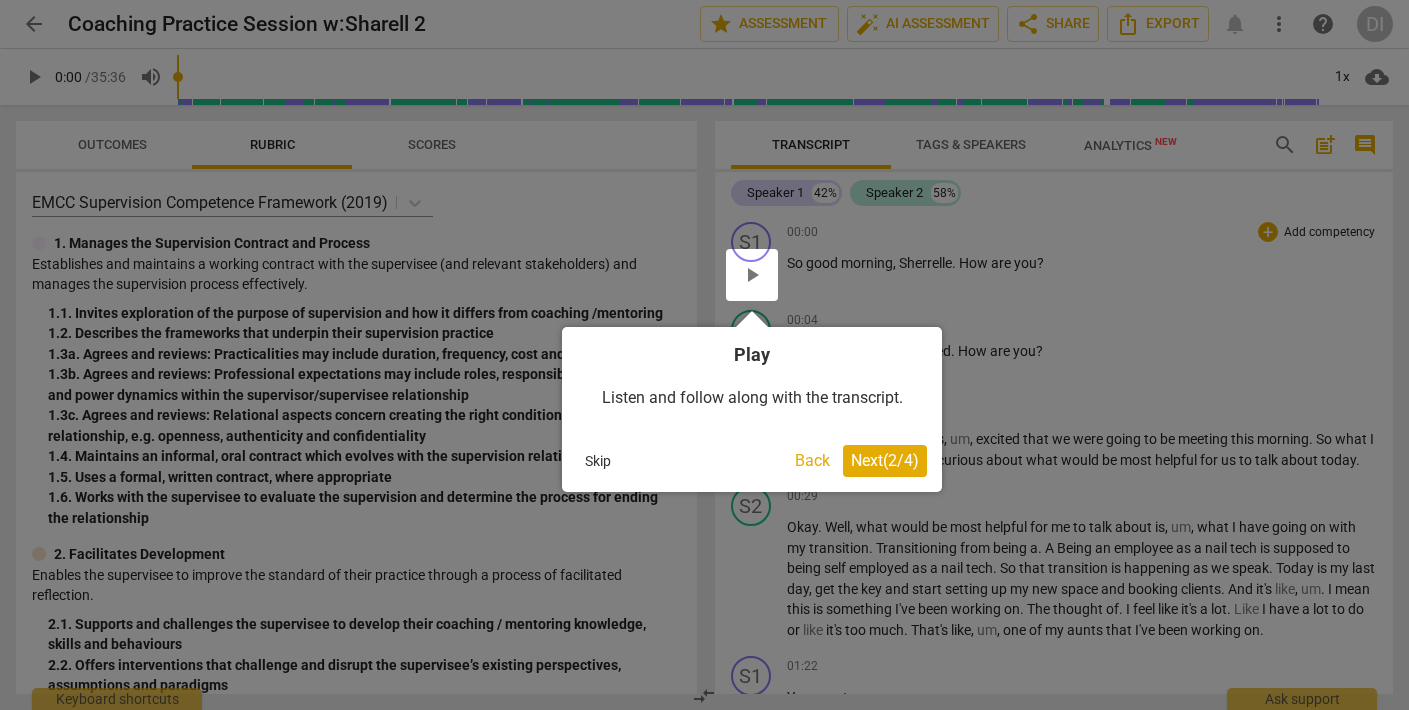 click at bounding box center (704, 355) 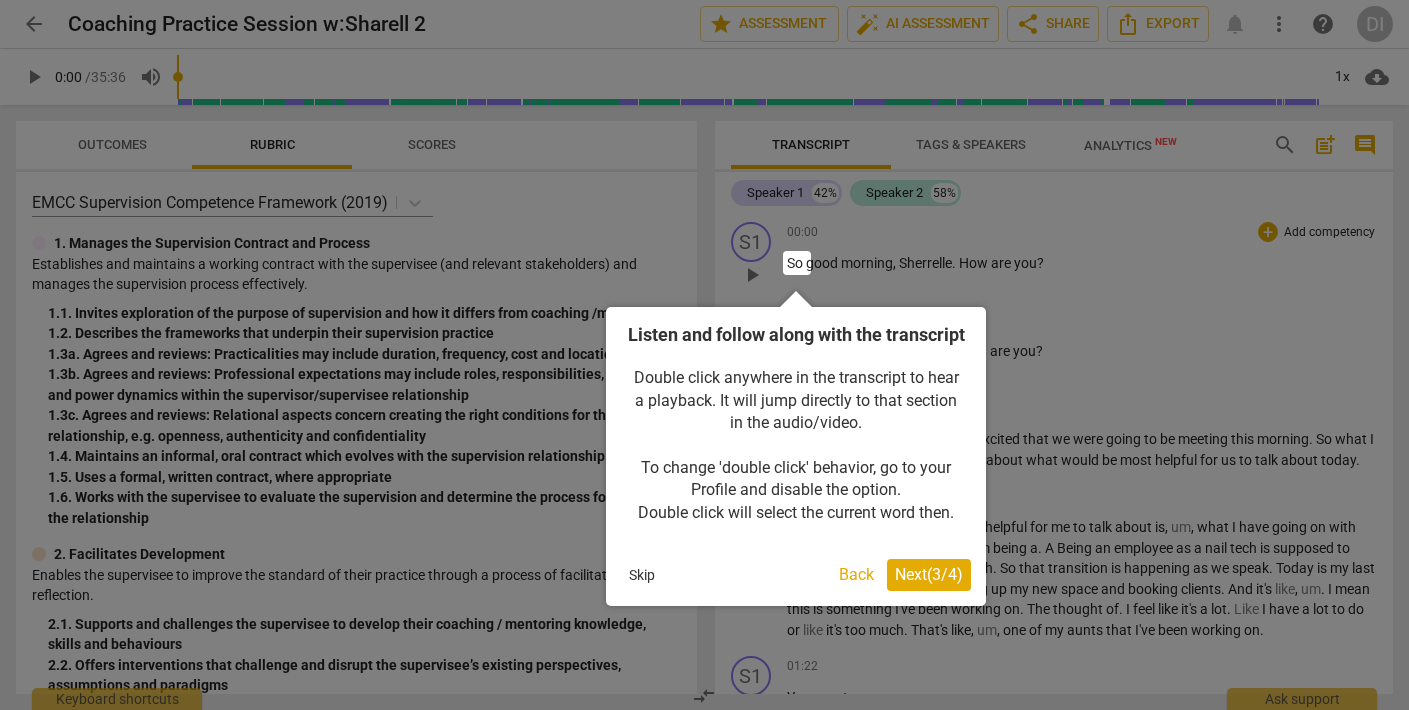 scroll, scrollTop: 0, scrollLeft: 0, axis: both 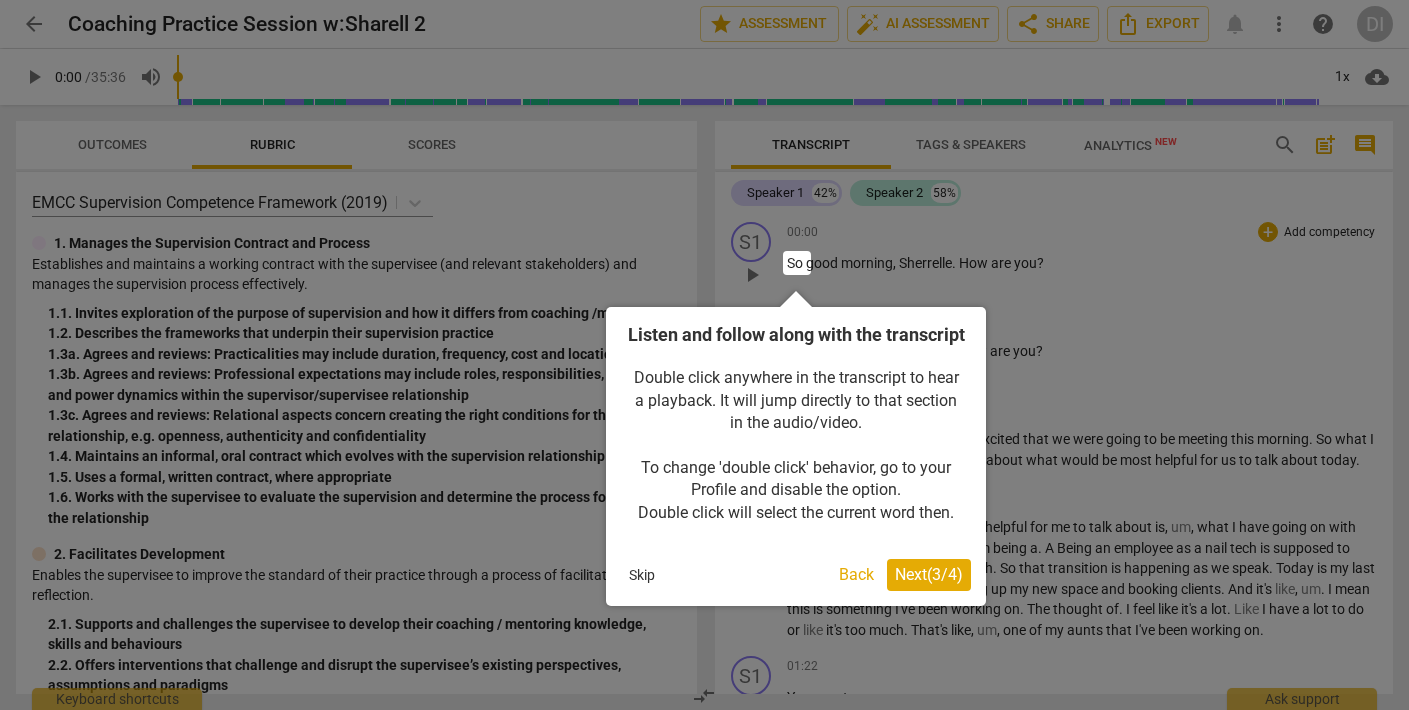click on "Next  ( 3 / 4 )" at bounding box center [929, 574] 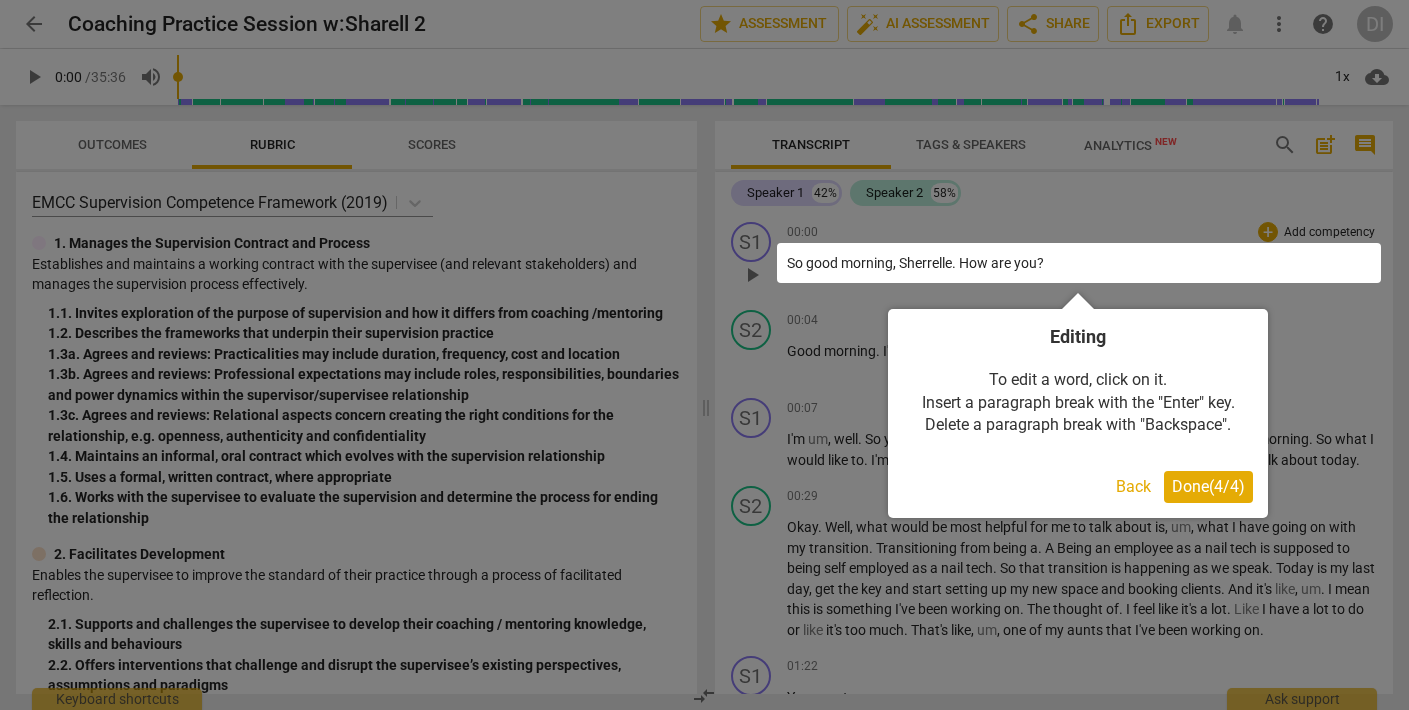 click at bounding box center [704, 355] 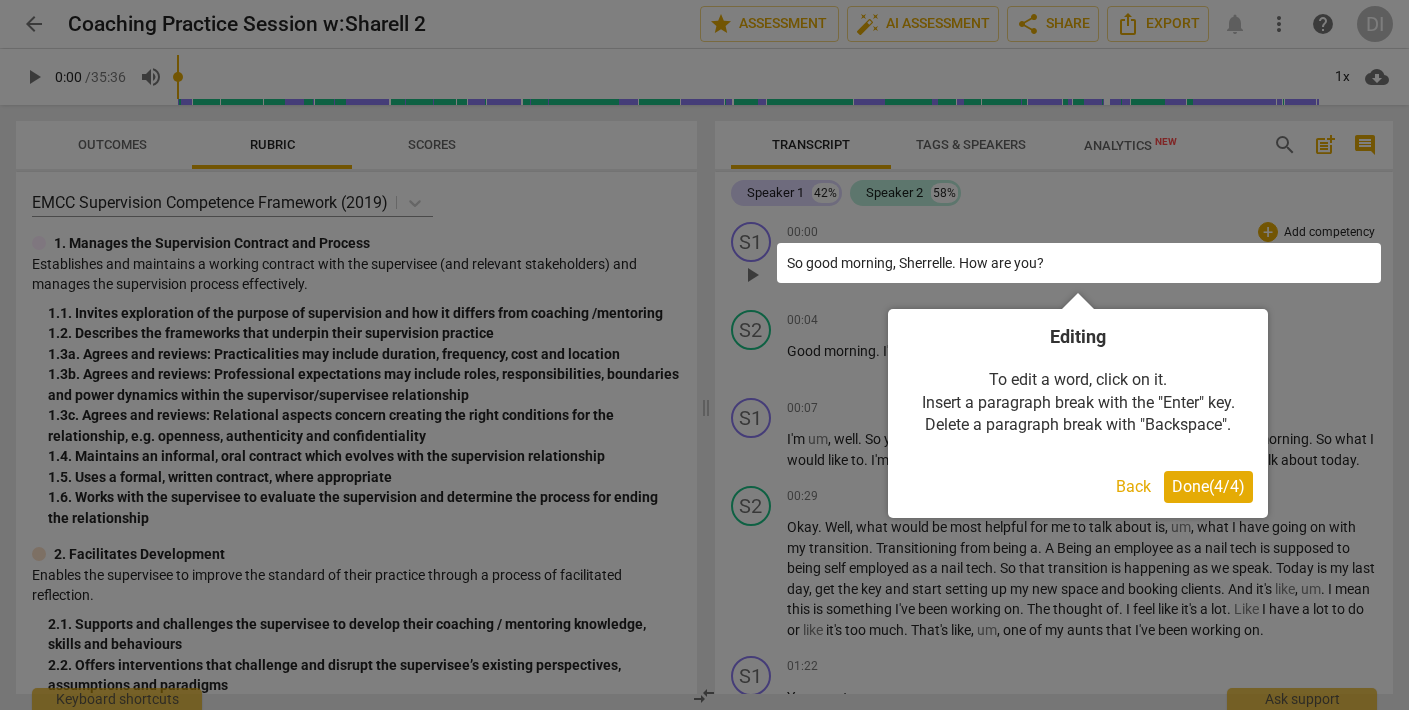 scroll, scrollTop: 0, scrollLeft: 0, axis: both 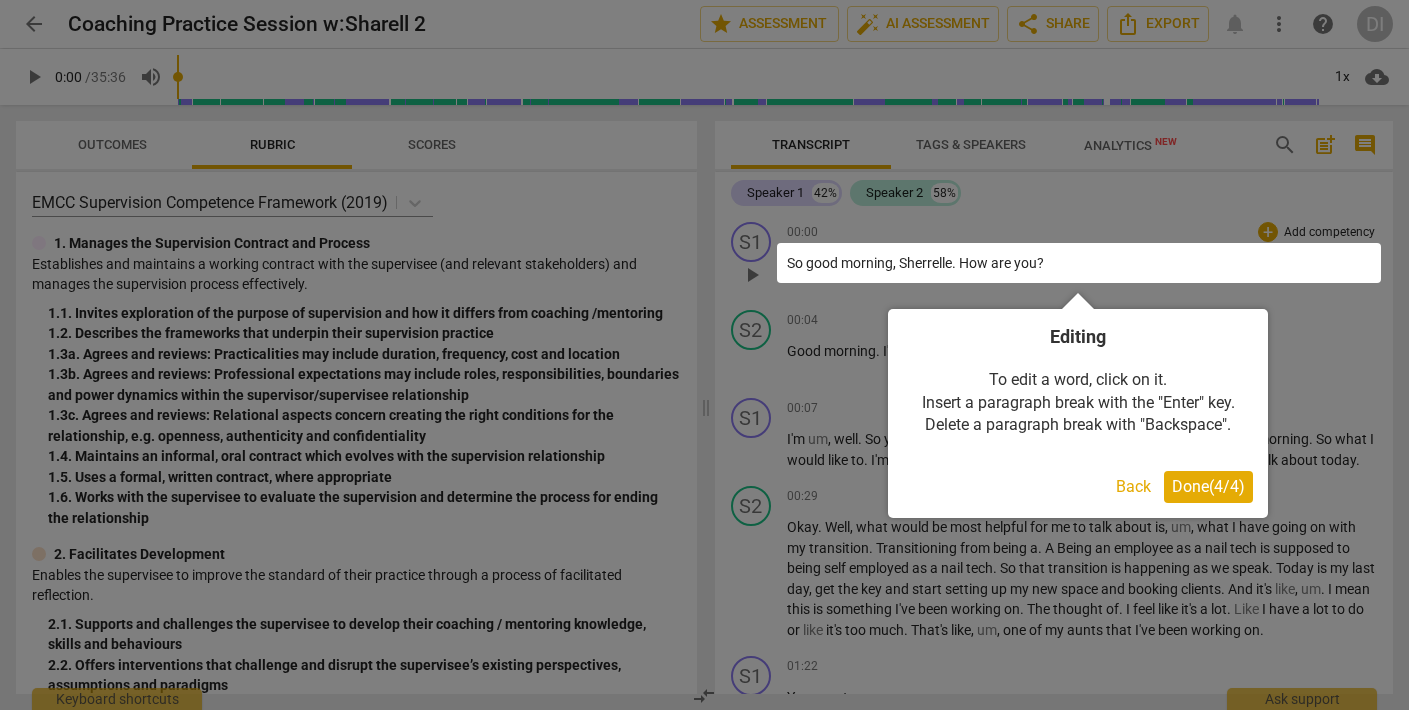 click at bounding box center (704, 355) 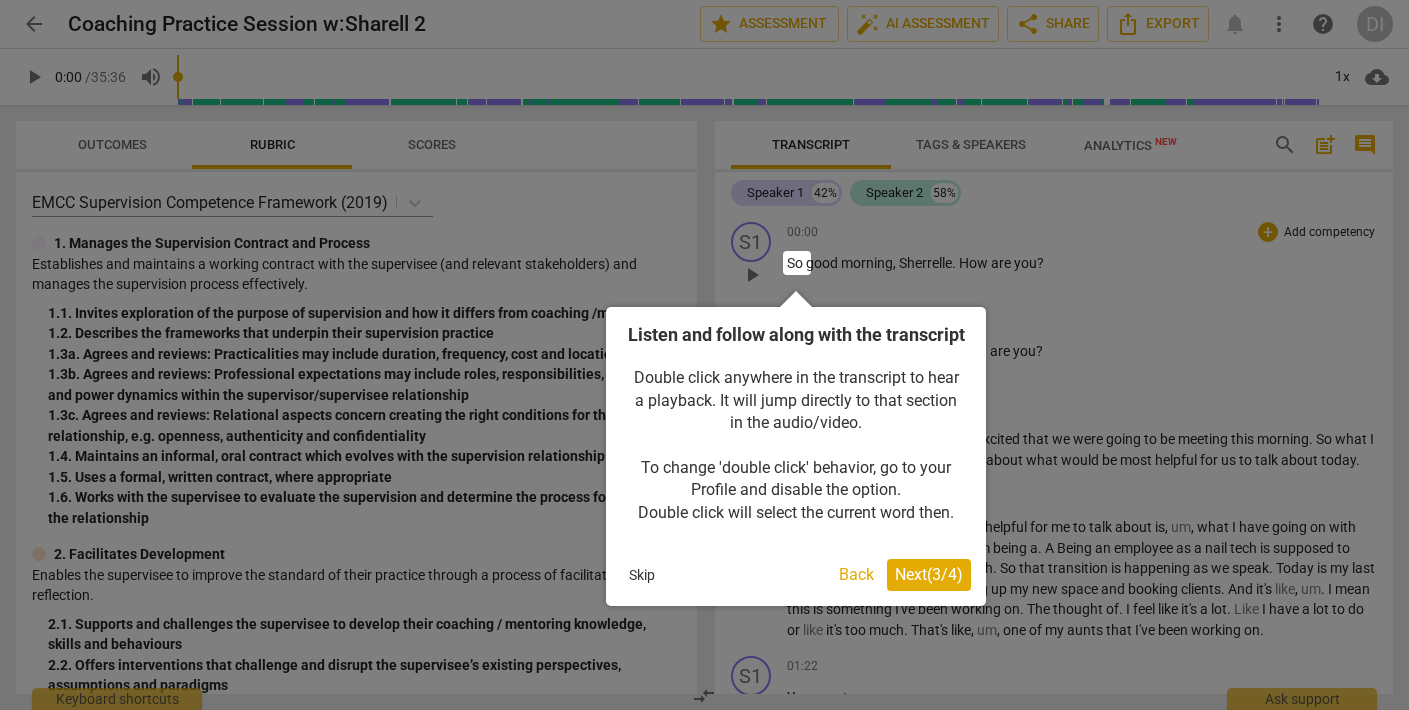 click on "Skip" at bounding box center (642, 575) 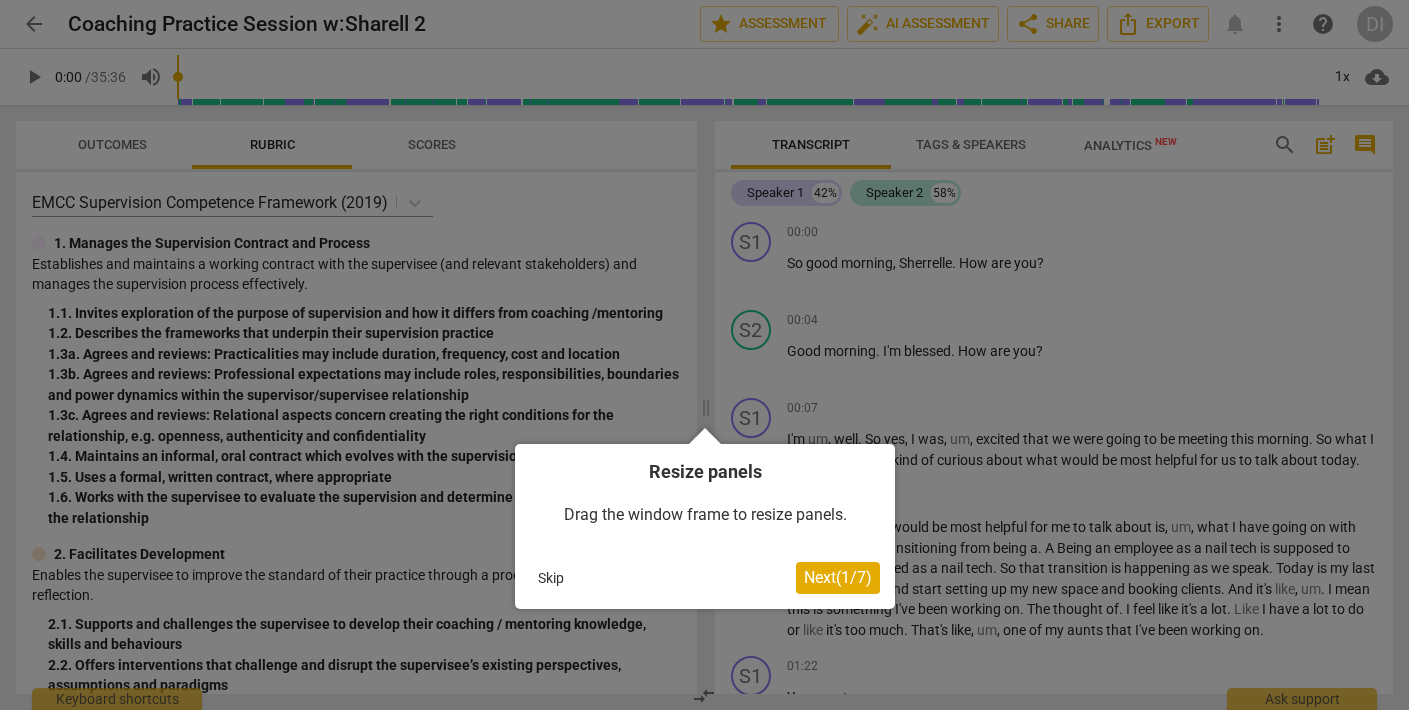 click at bounding box center [704, 355] 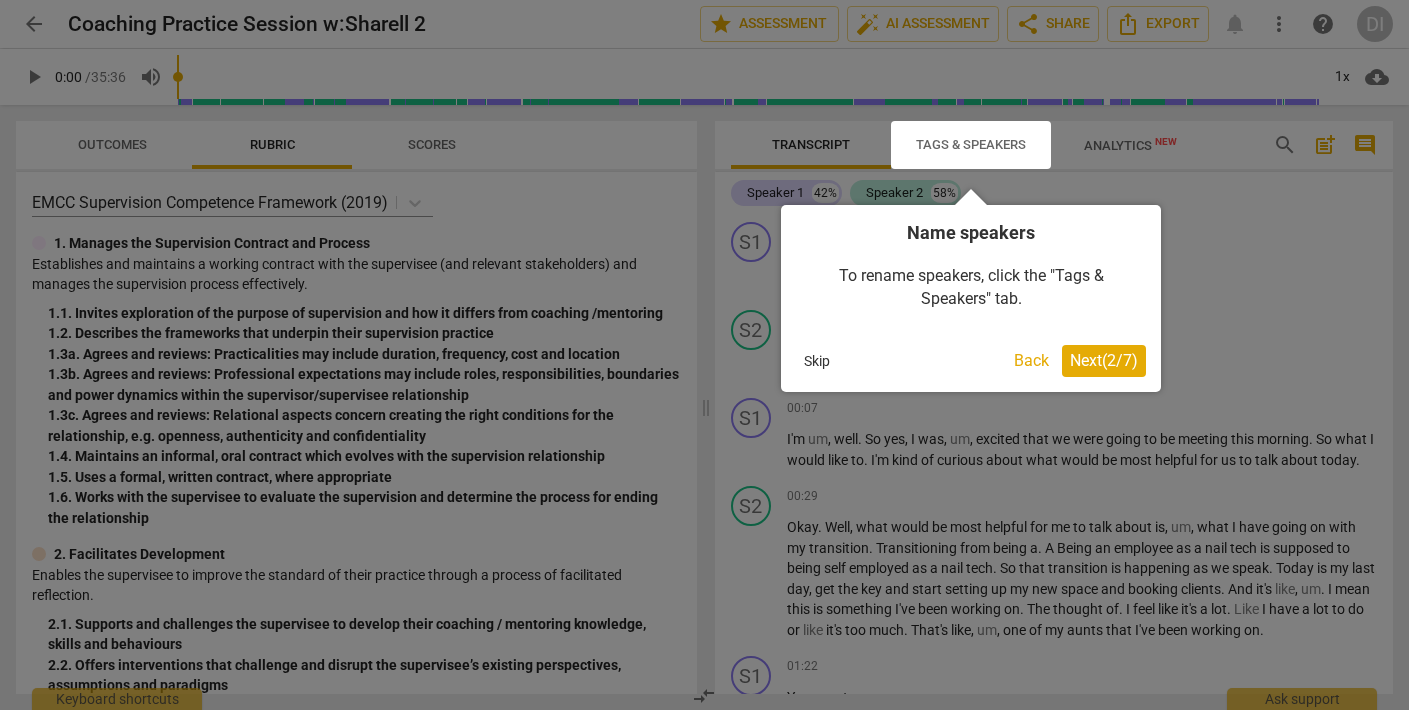 click on "Next  ( 2 / 7 )" at bounding box center [1104, 360] 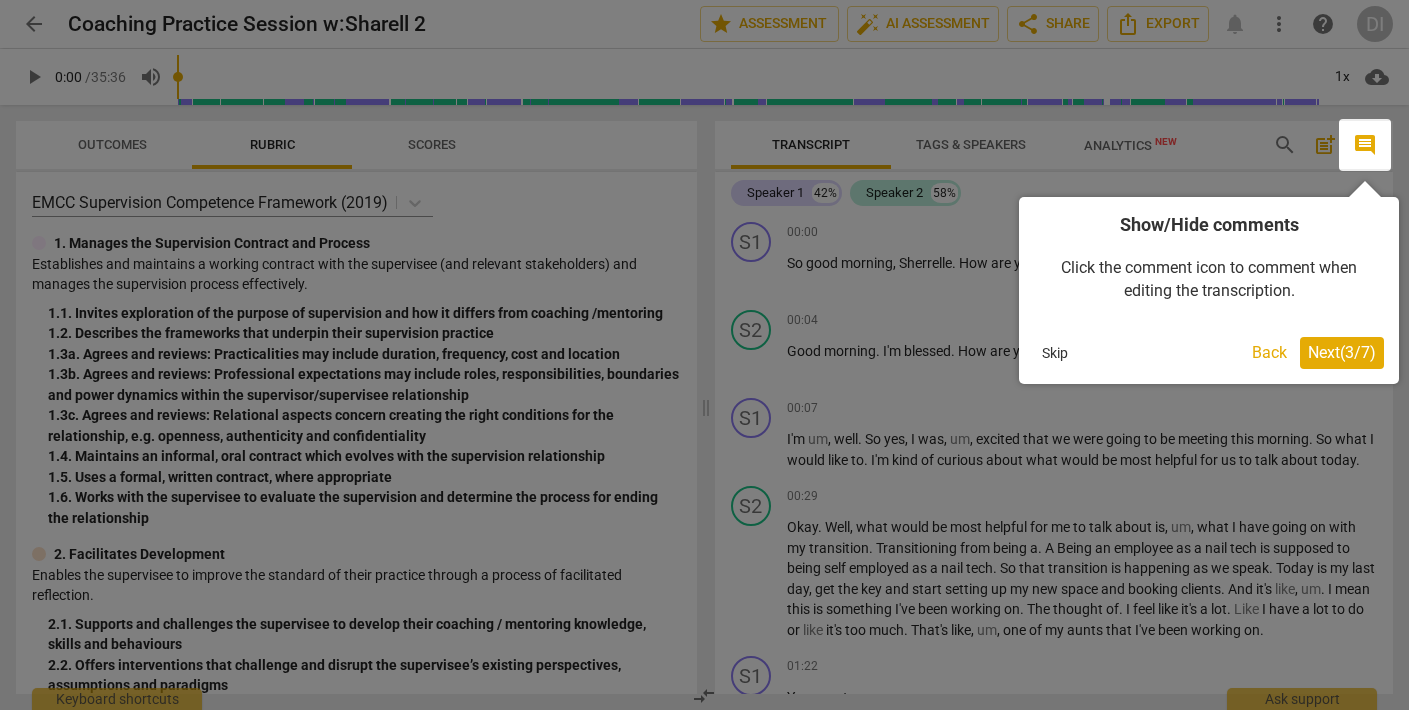 scroll, scrollTop: 0, scrollLeft: 0, axis: both 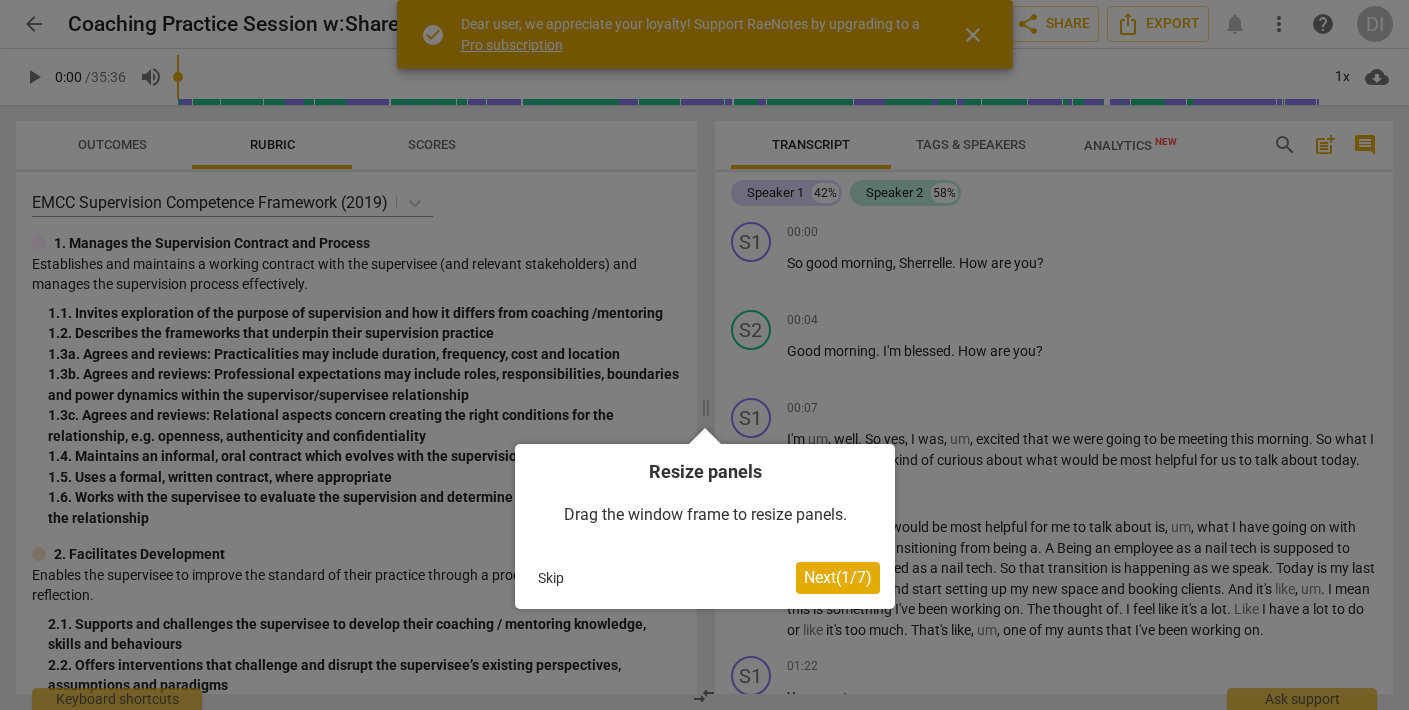 click at bounding box center [704, 355] 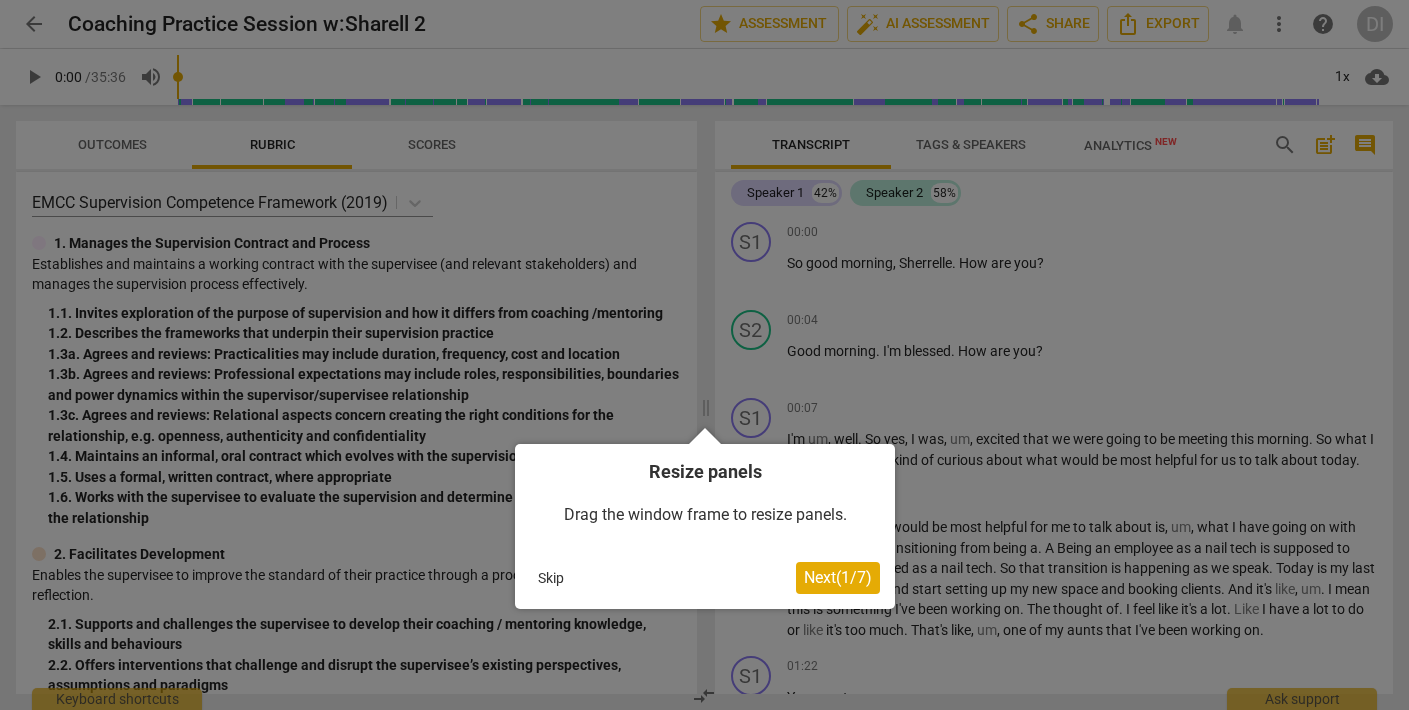 scroll, scrollTop: 0, scrollLeft: 0, axis: both 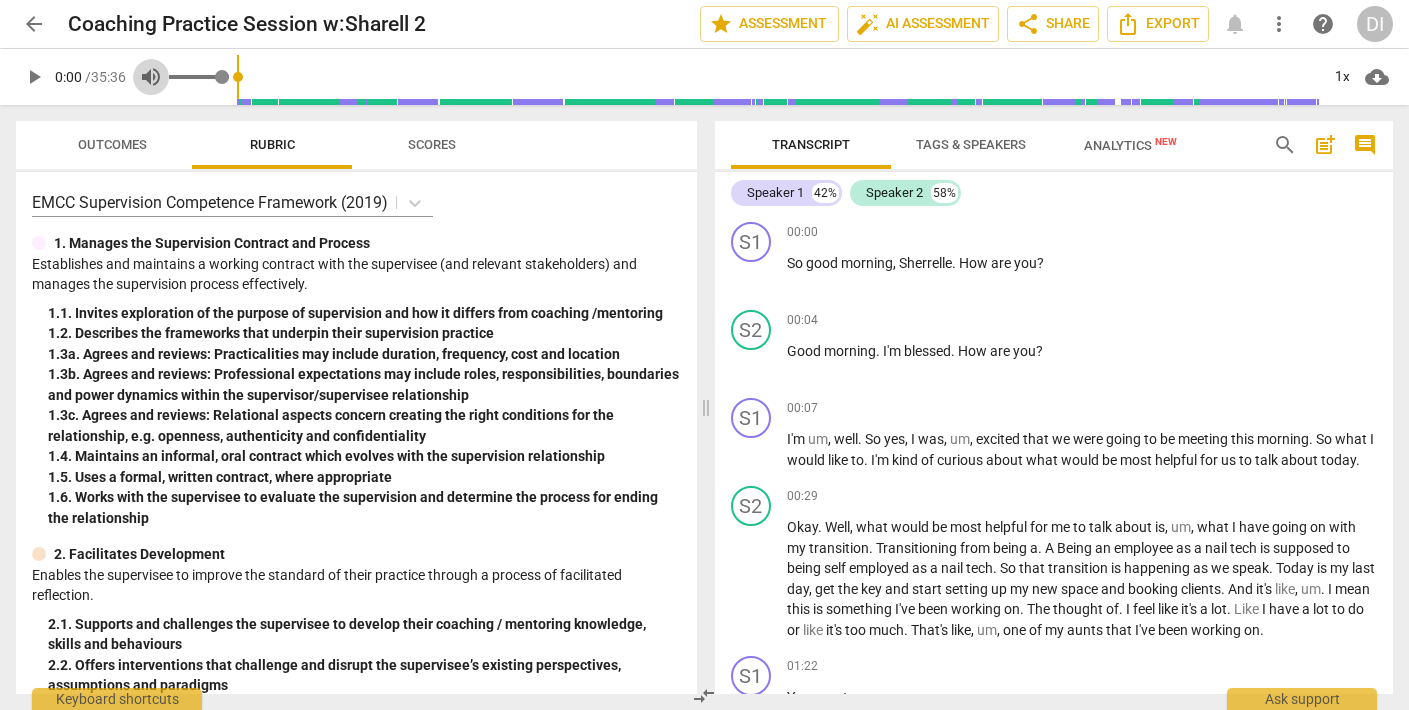 click on "volume_up" at bounding box center (151, 77) 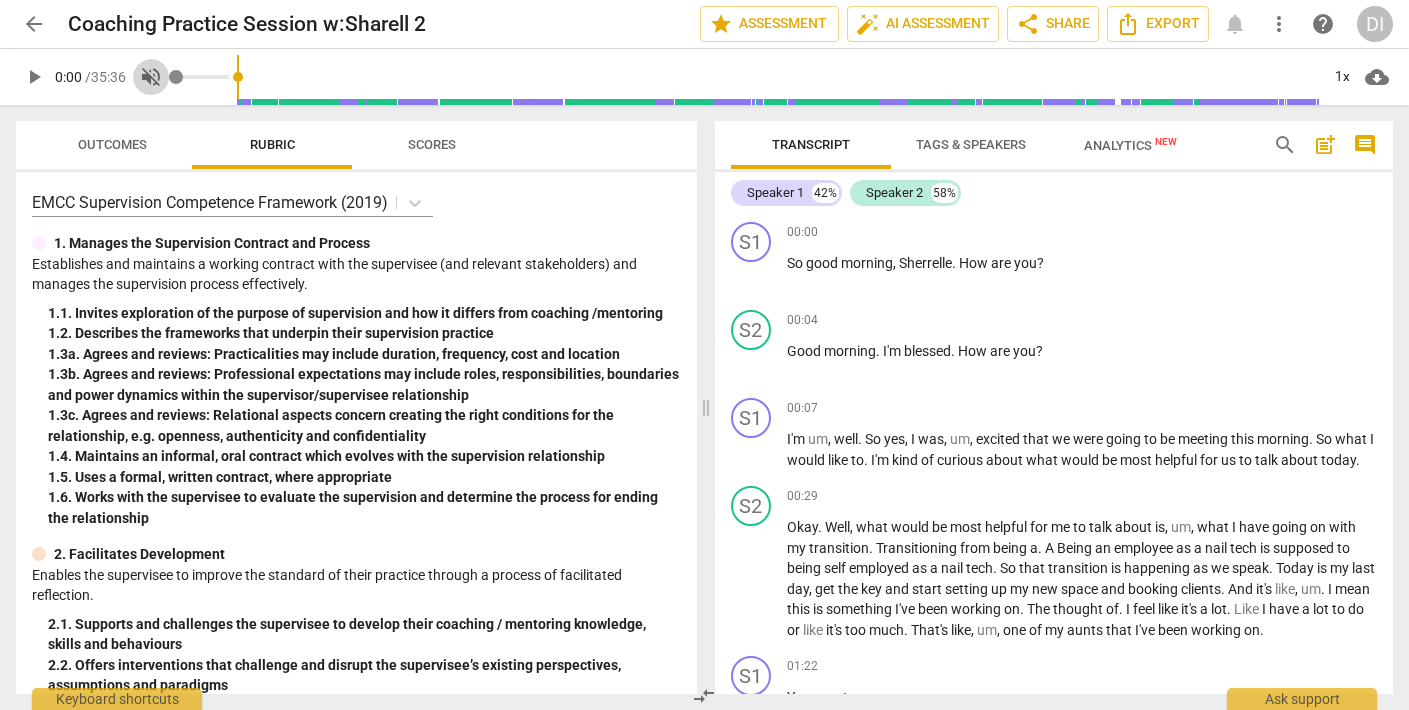 click on "volume_off" at bounding box center [151, 77] 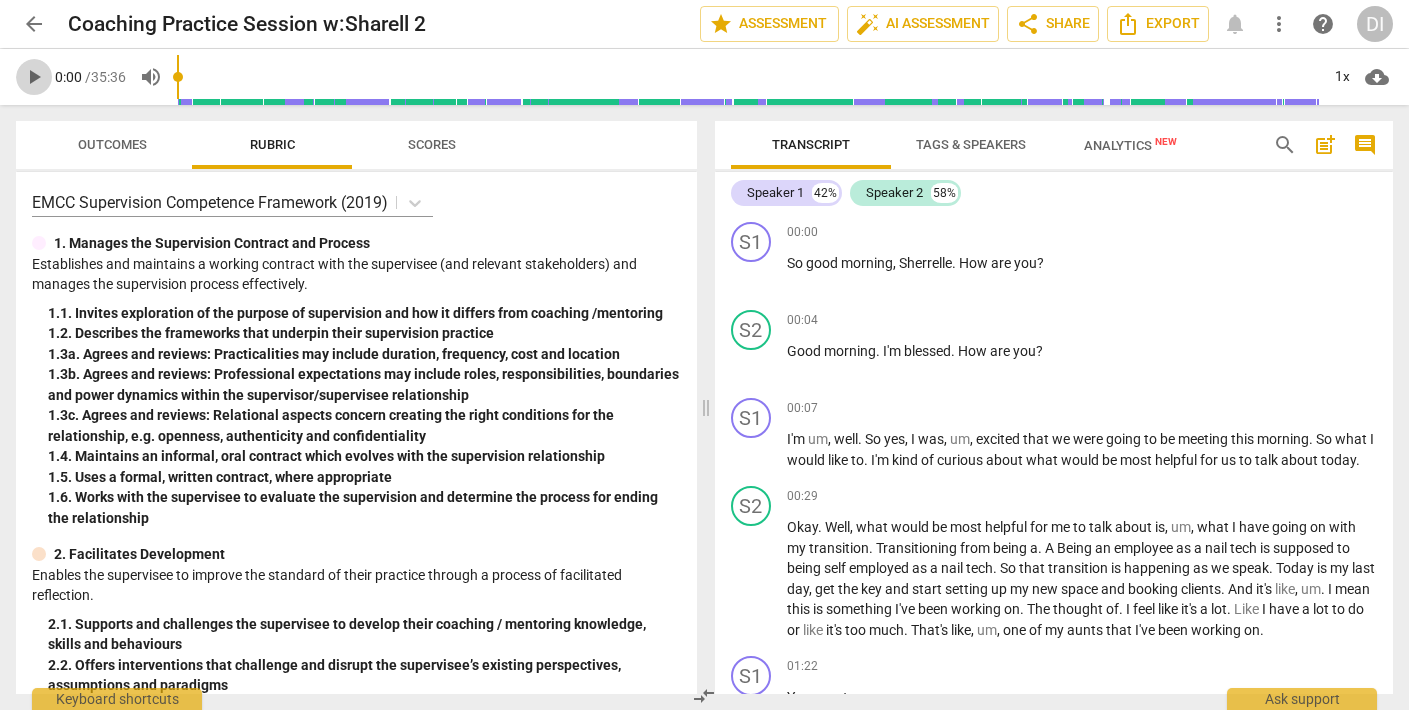 click on "play_arrow" at bounding box center (34, 77) 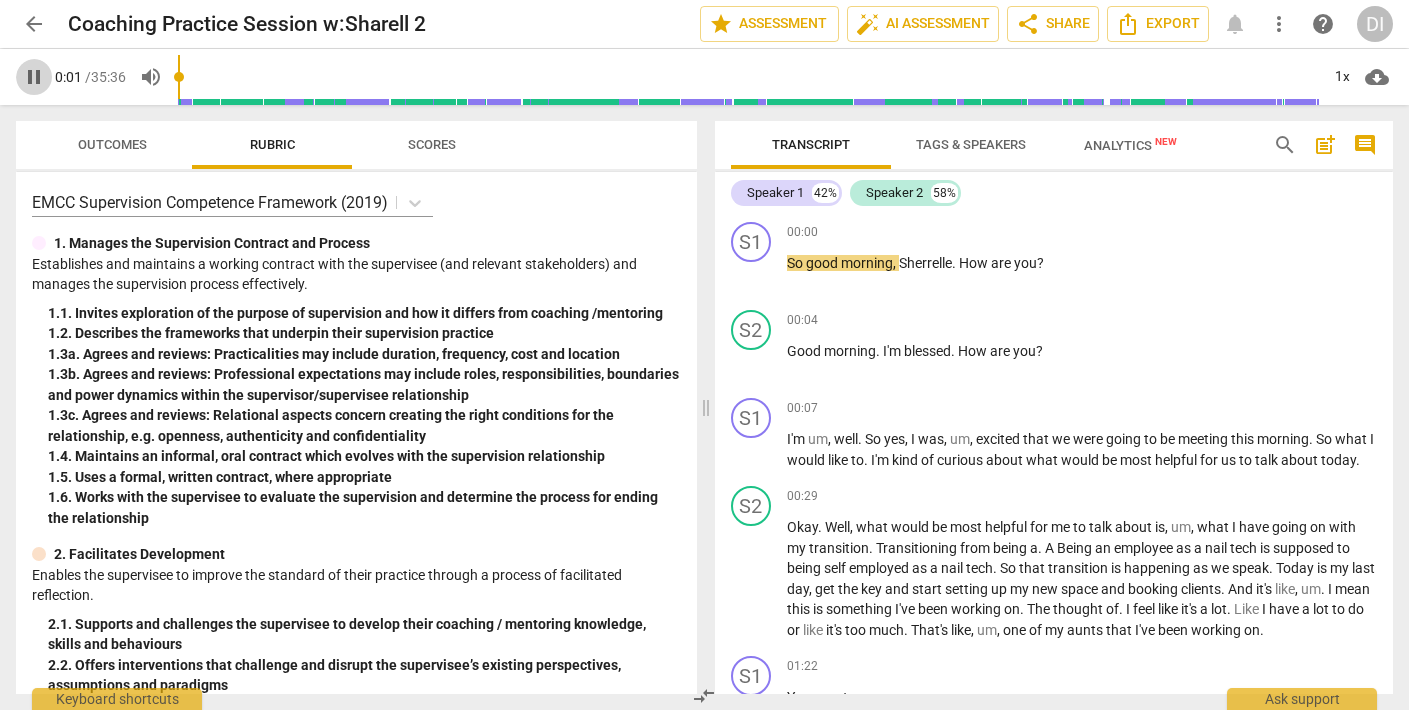 click on "pause" at bounding box center (34, 77) 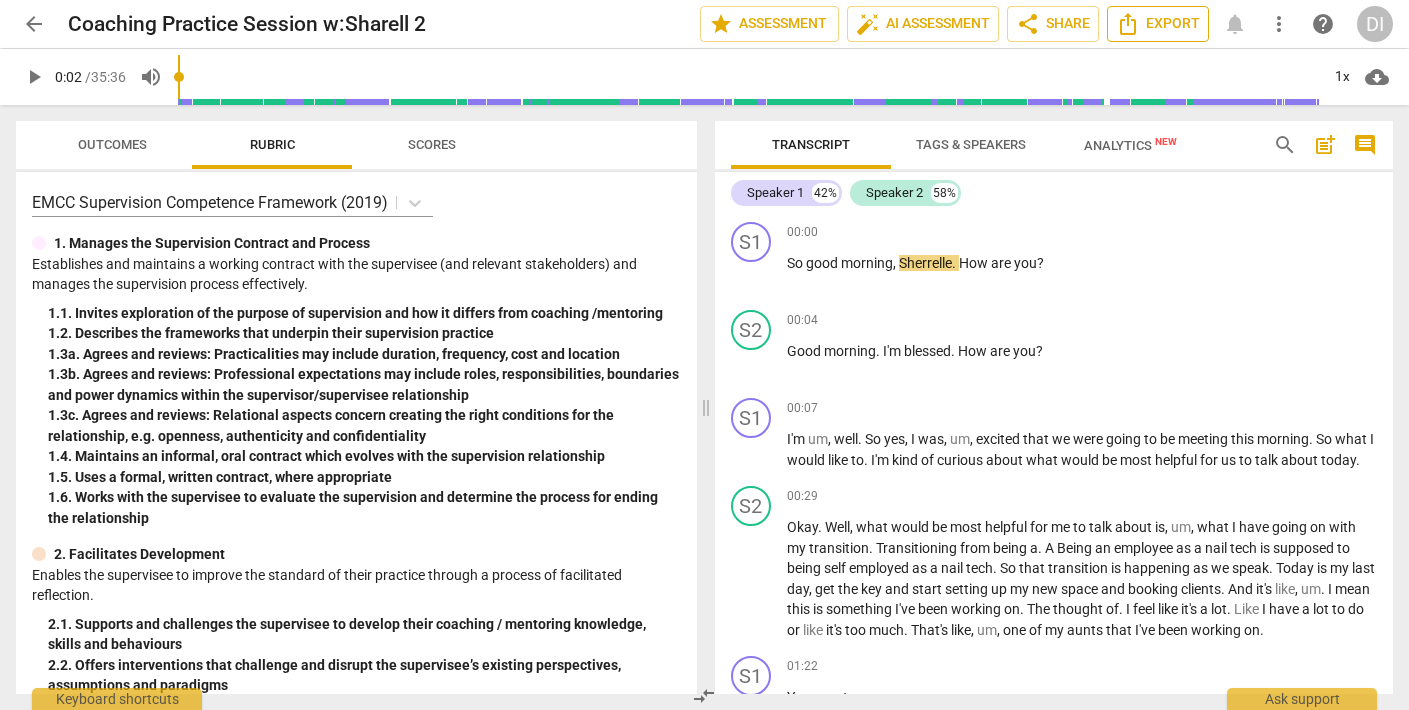 scroll, scrollTop: 0, scrollLeft: 0, axis: both 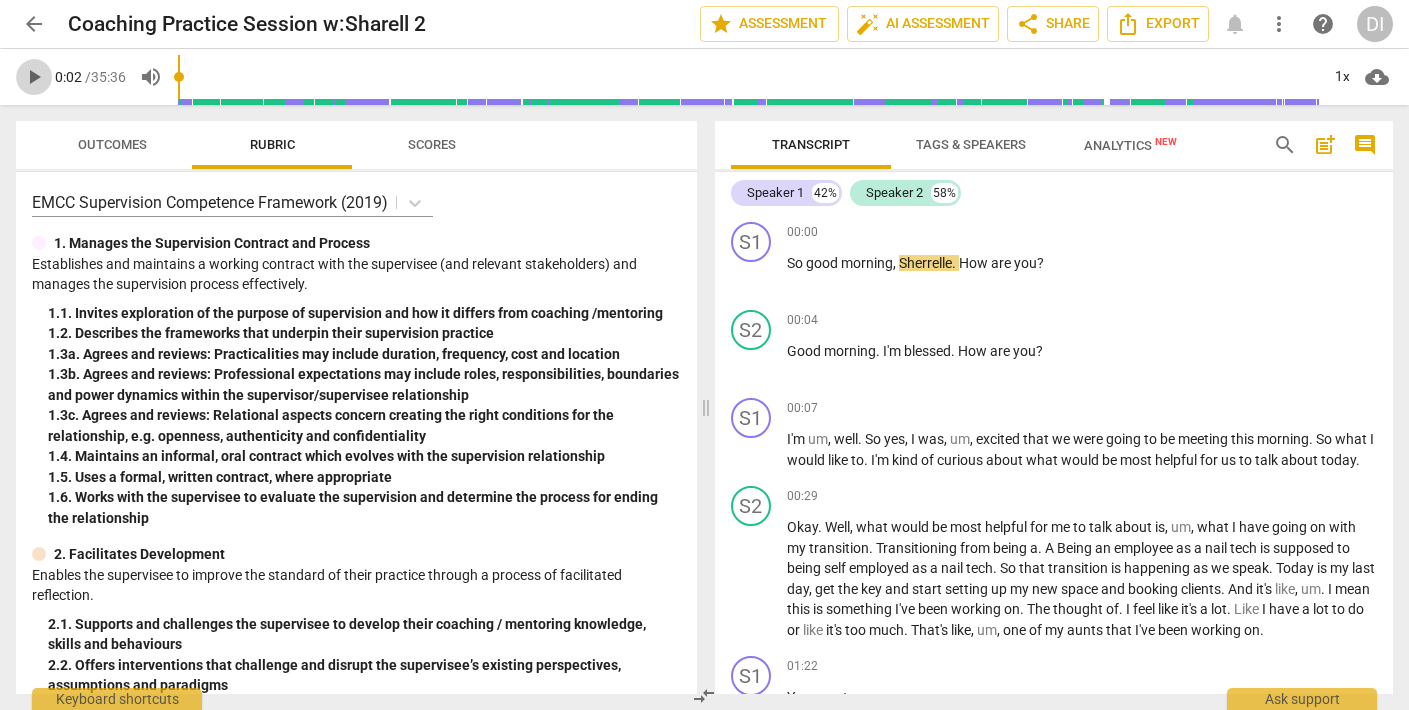click on "play_arrow" at bounding box center [34, 77] 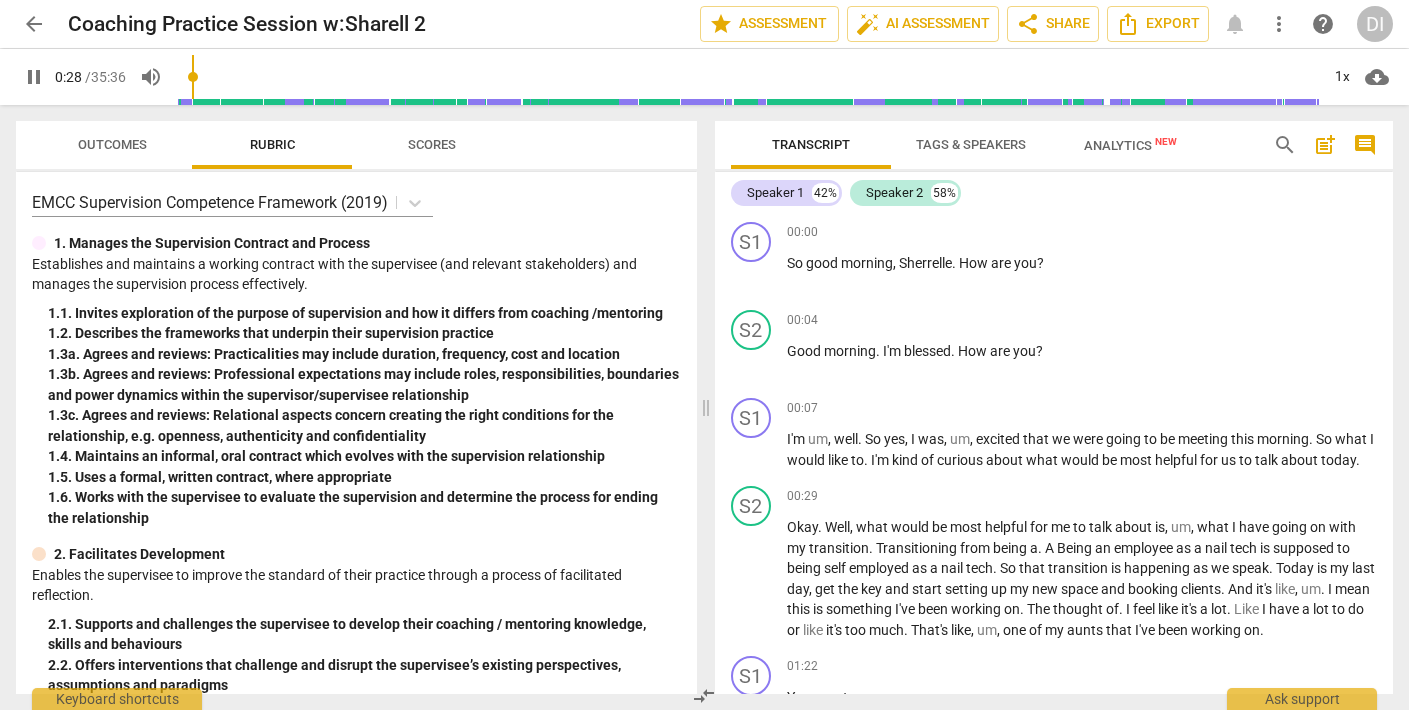 scroll, scrollTop: 0, scrollLeft: 0, axis: both 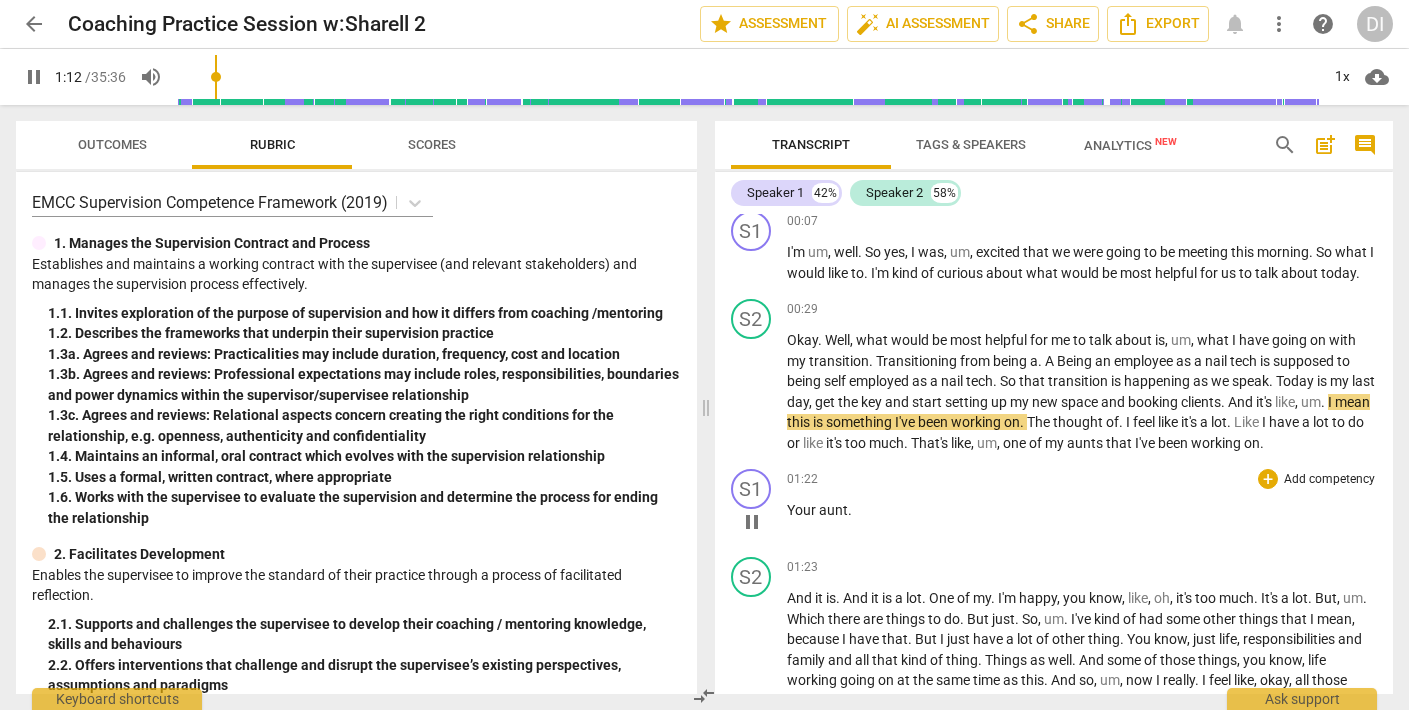 click on "aunt" at bounding box center [833, 510] 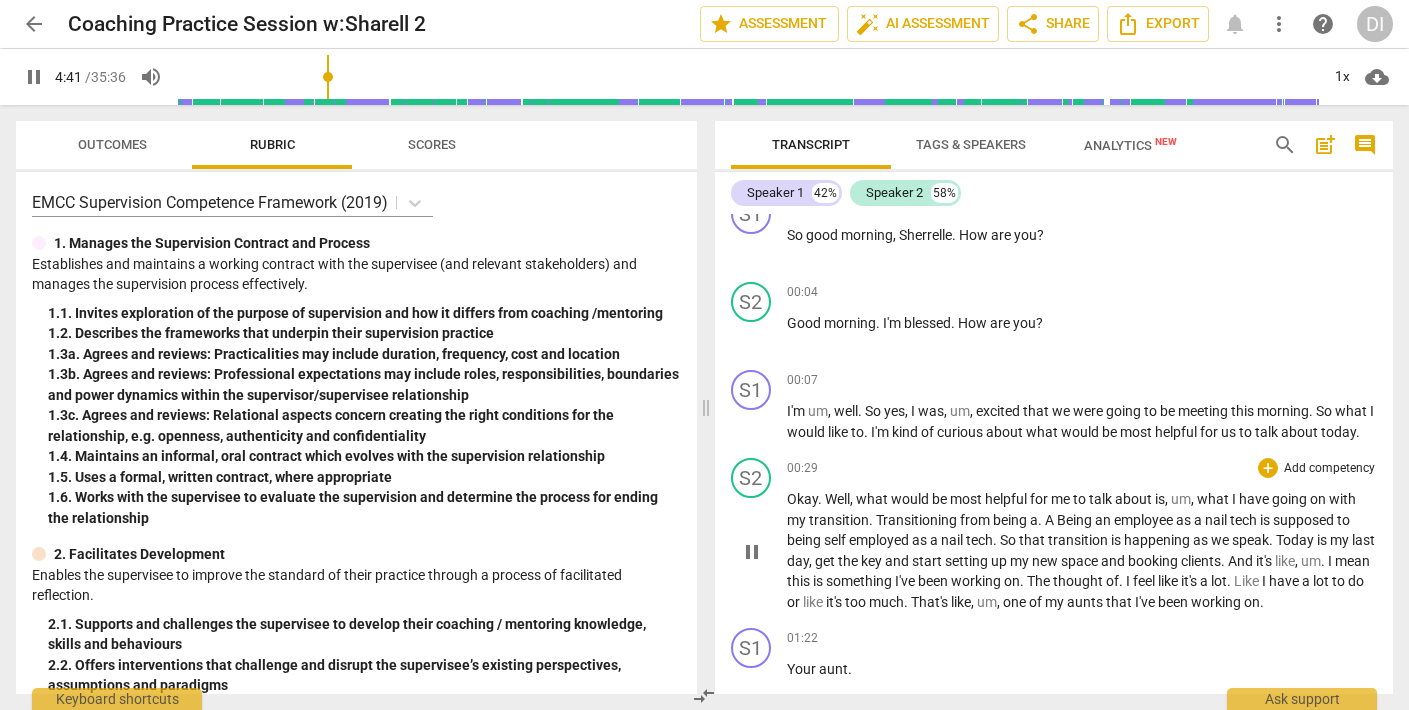 scroll, scrollTop: 26, scrollLeft: 0, axis: vertical 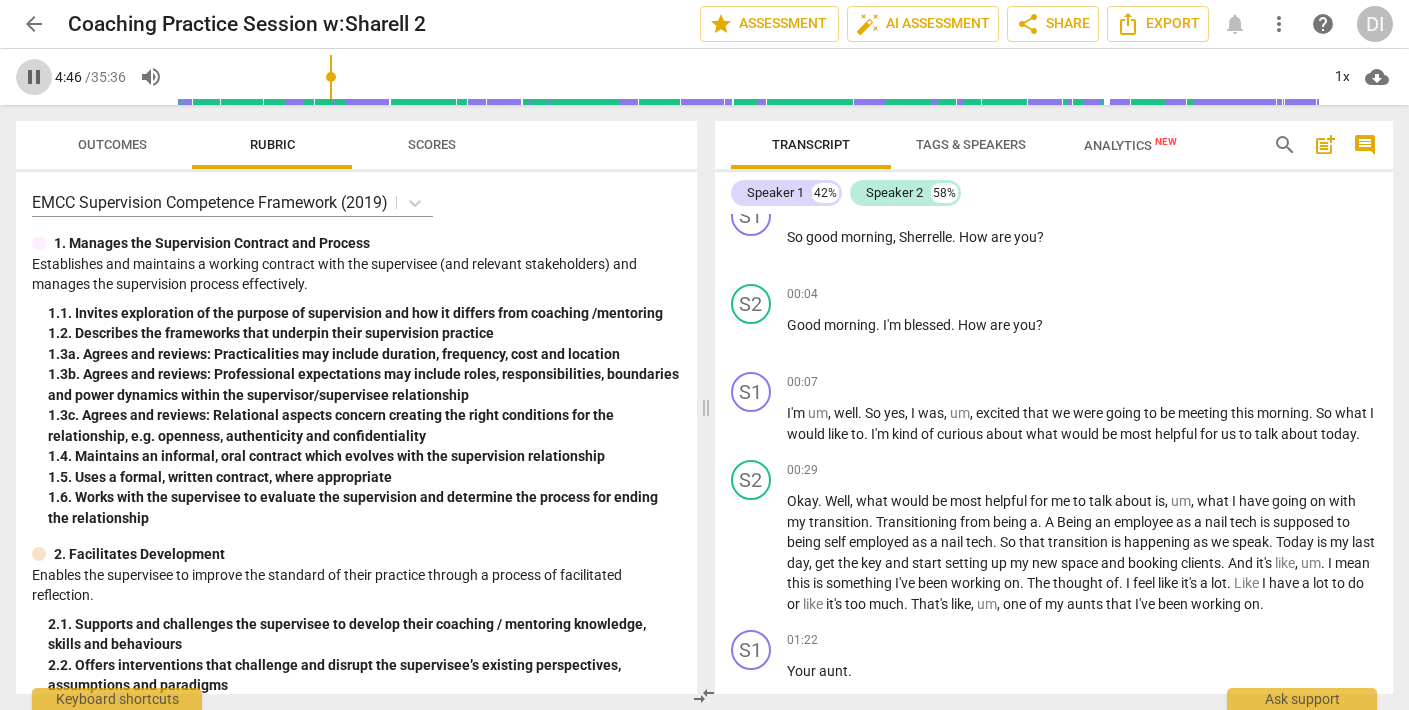 click on "pause" at bounding box center [34, 77] 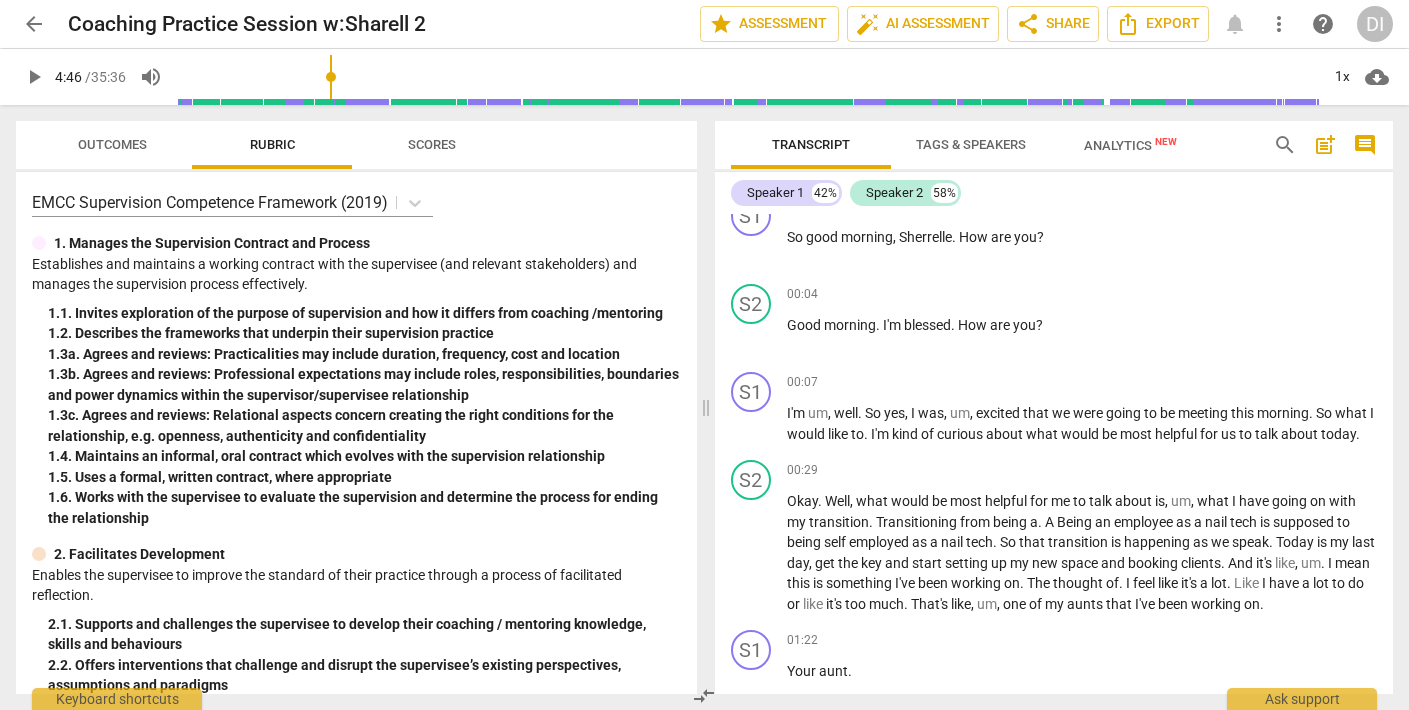 type on "287" 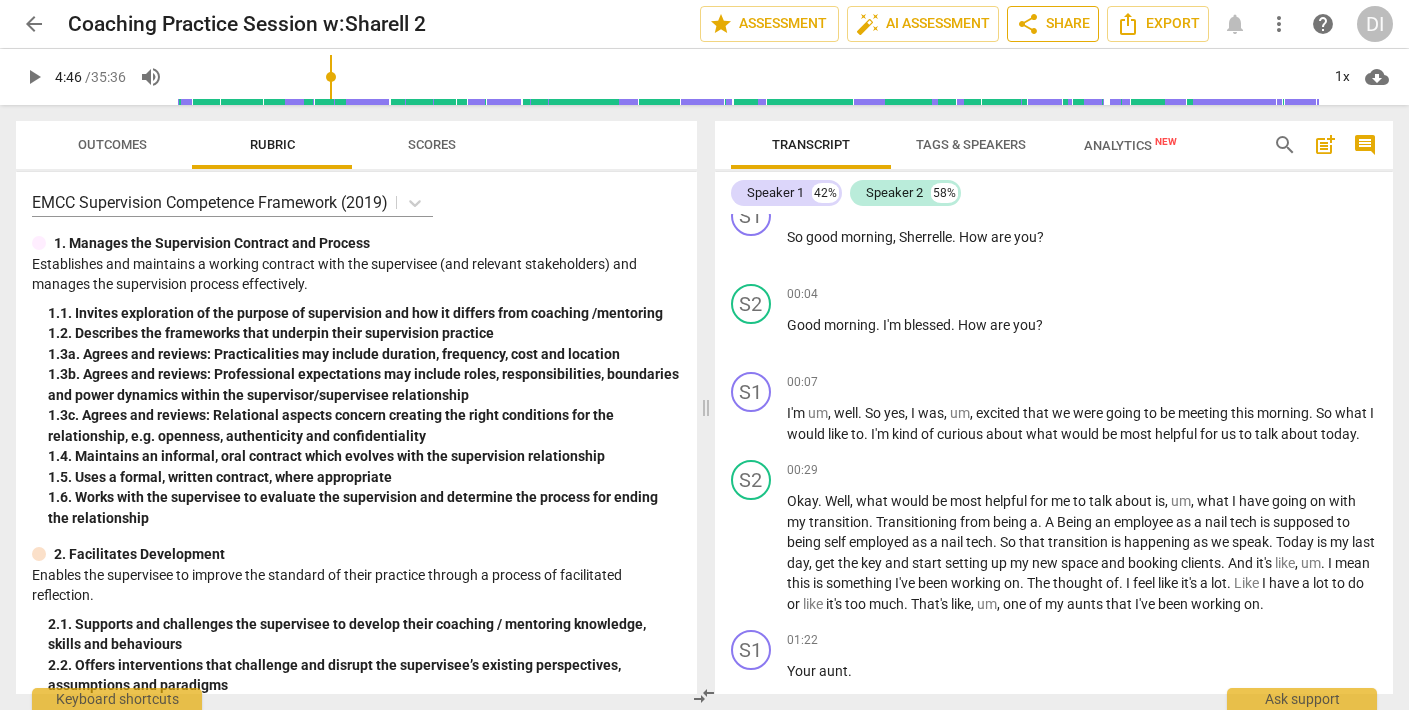 scroll, scrollTop: 0, scrollLeft: 0, axis: both 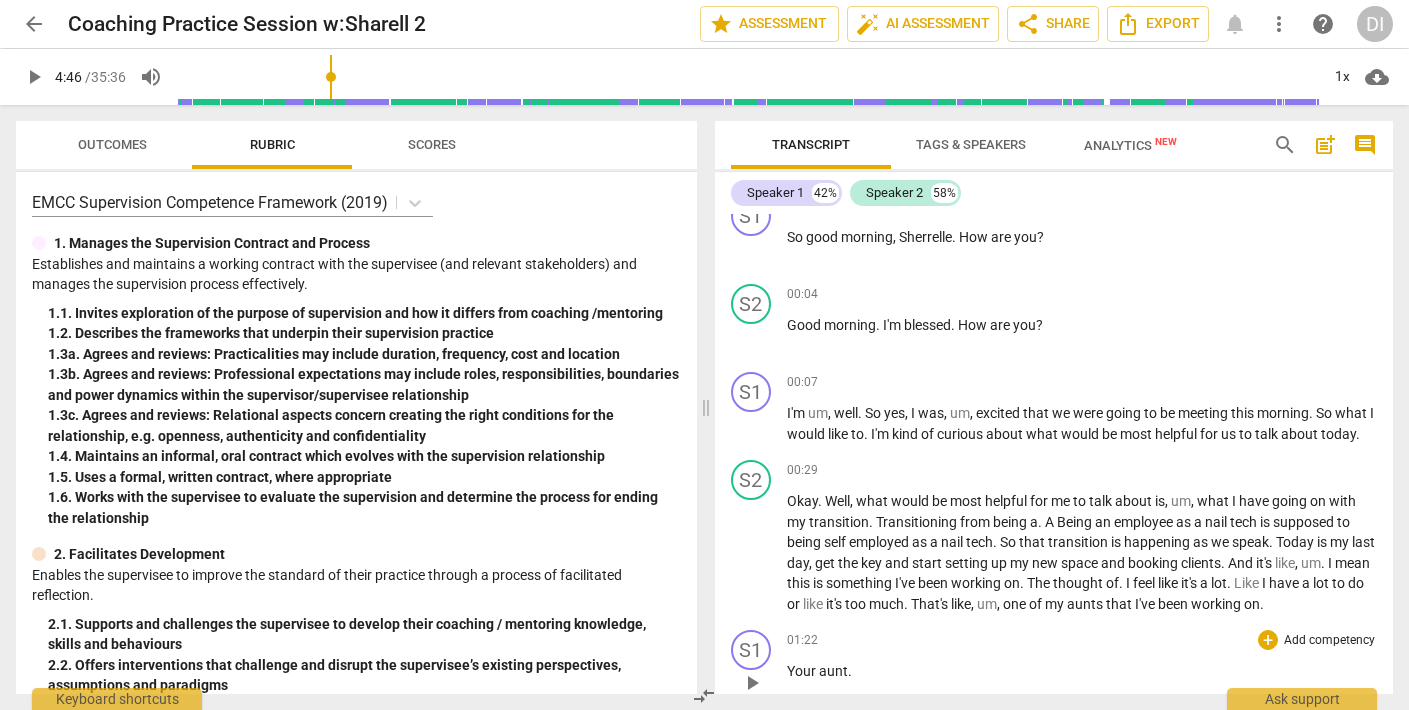 click on "aunt" at bounding box center [833, 671] 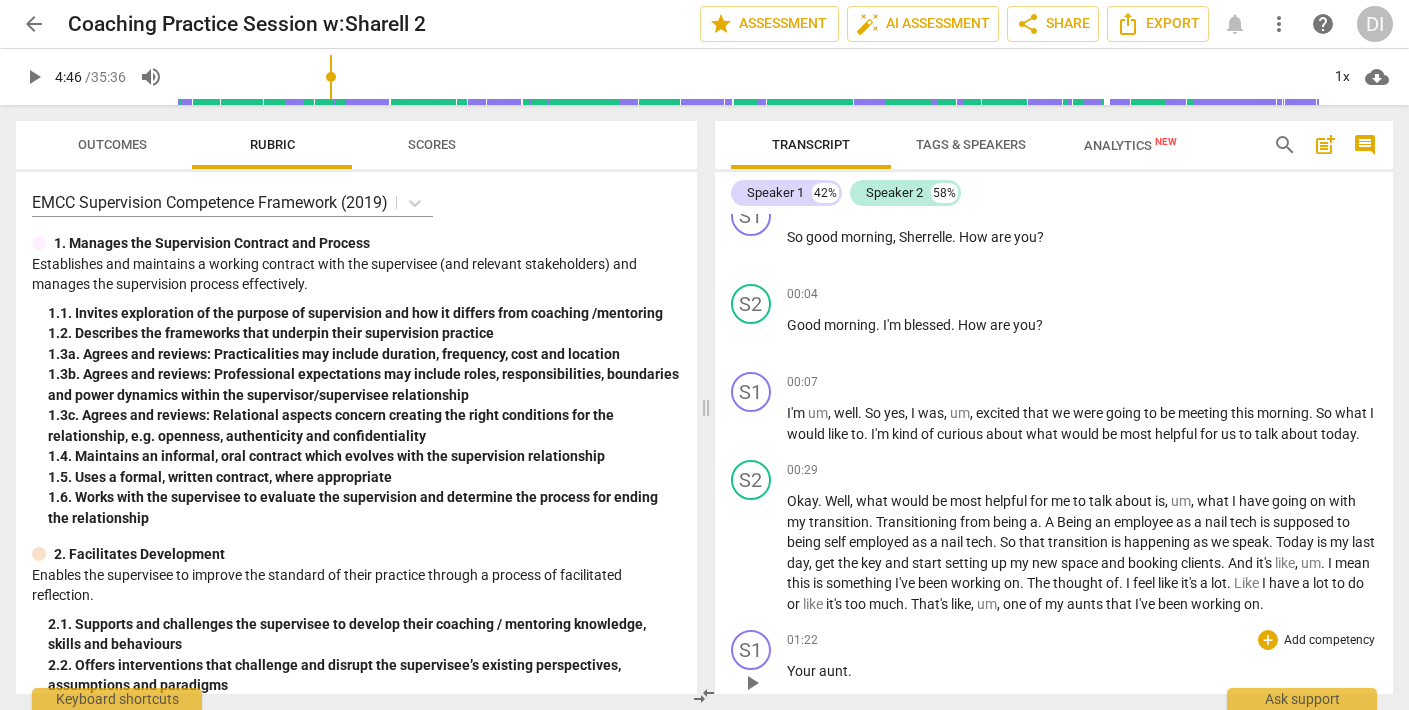 type 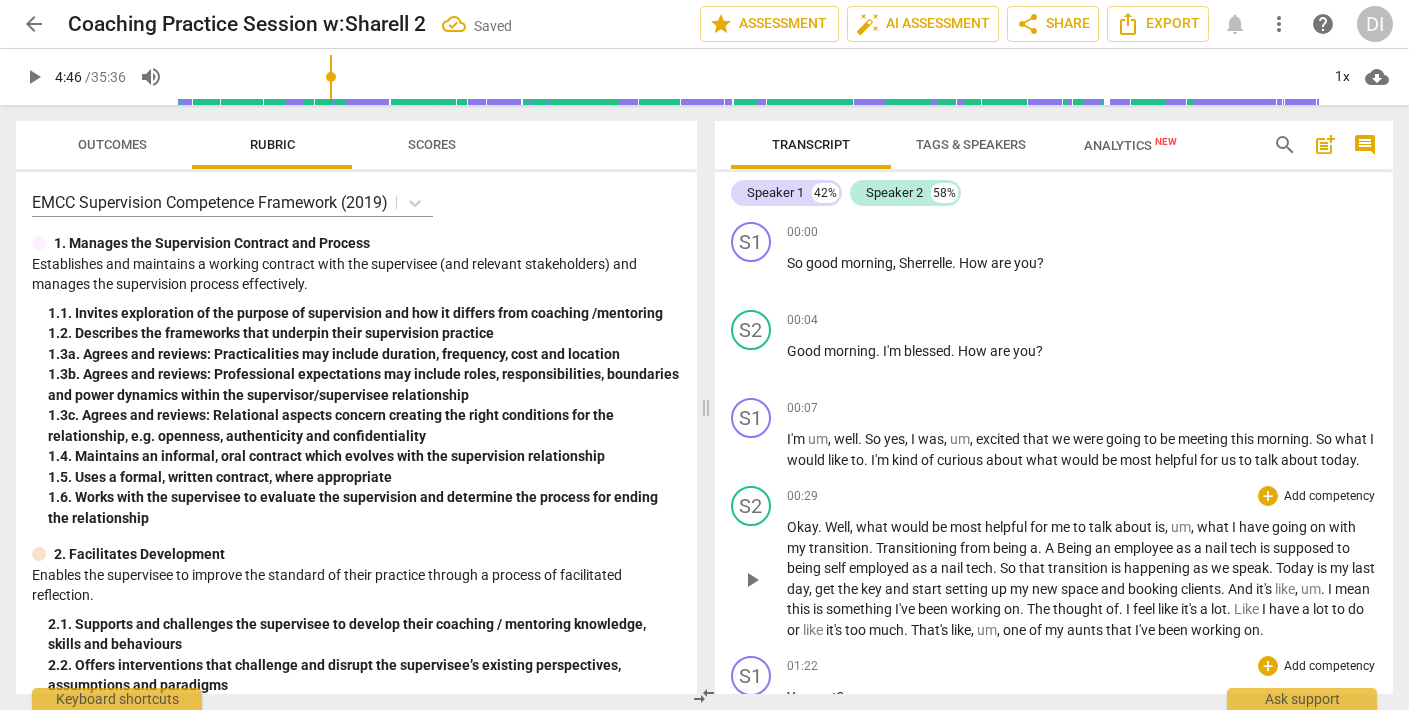 scroll, scrollTop: 0, scrollLeft: 0, axis: both 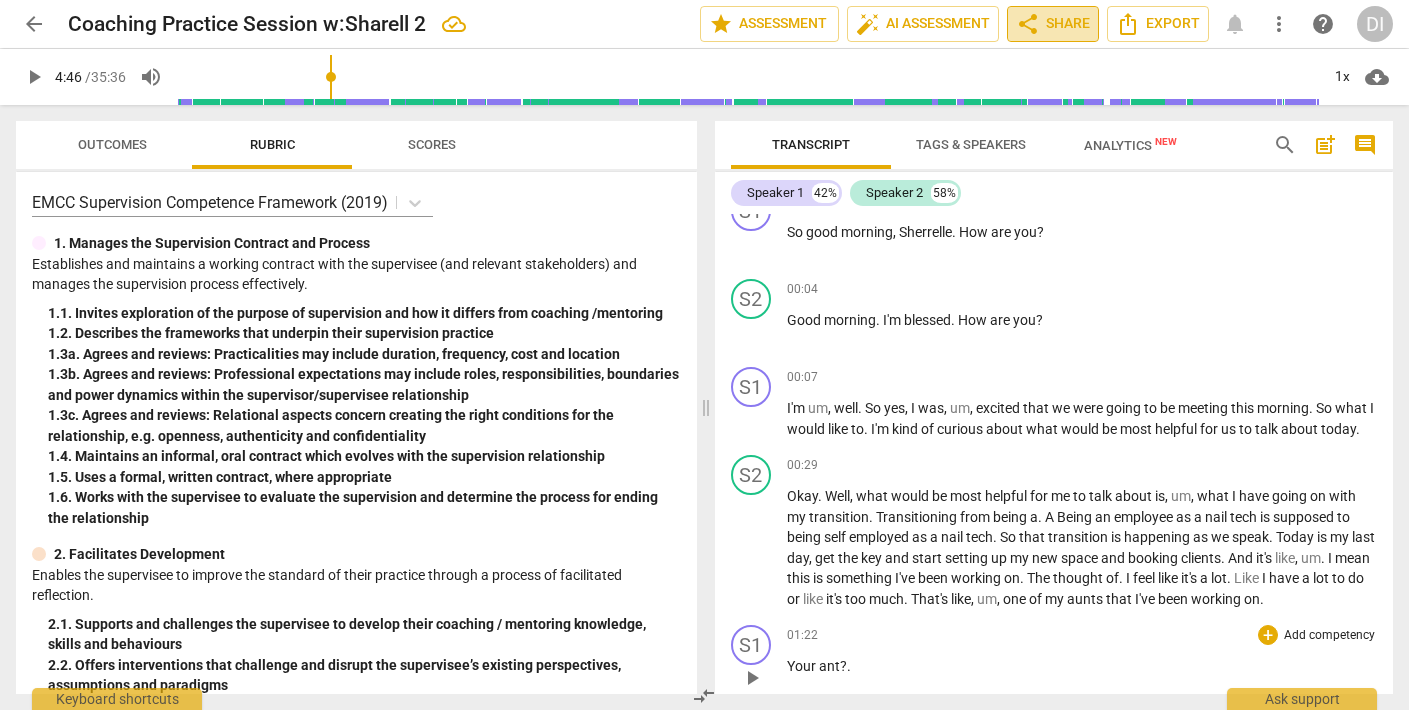 click on "share    Share" at bounding box center (1053, 24) 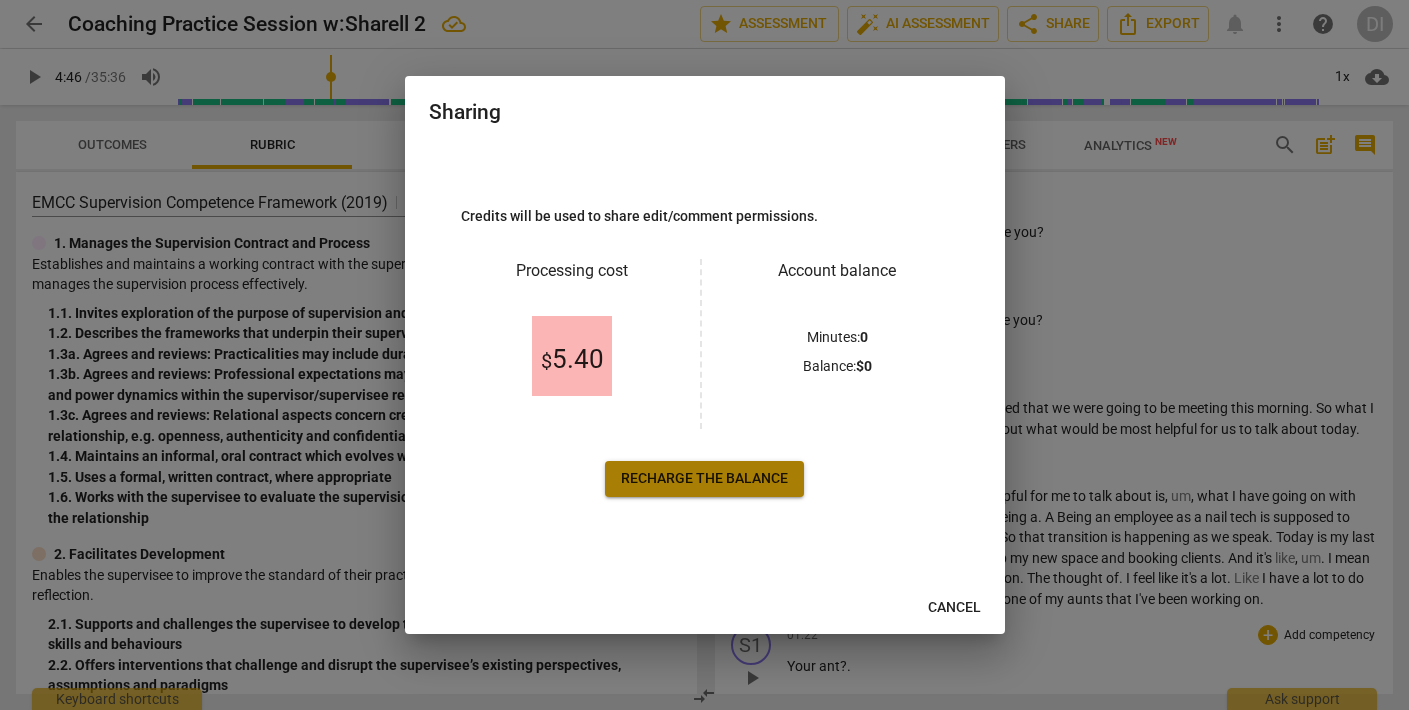 click on "Recharge the balance" at bounding box center [704, 479] 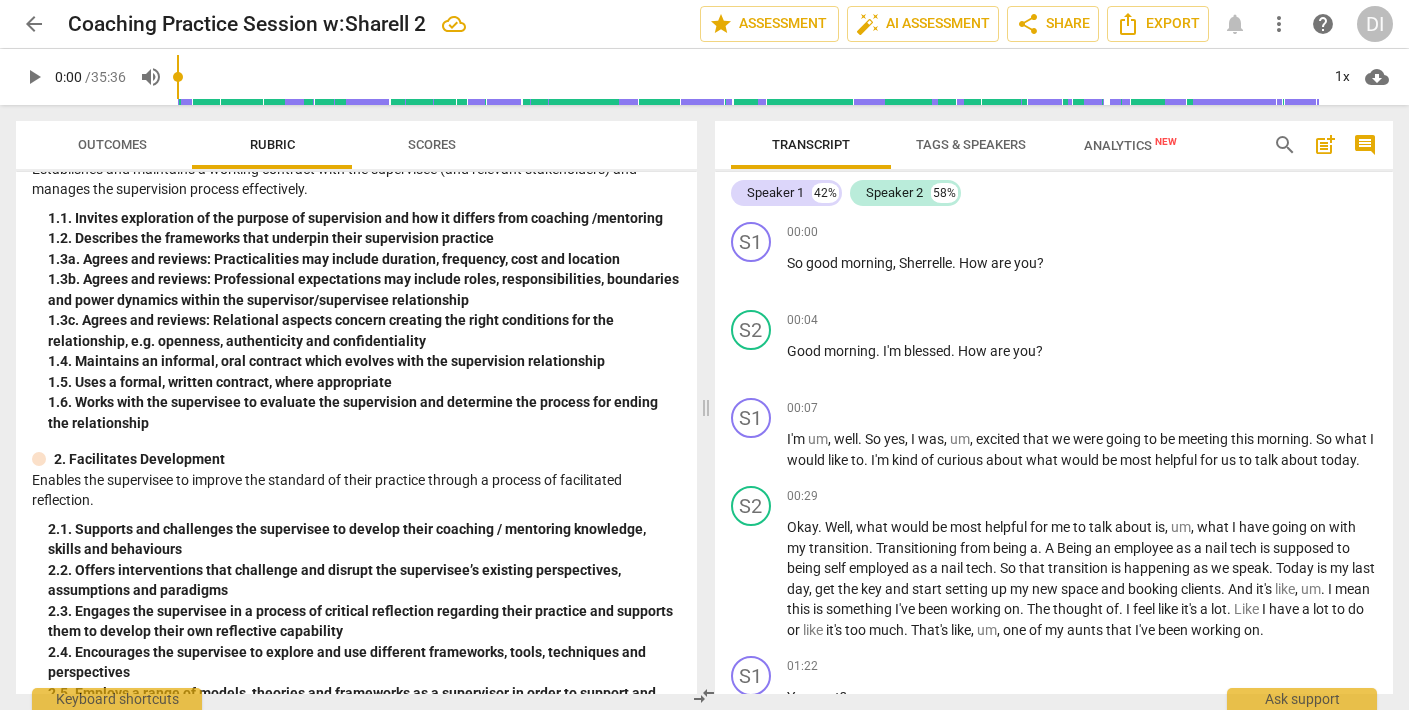 scroll, scrollTop: 88, scrollLeft: 0, axis: vertical 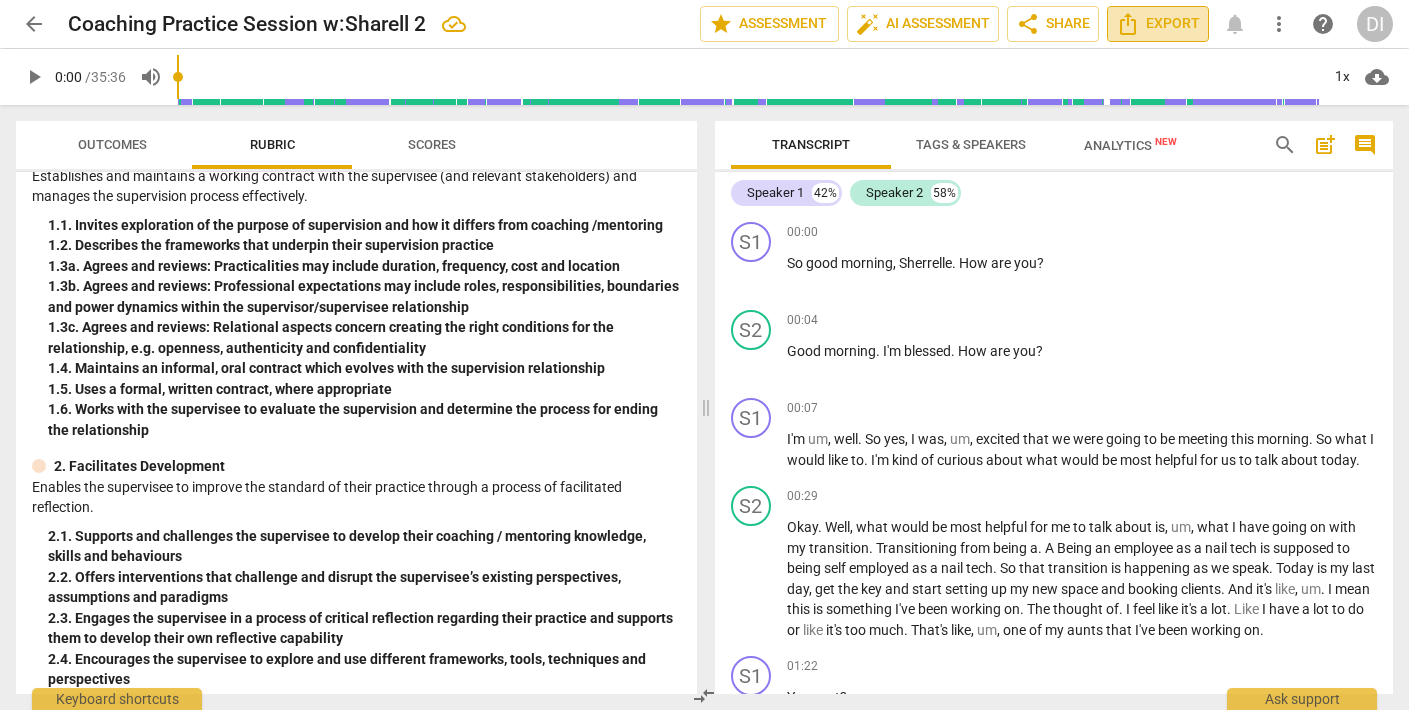 click 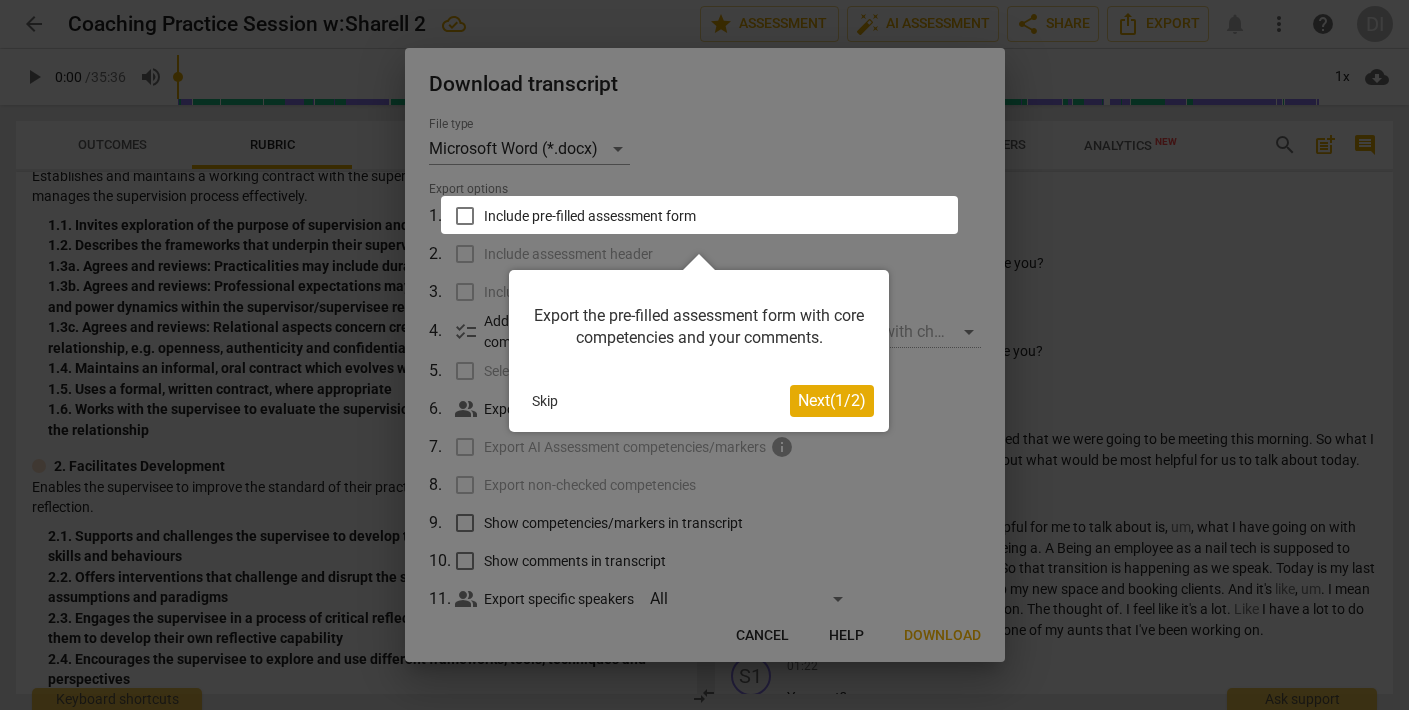click on "Skip" at bounding box center [545, 401] 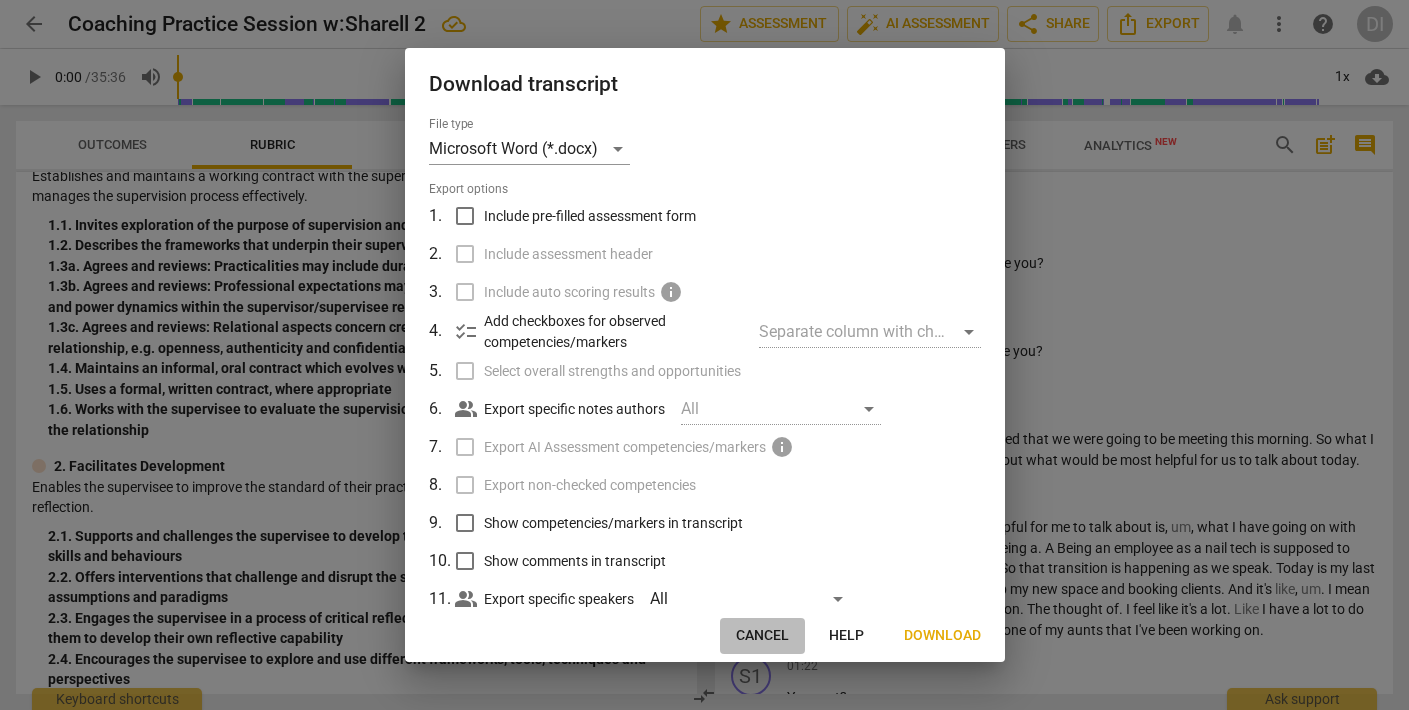 click on "Cancel" at bounding box center (762, 636) 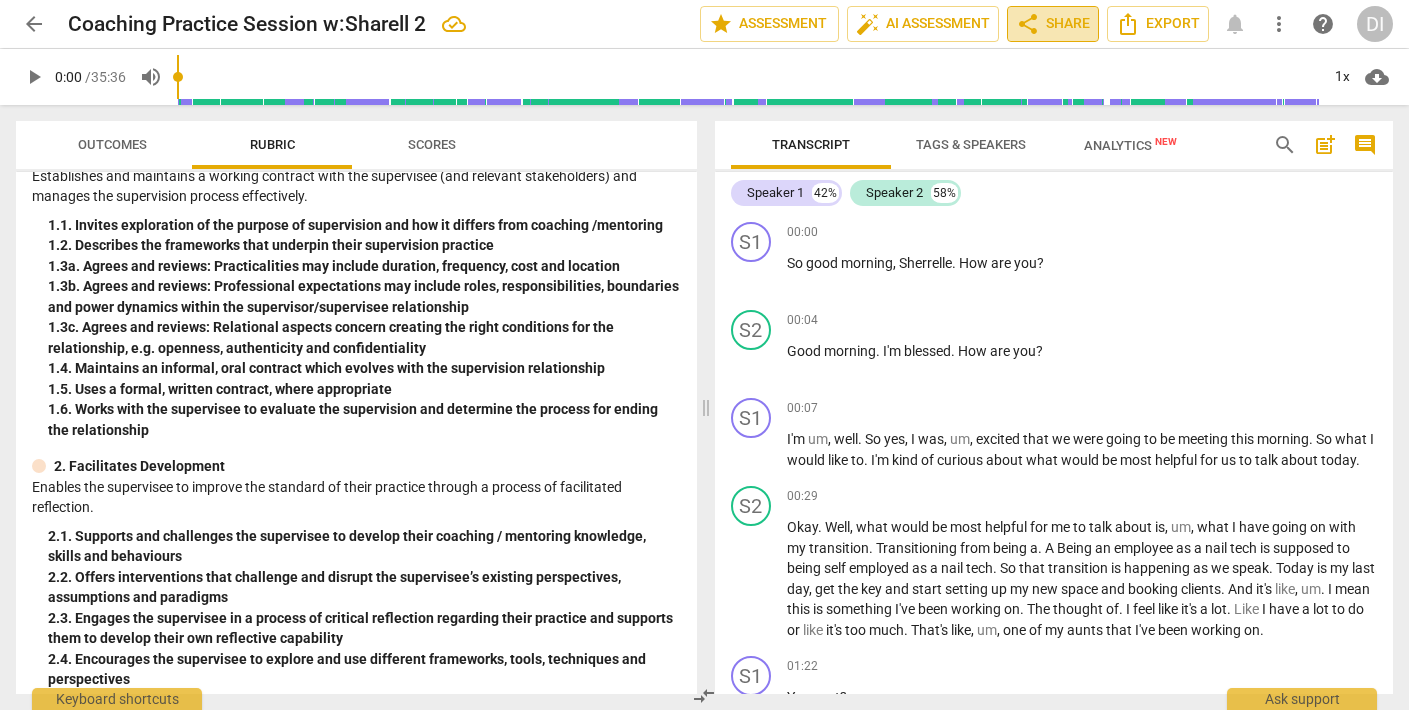click on "share    Share" at bounding box center [1053, 24] 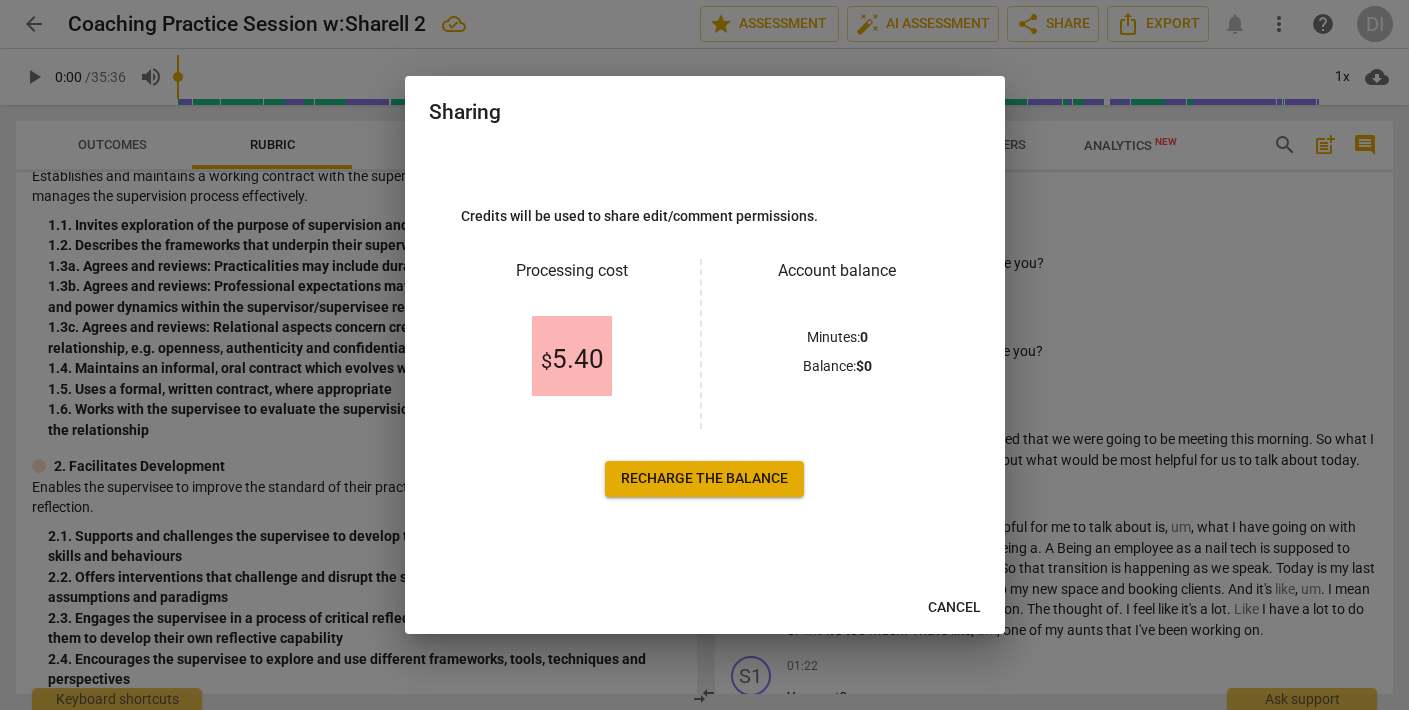 click on "$ 5.40" at bounding box center [572, 356] 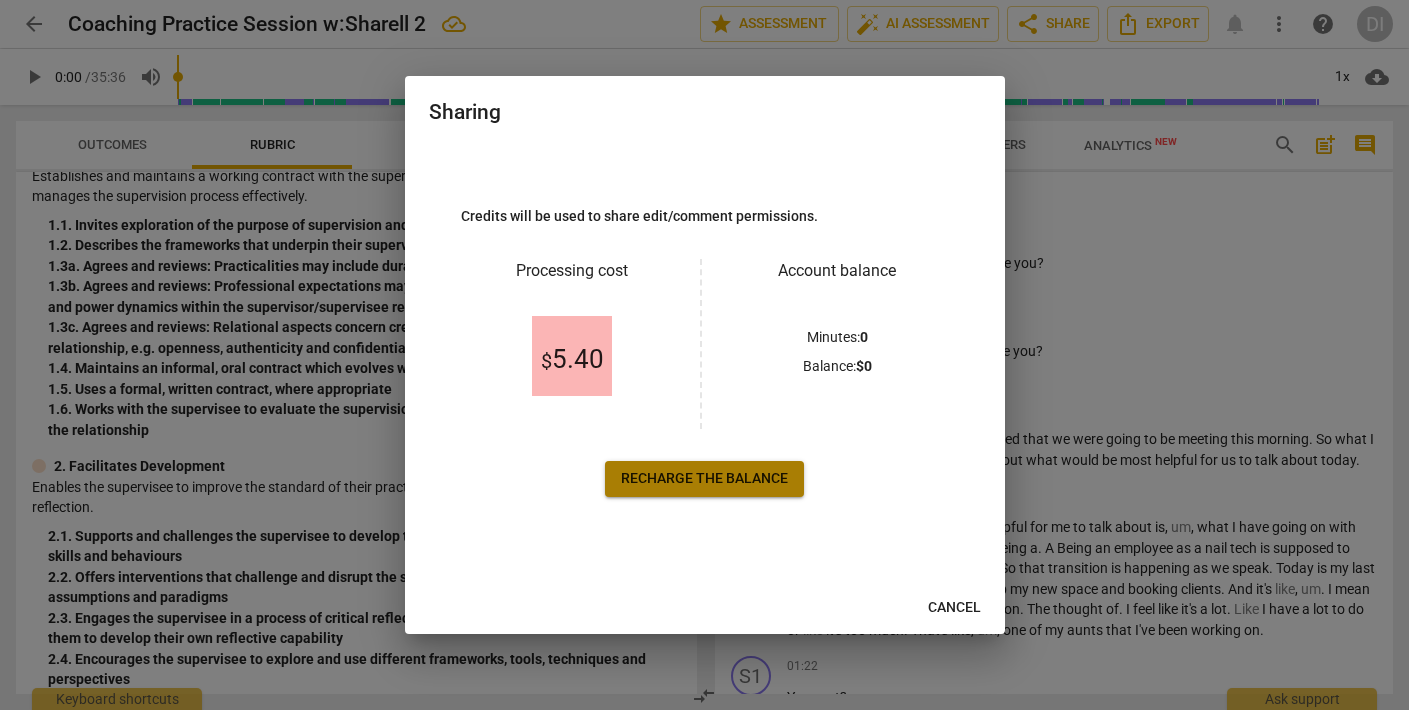 click on "Recharge the balance" at bounding box center [704, 479] 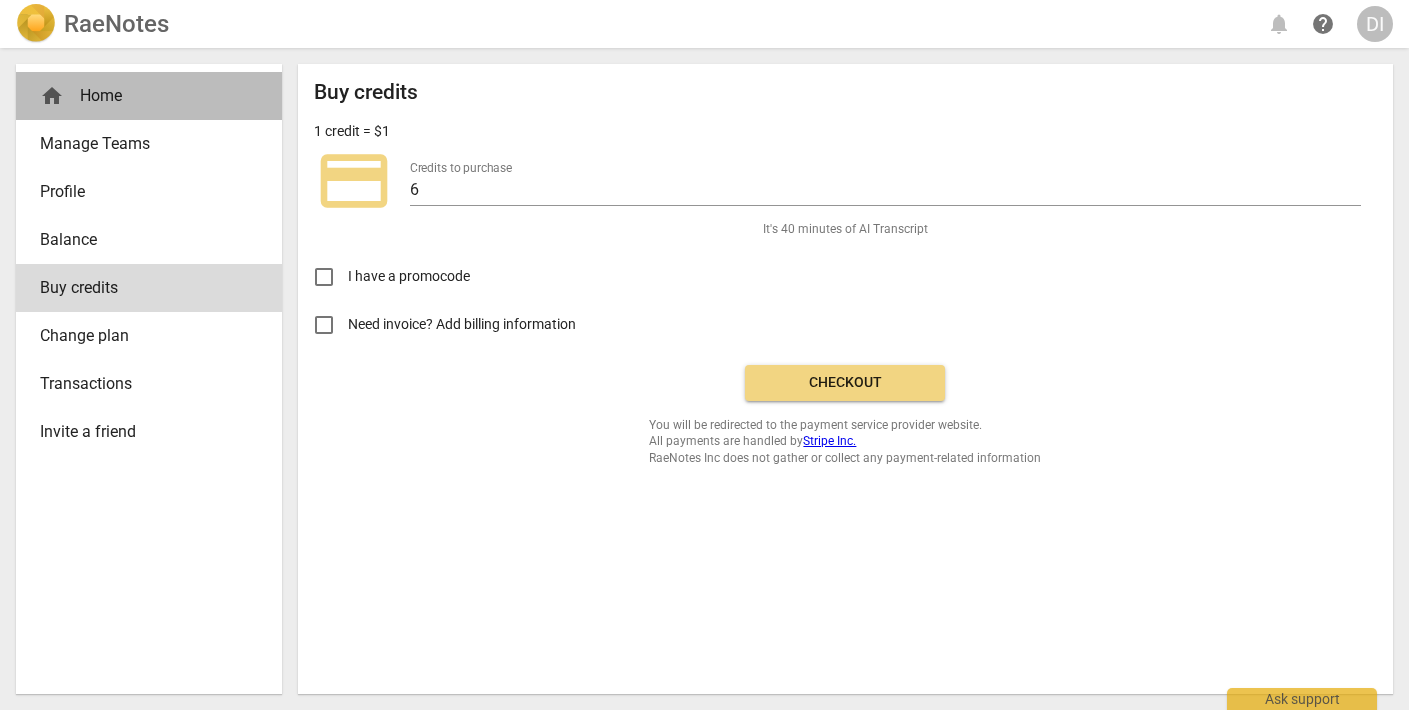 click on "home Home" at bounding box center (141, 96) 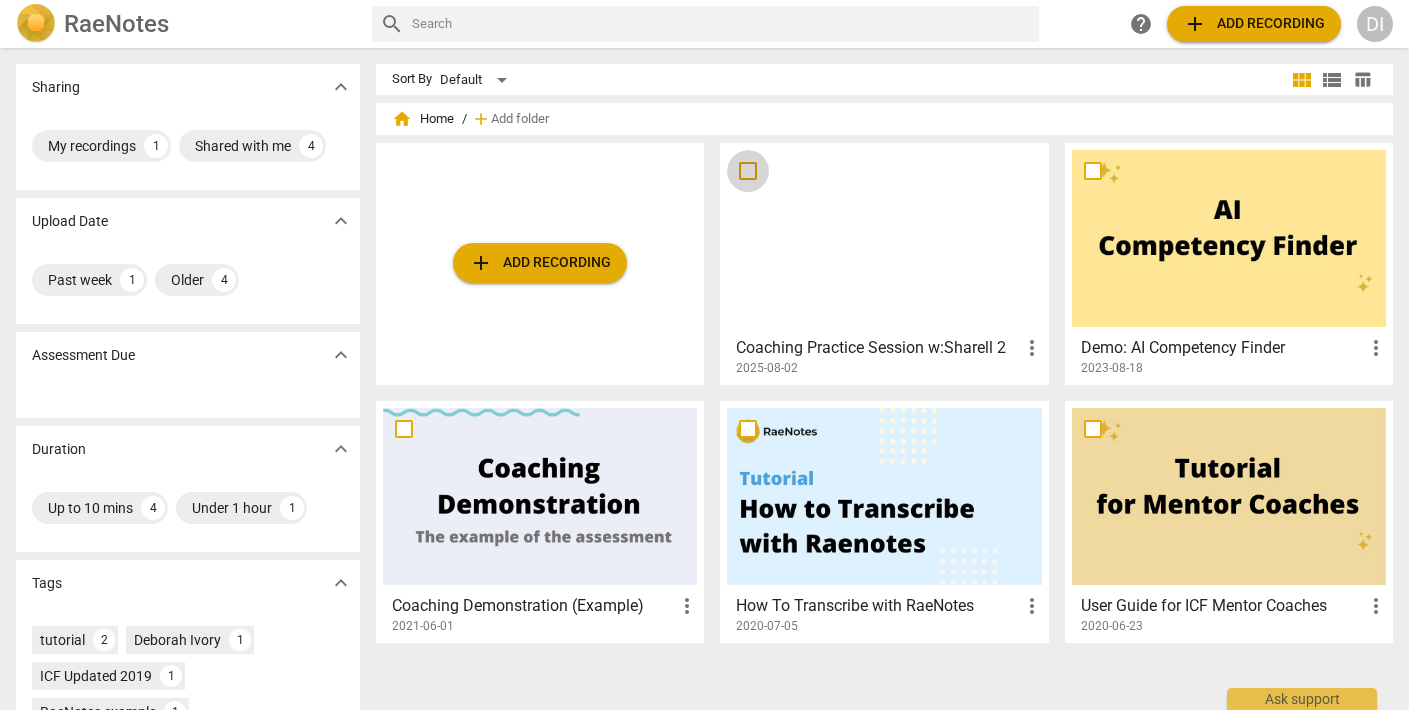 click at bounding box center (748, 171) 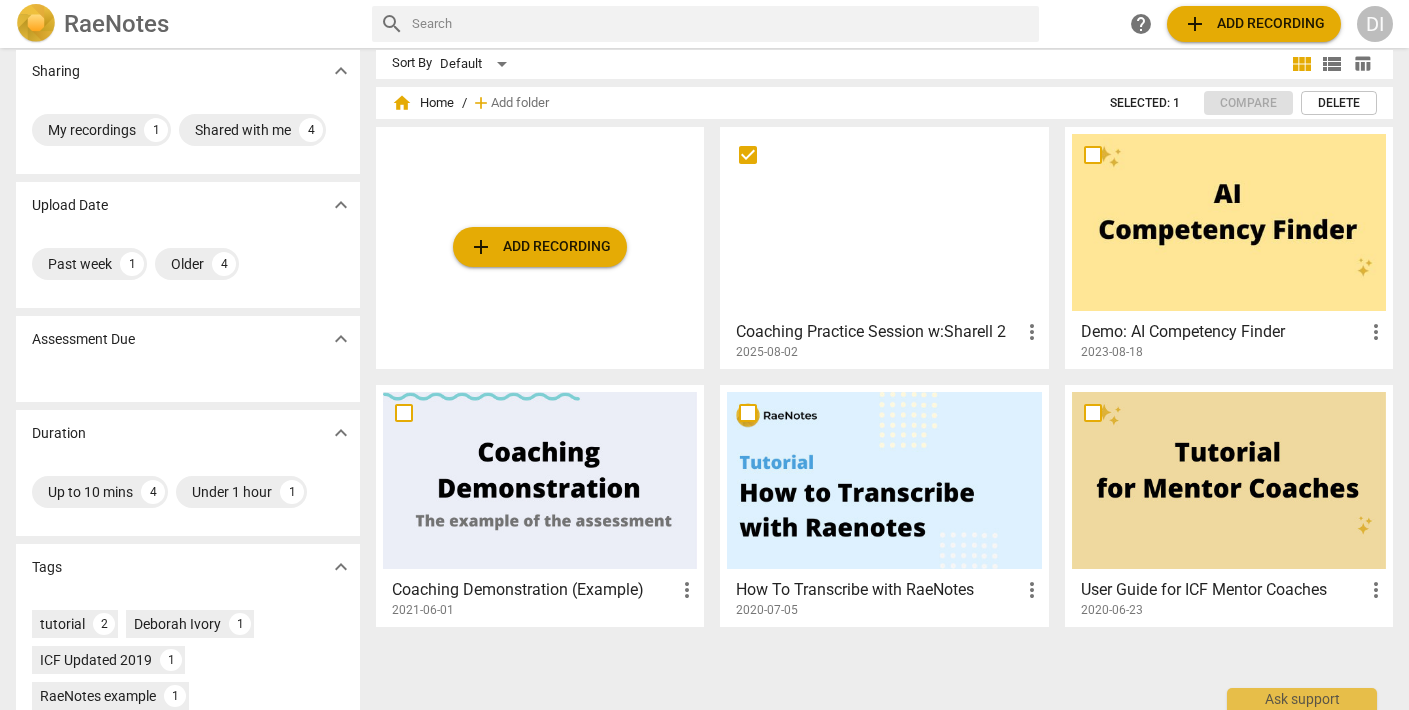 scroll, scrollTop: 0, scrollLeft: 0, axis: both 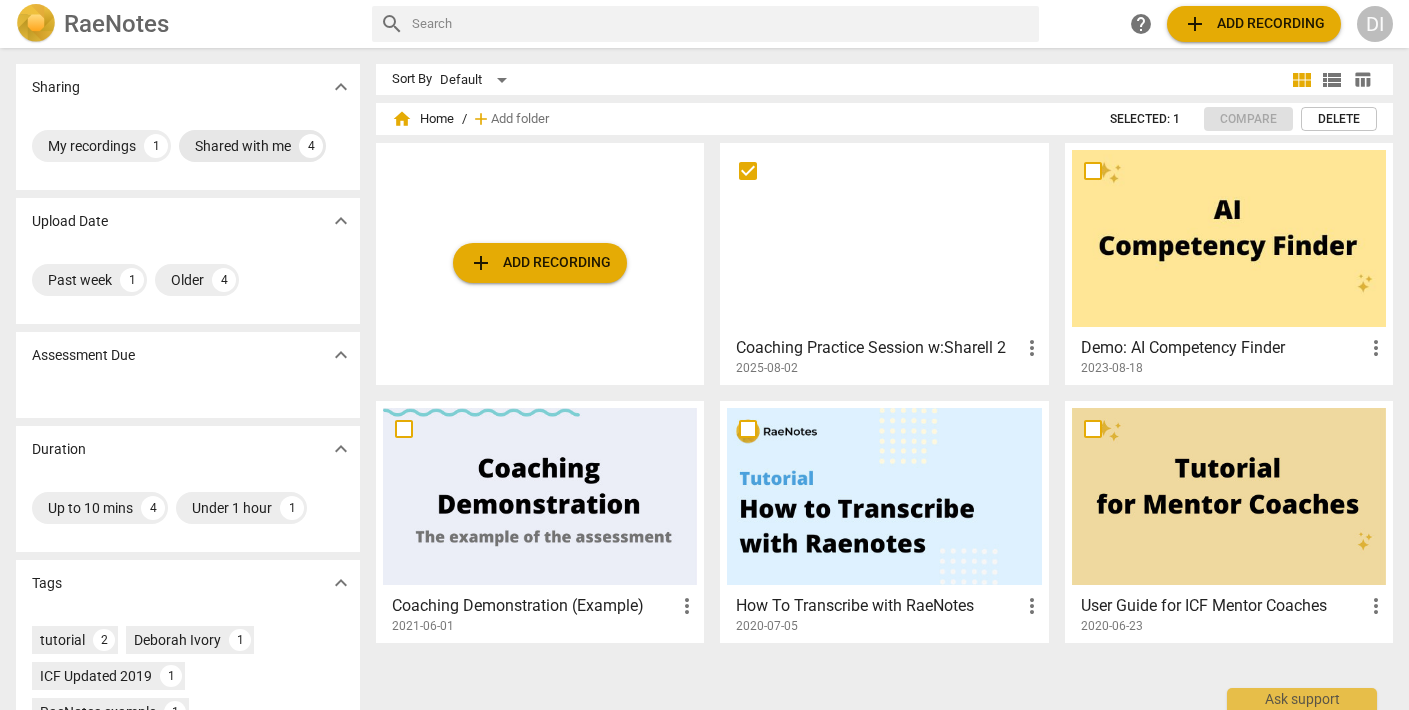 click on "4" at bounding box center (311, 146) 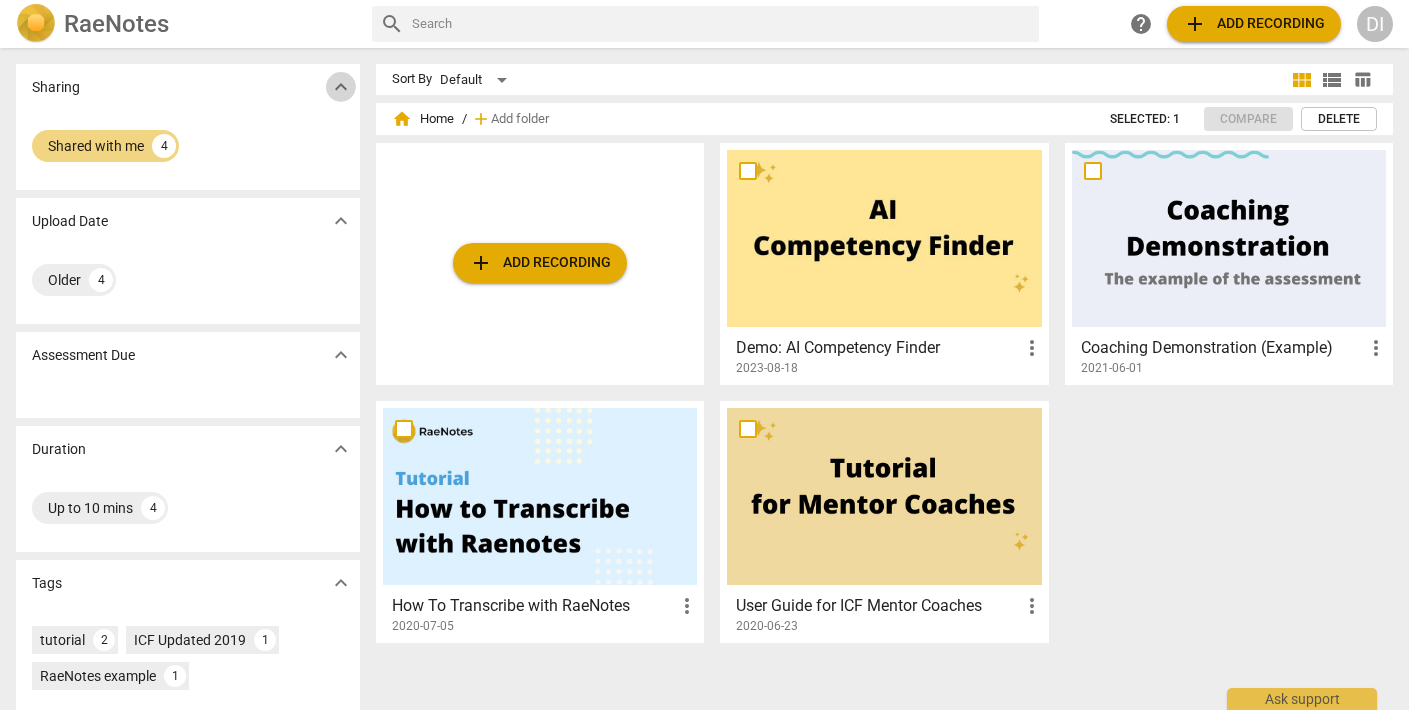click on "expand_more" at bounding box center (341, 87) 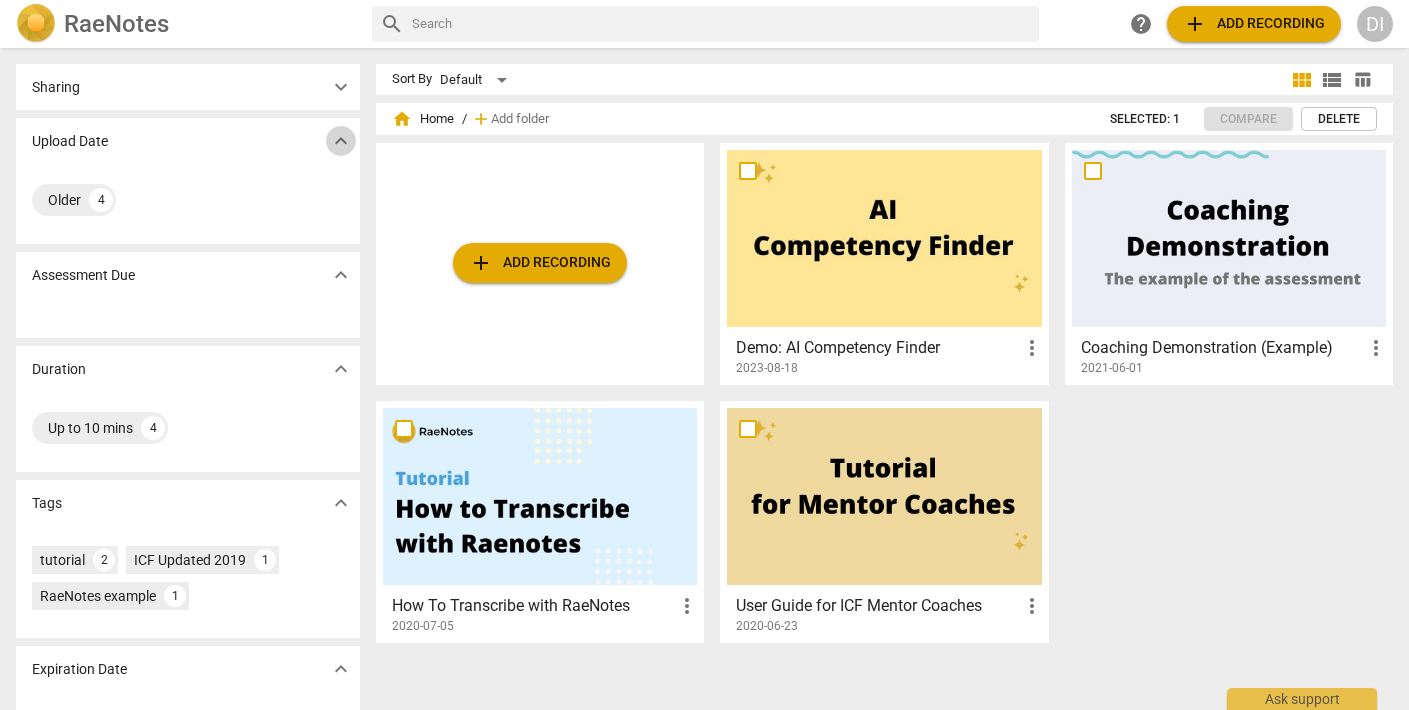click on "expand_more" at bounding box center [341, 141] 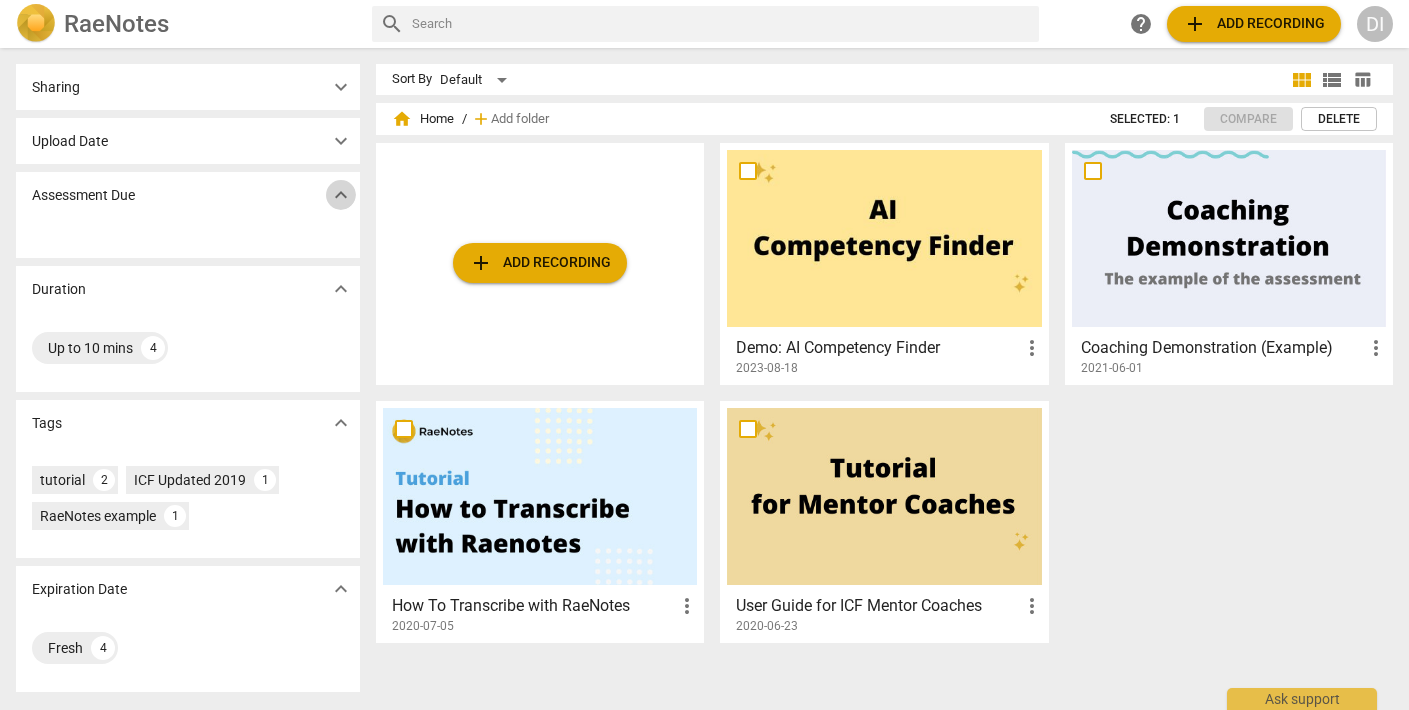 click on "expand_more" at bounding box center (341, 195) 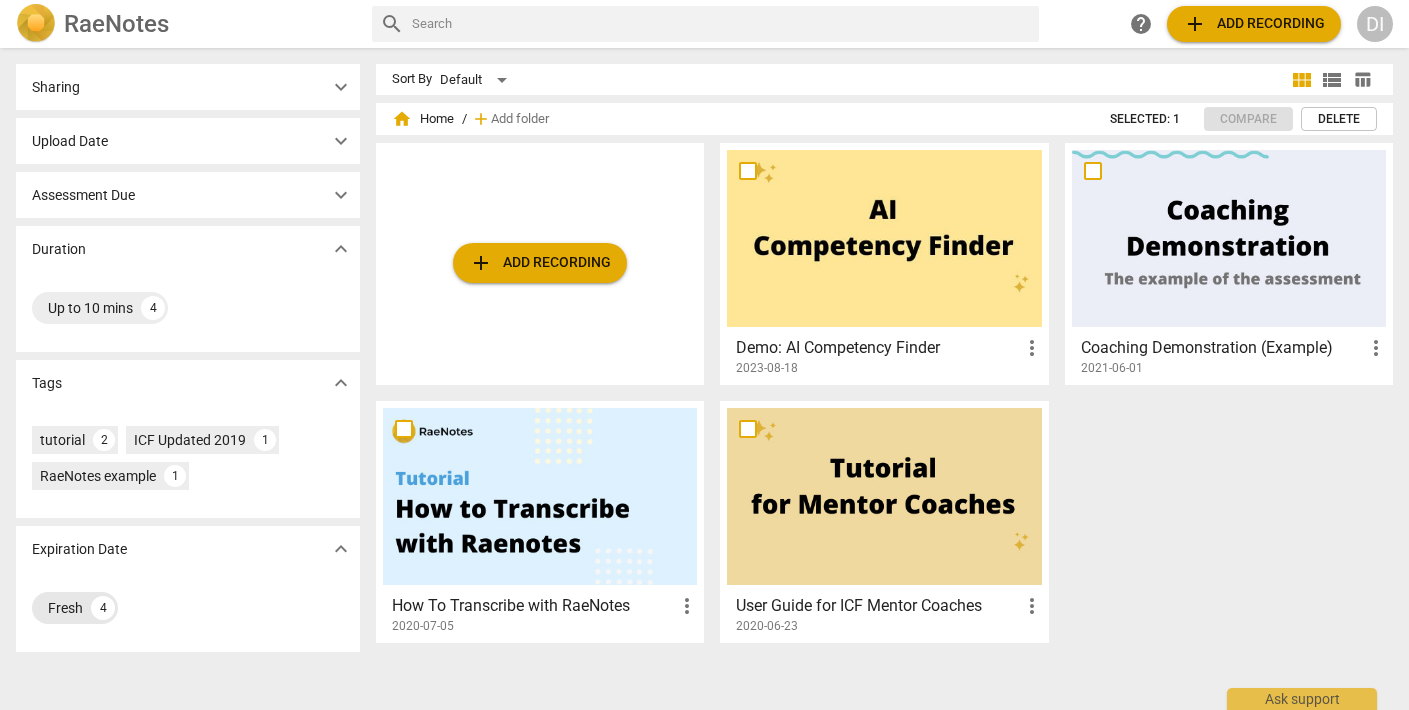 click on "Fresh" at bounding box center [65, 608] 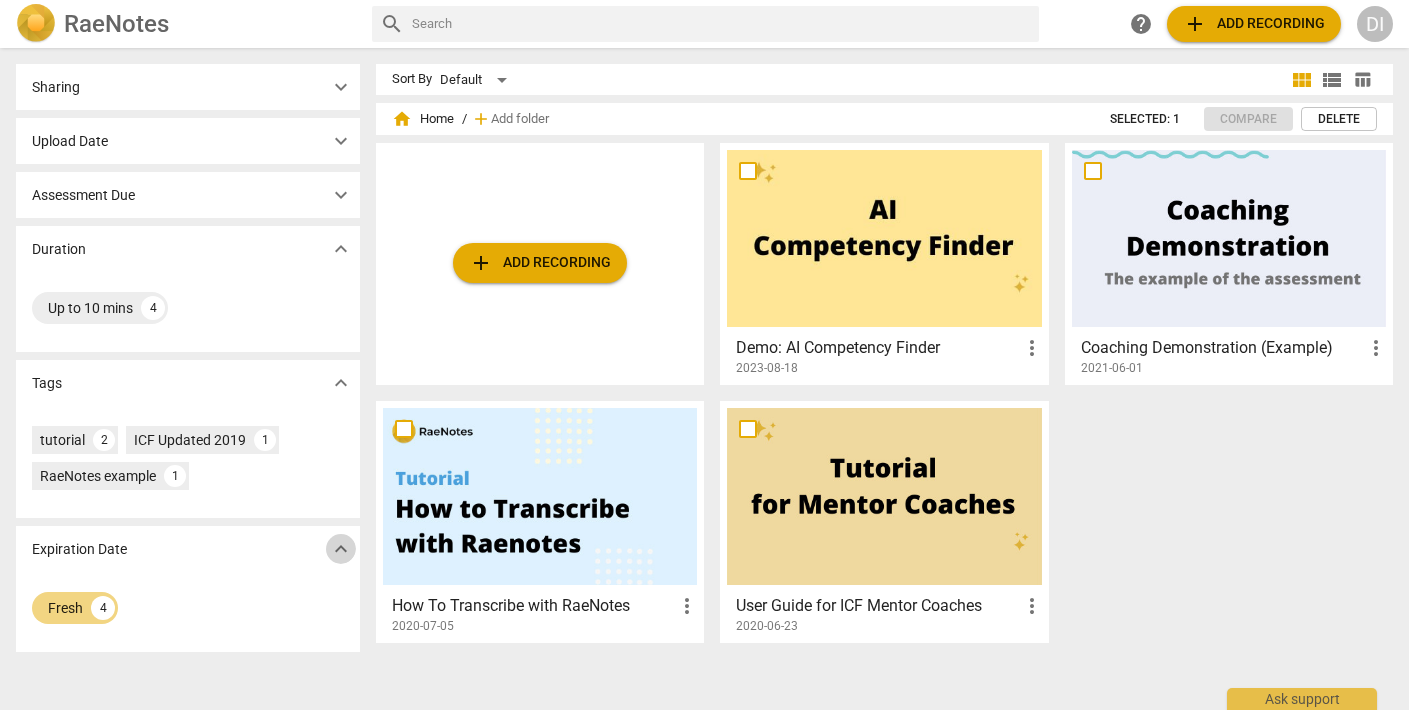 click on "expand_more" at bounding box center (341, 549) 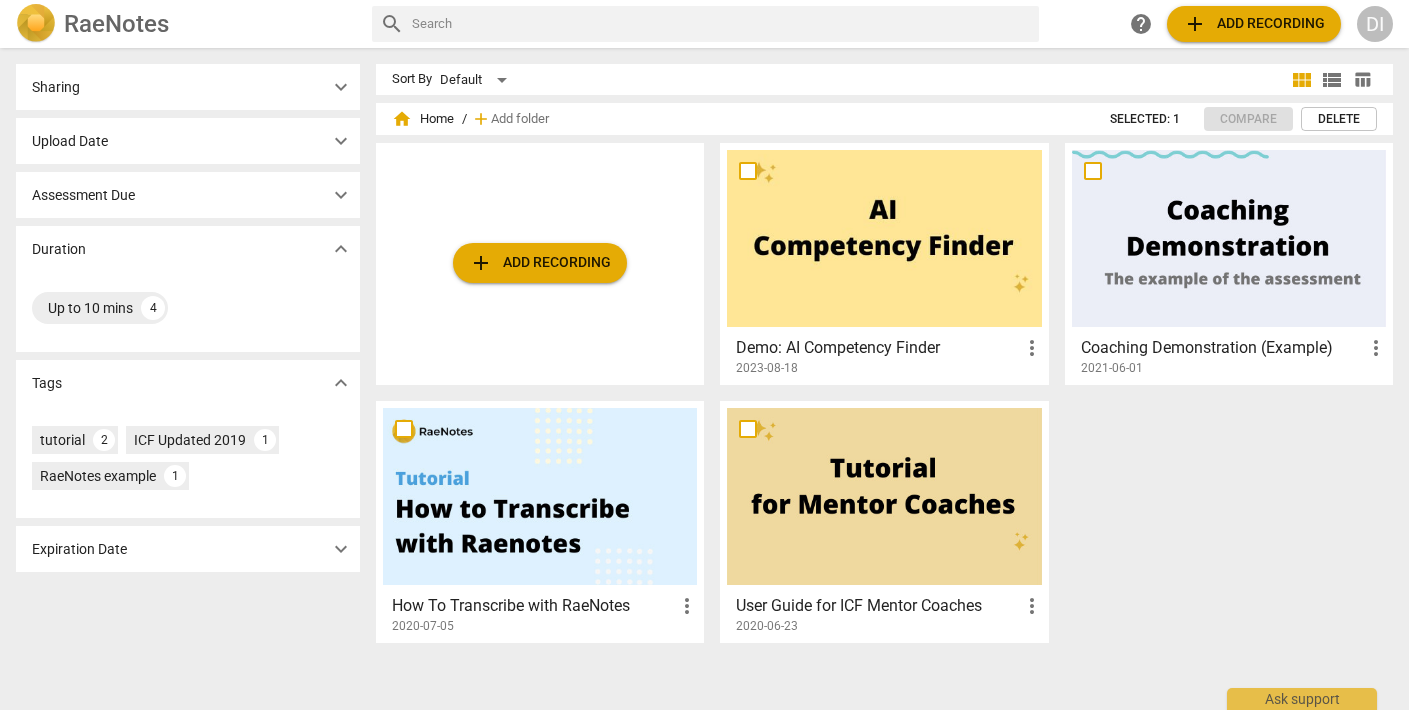 scroll, scrollTop: 0, scrollLeft: 0, axis: both 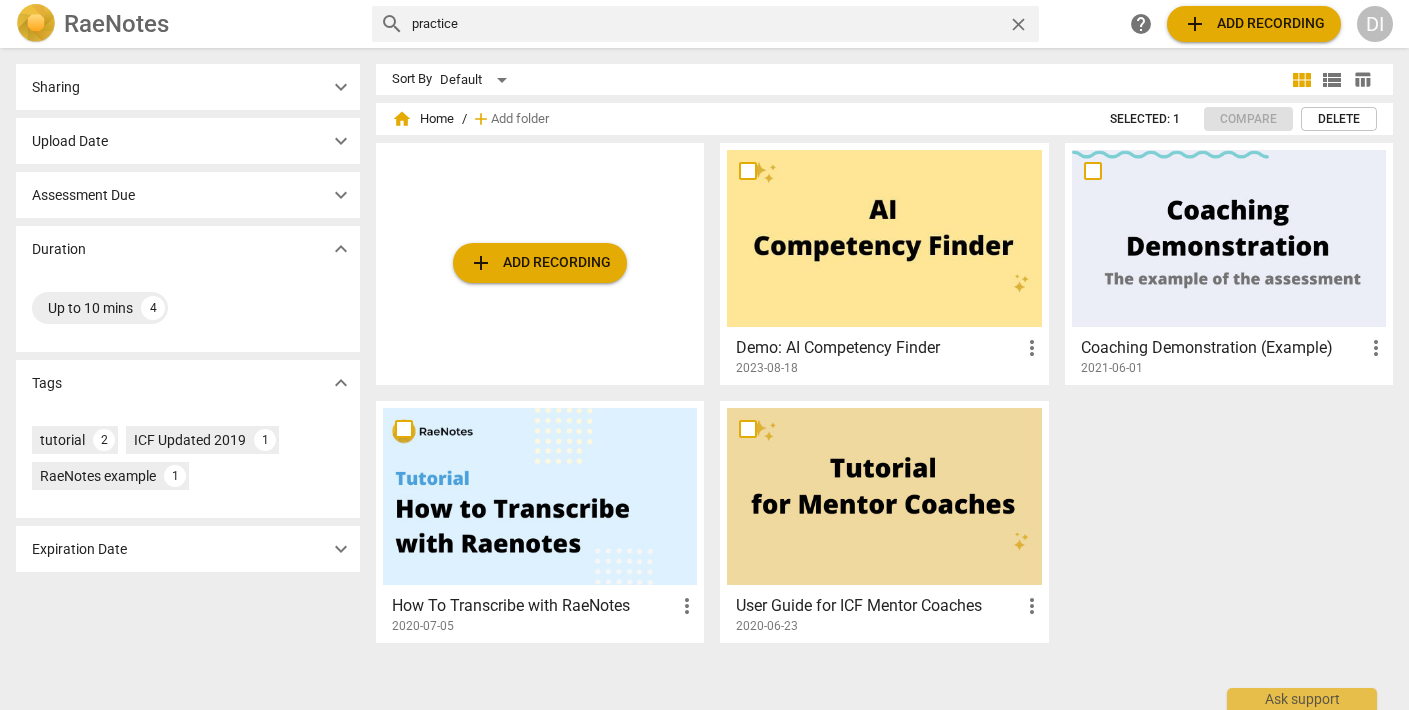 click on "practice" at bounding box center [706, 24] 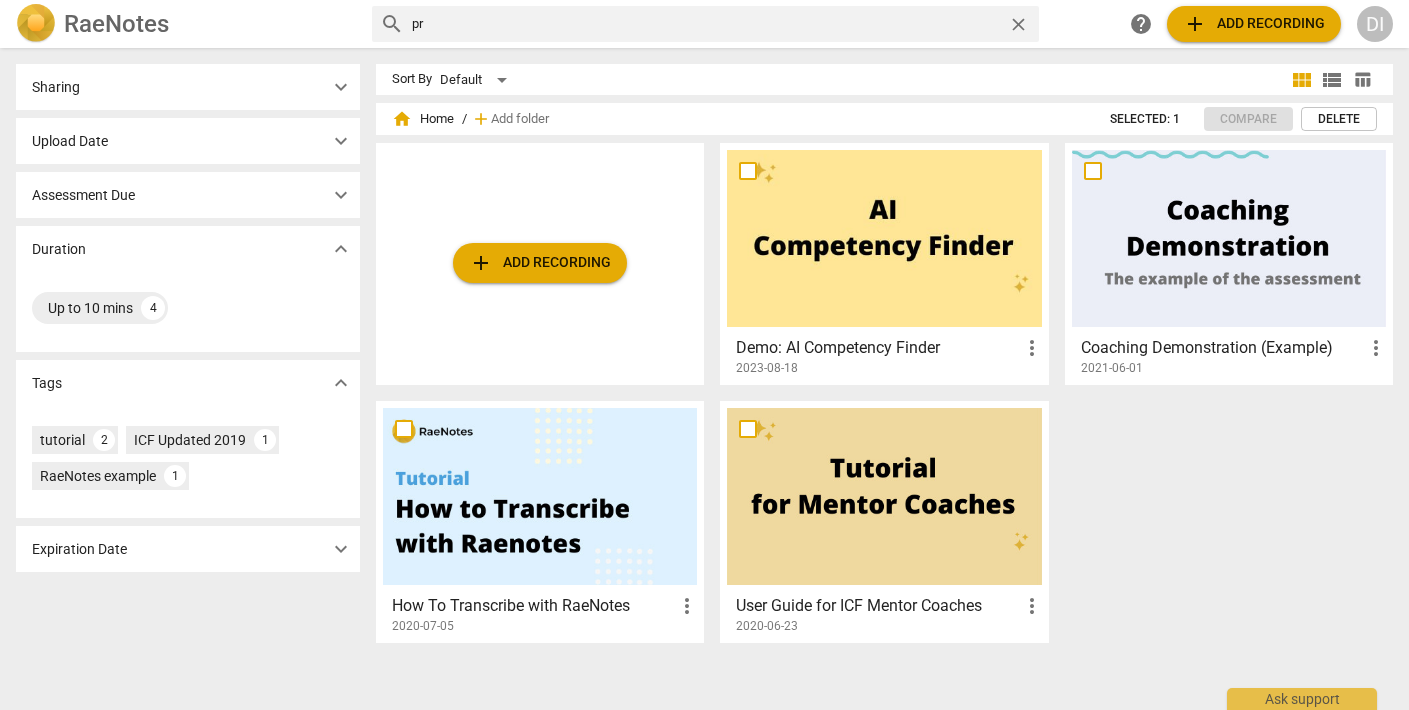 type on "p" 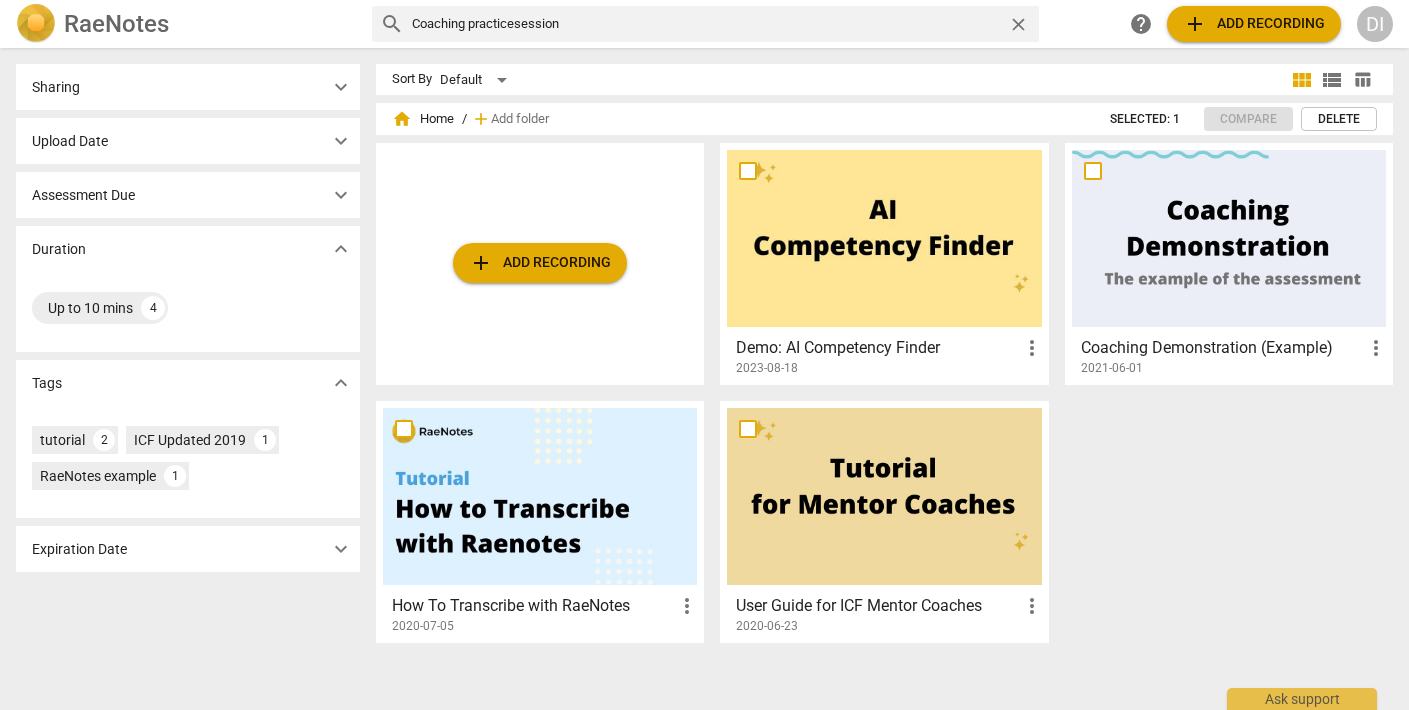 type on "Coaching practice session" 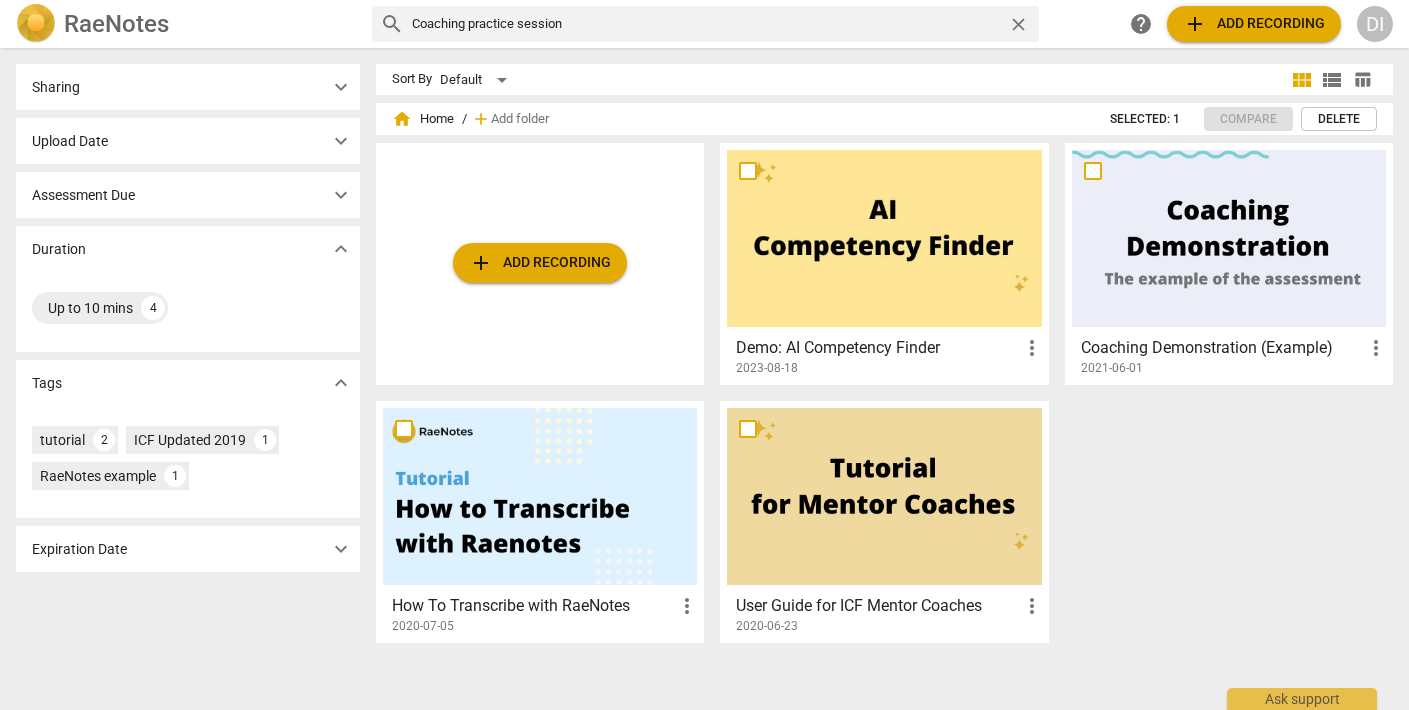 scroll, scrollTop: 0, scrollLeft: 0, axis: both 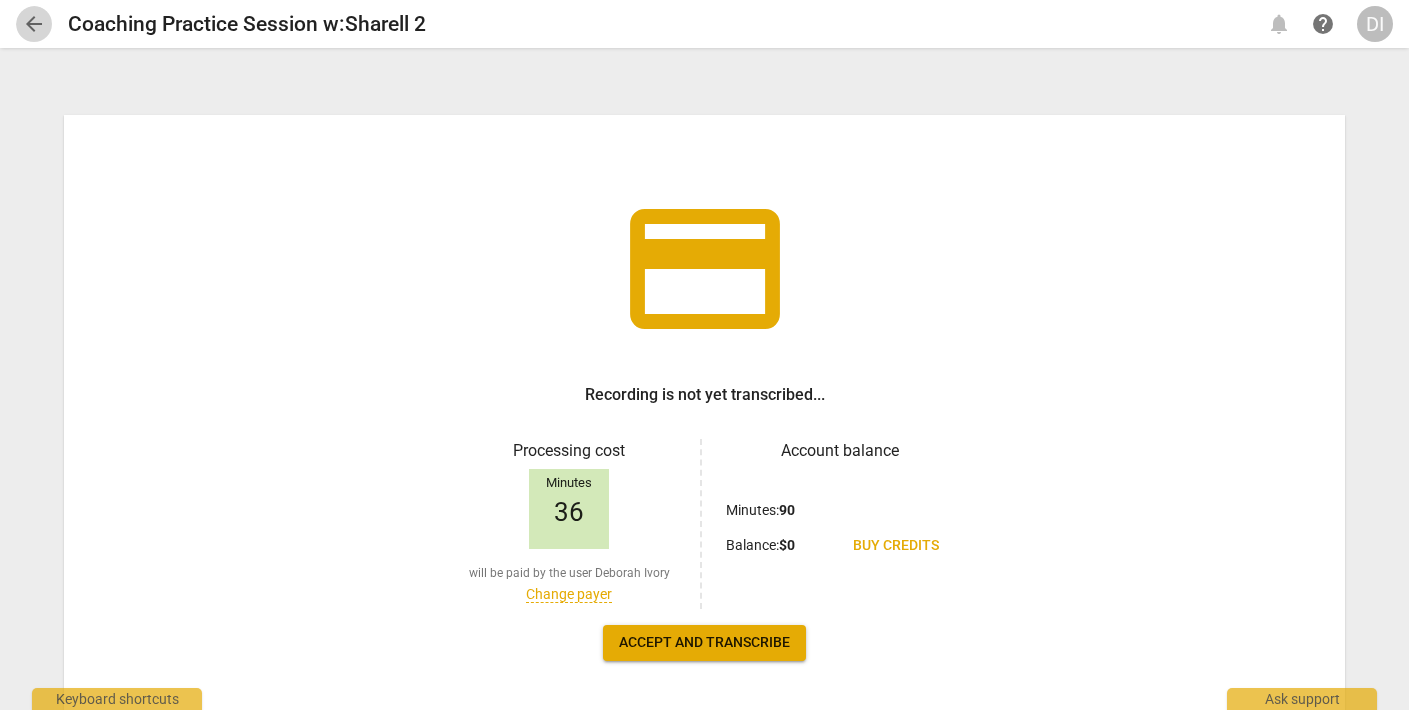 click on "arrow_back" at bounding box center [34, 24] 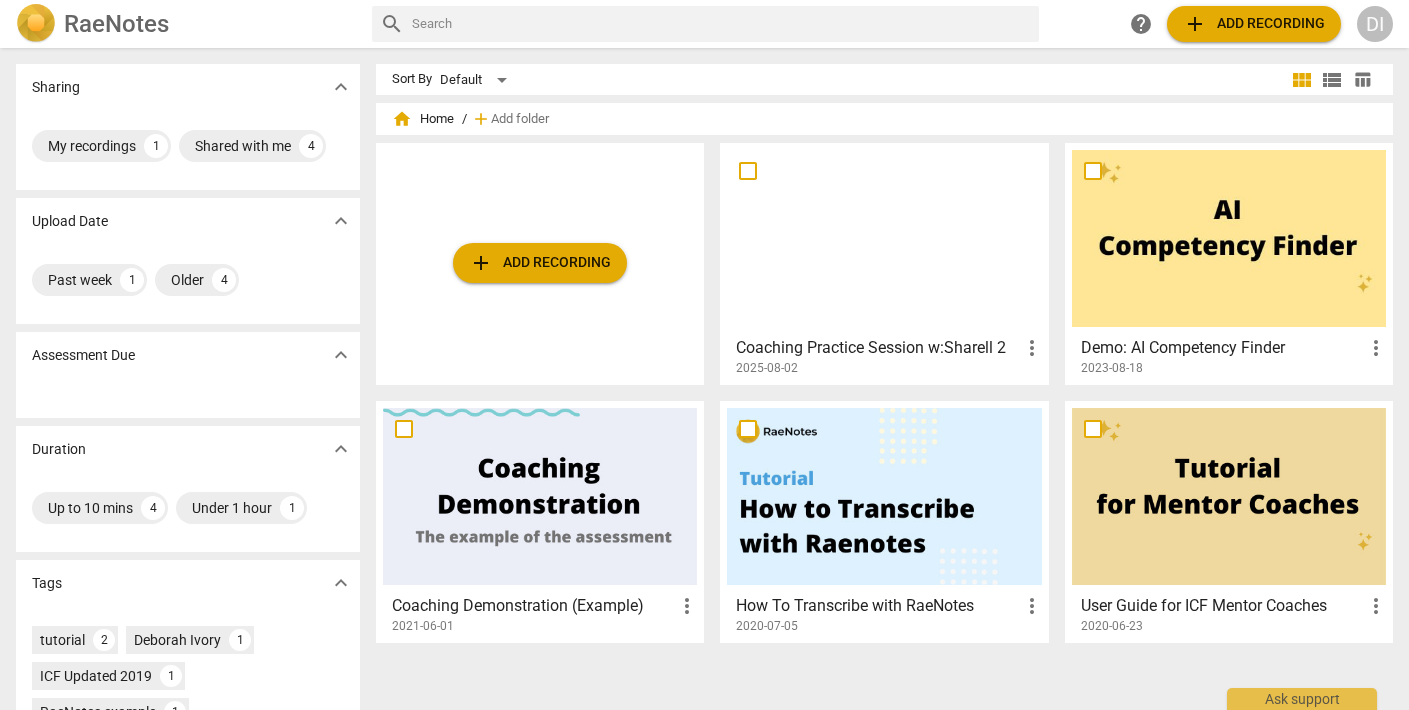 click at bounding box center [884, 238] 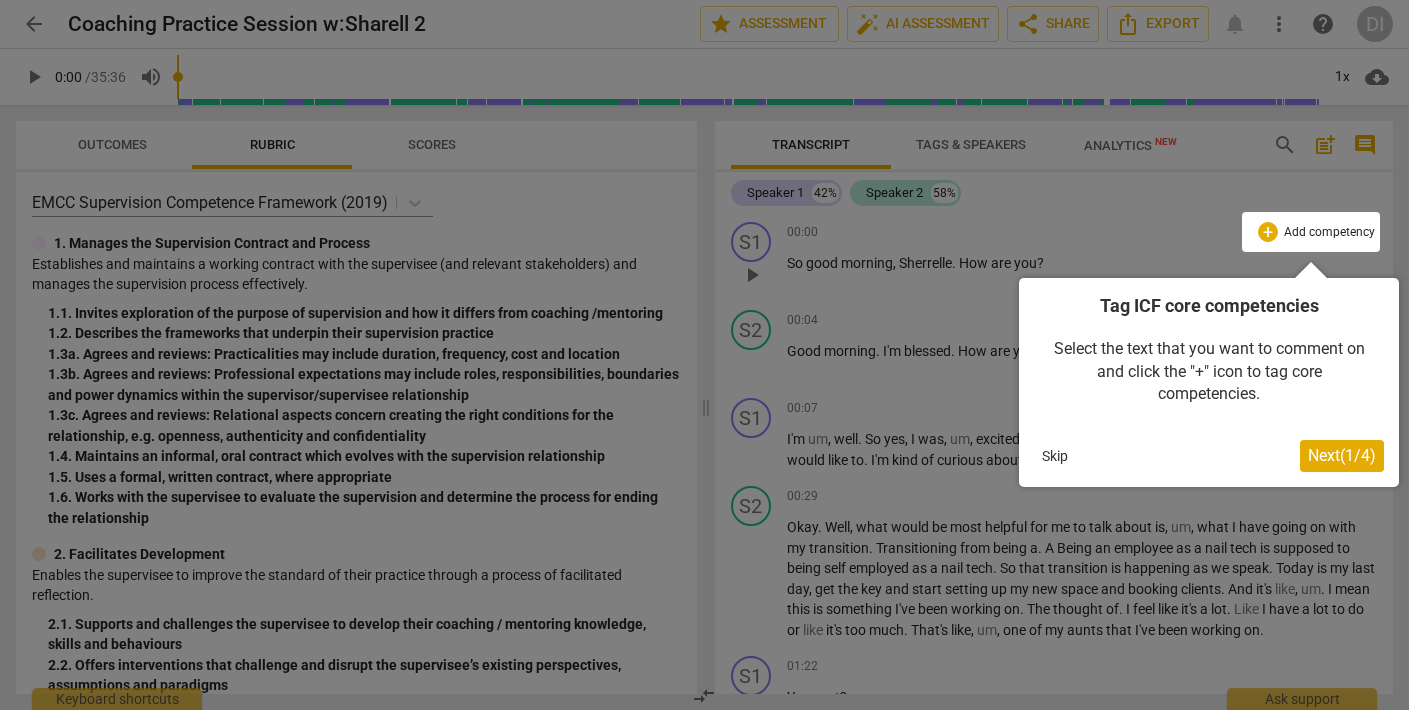 click on "Skip" at bounding box center [1055, 456] 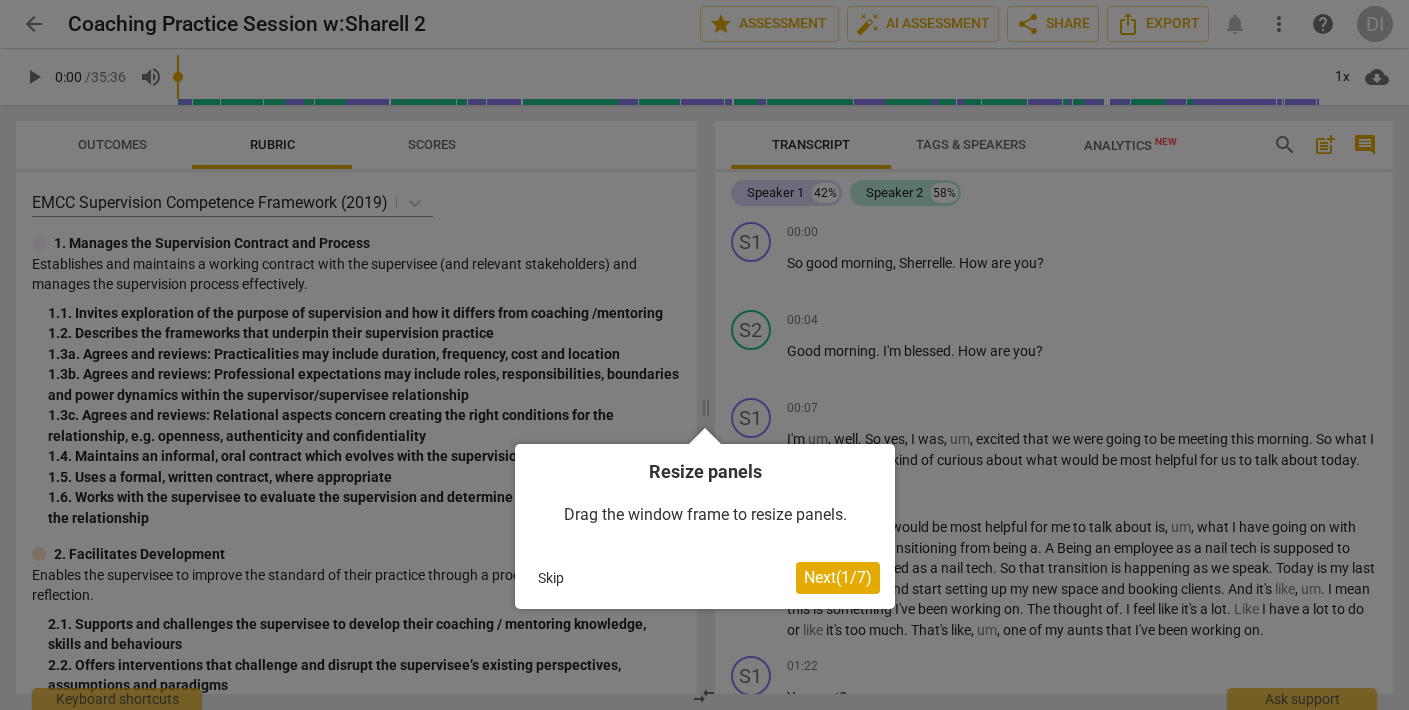 click on "Skip" at bounding box center (551, 578) 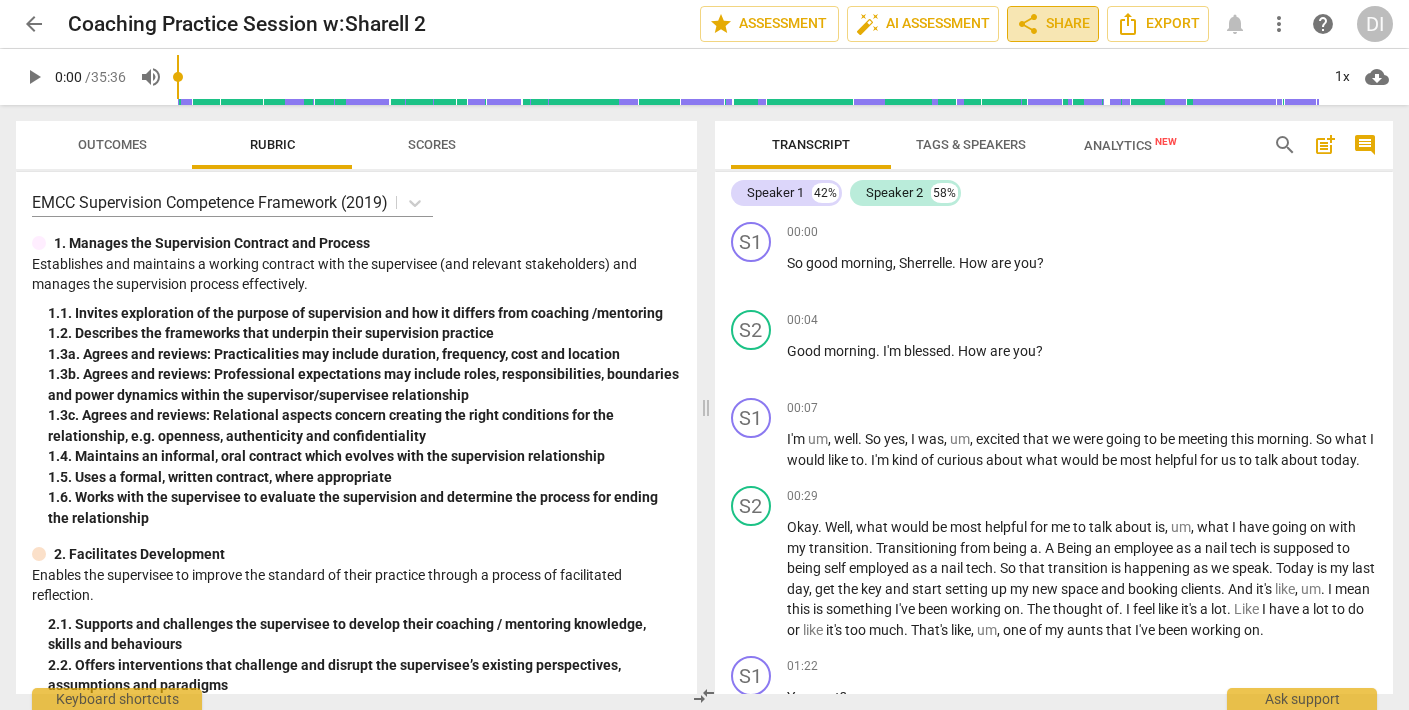 click on "share    Share" at bounding box center (1053, 24) 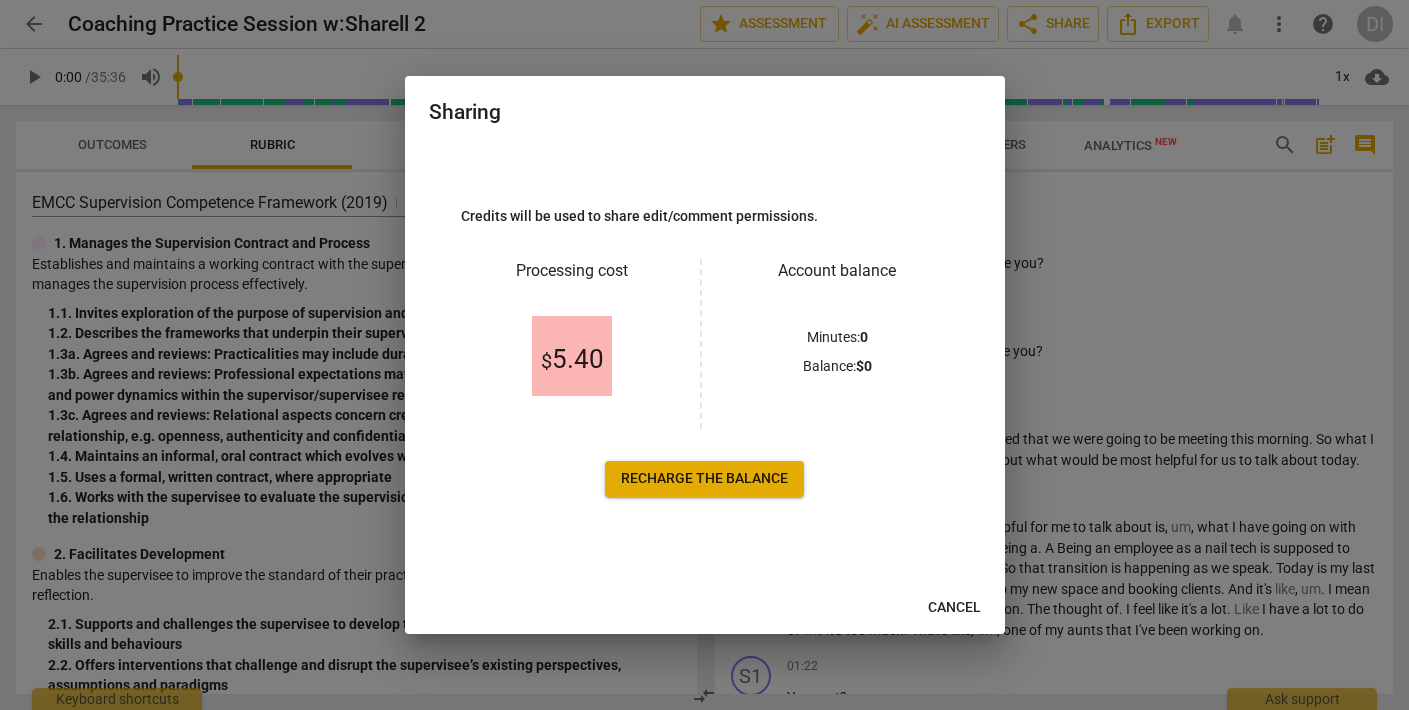 click on "$ 5.40" at bounding box center (572, 356) 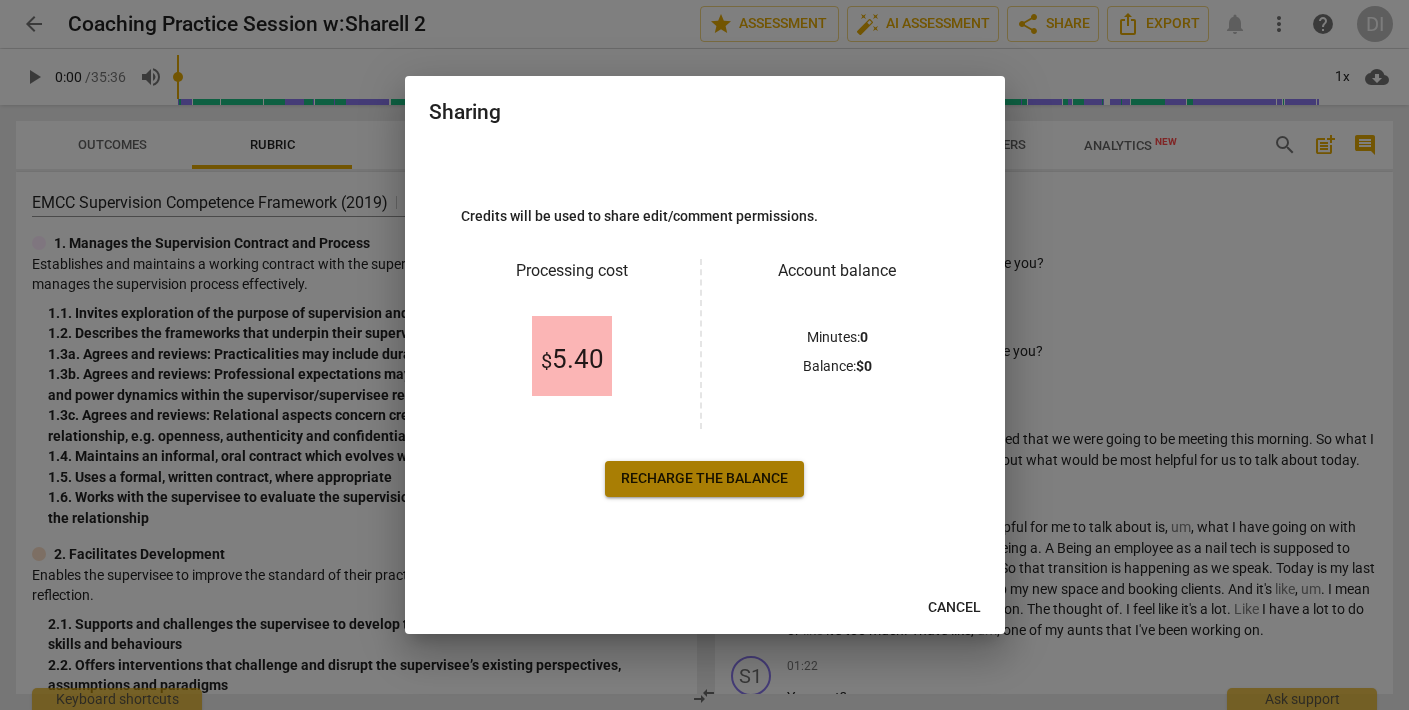 click on "Recharge the balance" at bounding box center (704, 479) 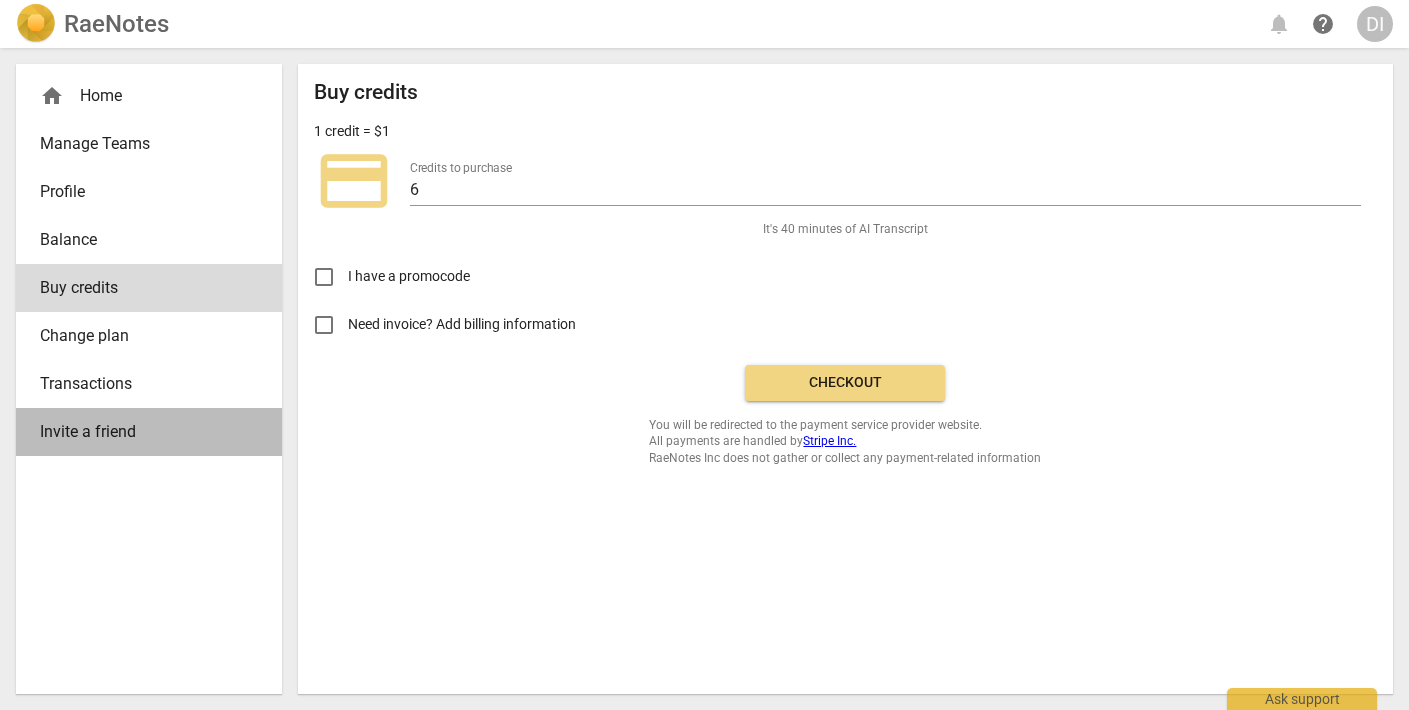 click on "Invite a friend" at bounding box center [141, 432] 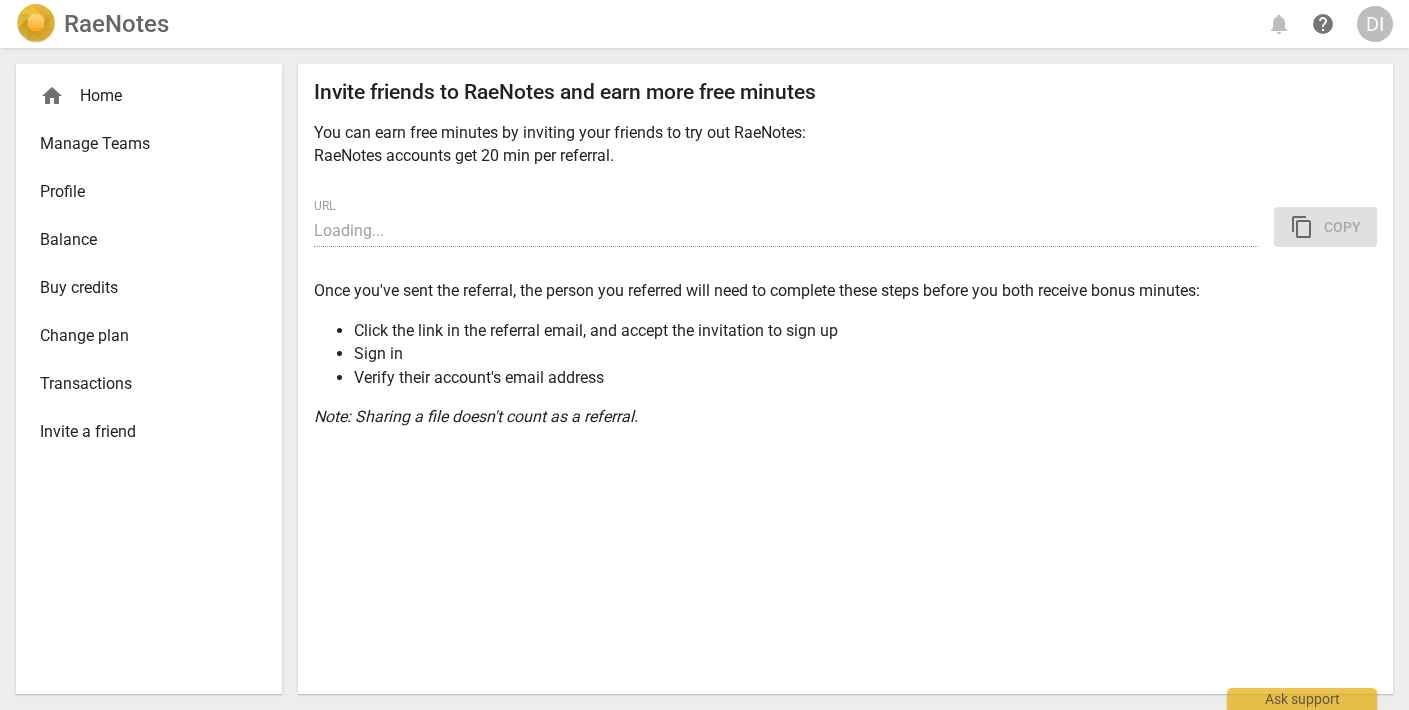 type on "https://app.raenotes.com/invitation/gAAAAABojrgy0z7Ag_0qywuNOlZsh8POvBoO1EdMEN2F_o1DObuecwEF7dFBiRHbU5CvzVw5paxMs8JPc_GJAjTREdpo85cI__kjwNlmENBSQ4qe8wY1rHG6BOryOzKvRJ15JDhOgYS_mOn0O7UpAsvikBfebC0EAUvEt2Z_amRV_q55S5Rllyjv9IefGdjkhgO6eeSDkCi7--YLn1PT8fQ-EghYECFaojHtiFKxhXOPxHeBWm9q41LGIpU8XWX6HXzbAf5ft1i9" 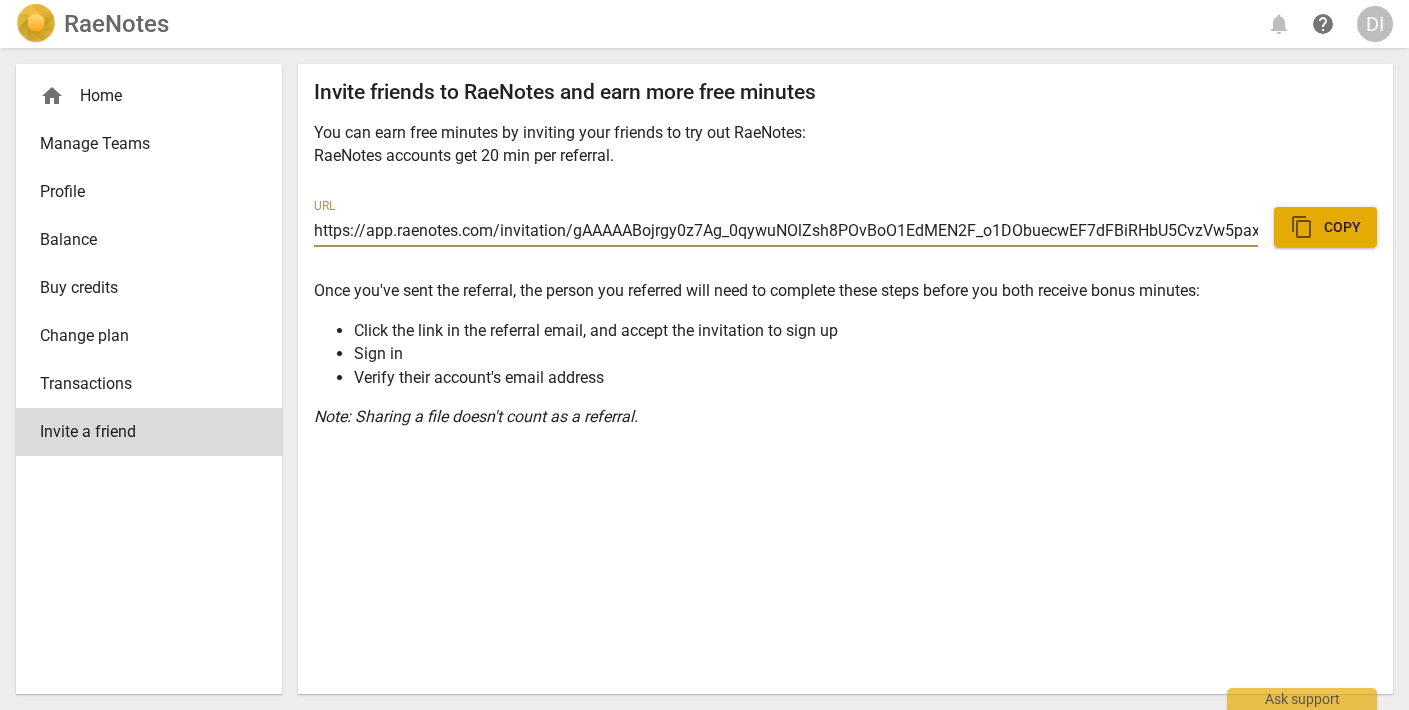click on "Balance" at bounding box center [141, 240] 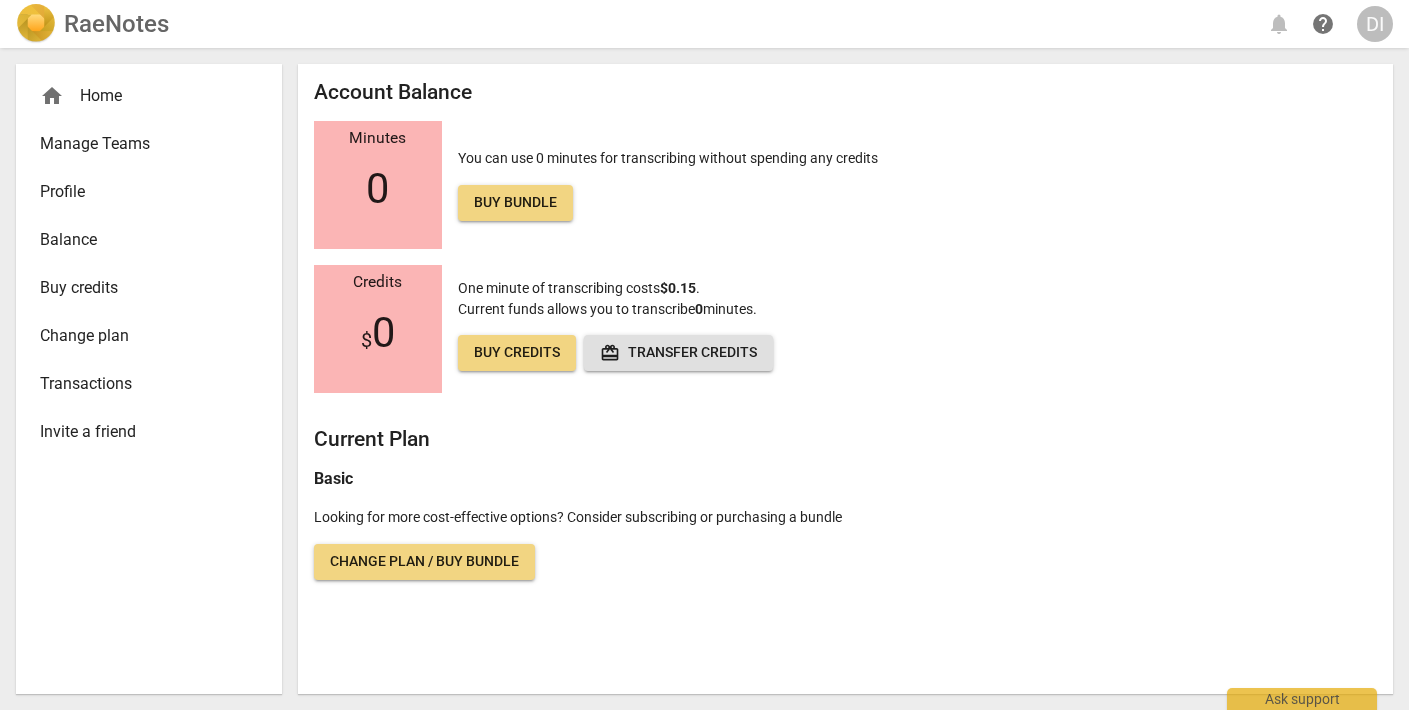 scroll, scrollTop: 0, scrollLeft: 0, axis: both 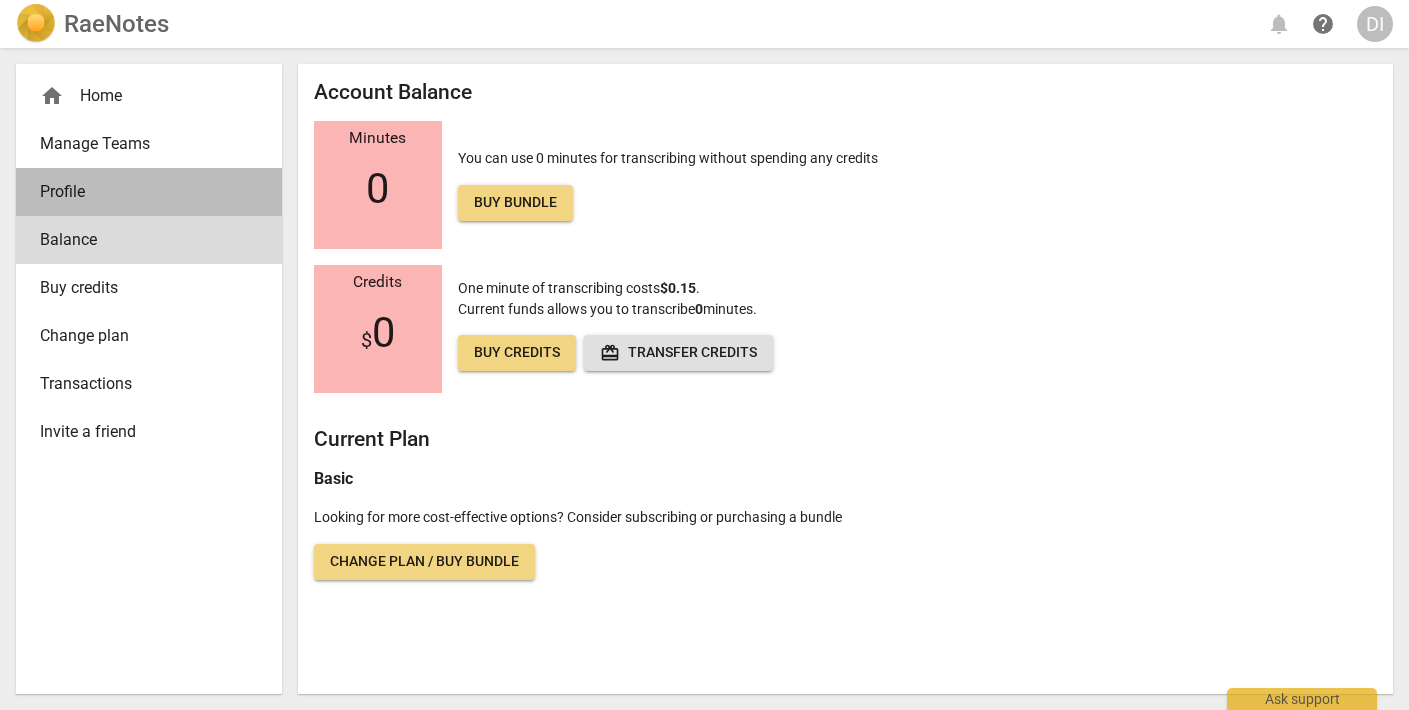 click on "Profile" at bounding box center (141, 192) 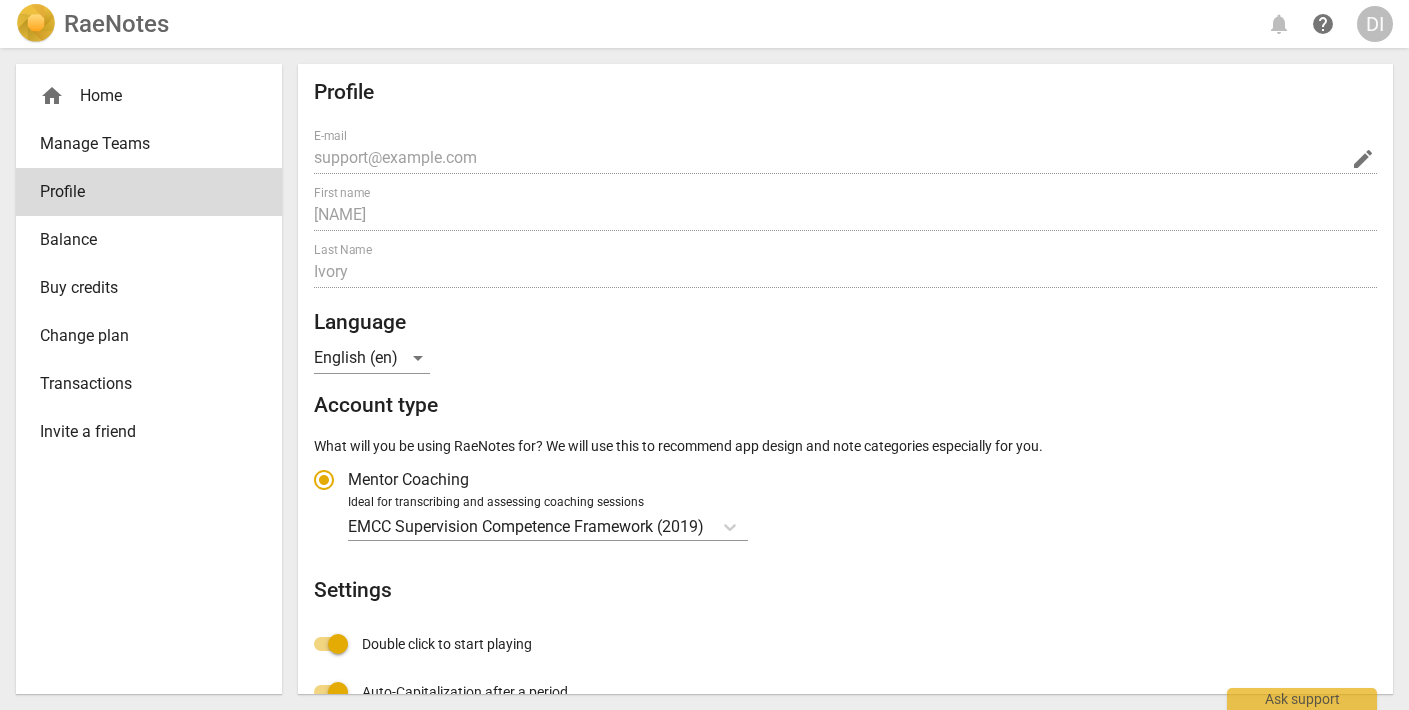 radio on "false" 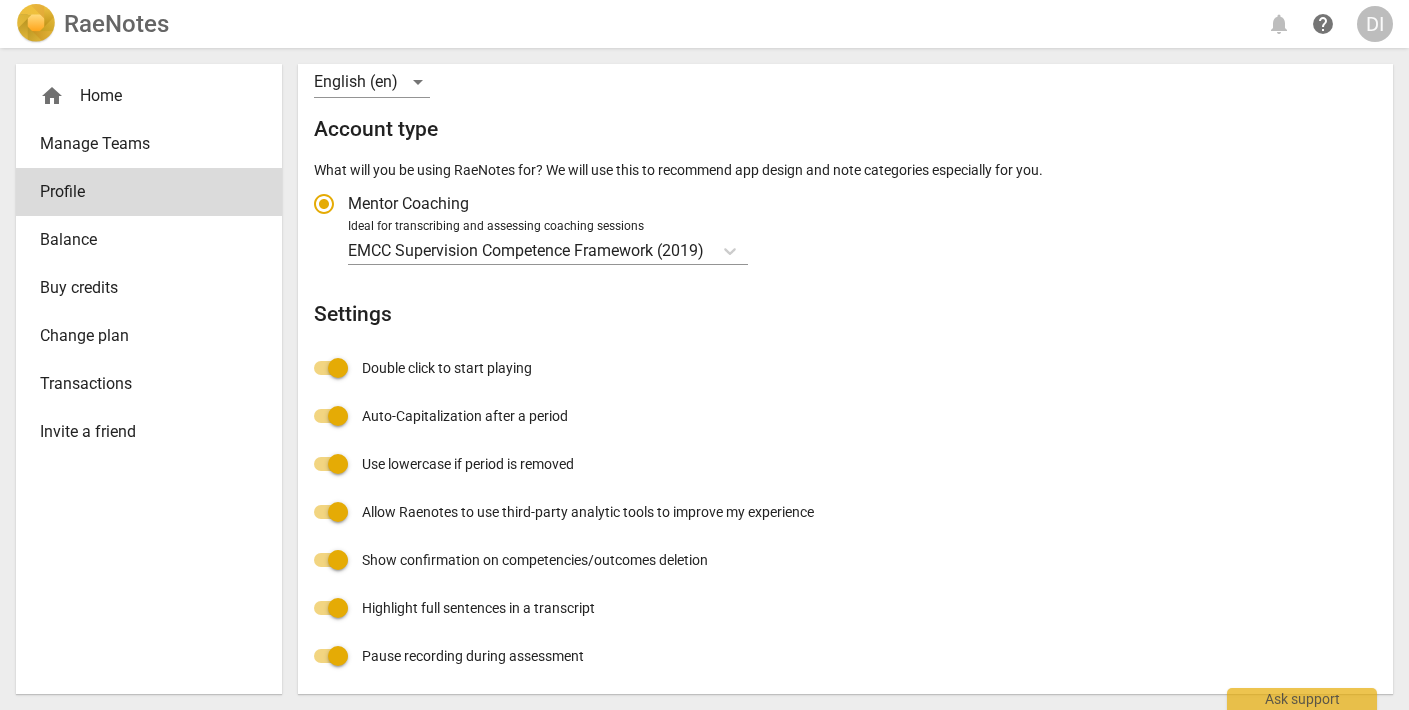 scroll, scrollTop: 273, scrollLeft: 0, axis: vertical 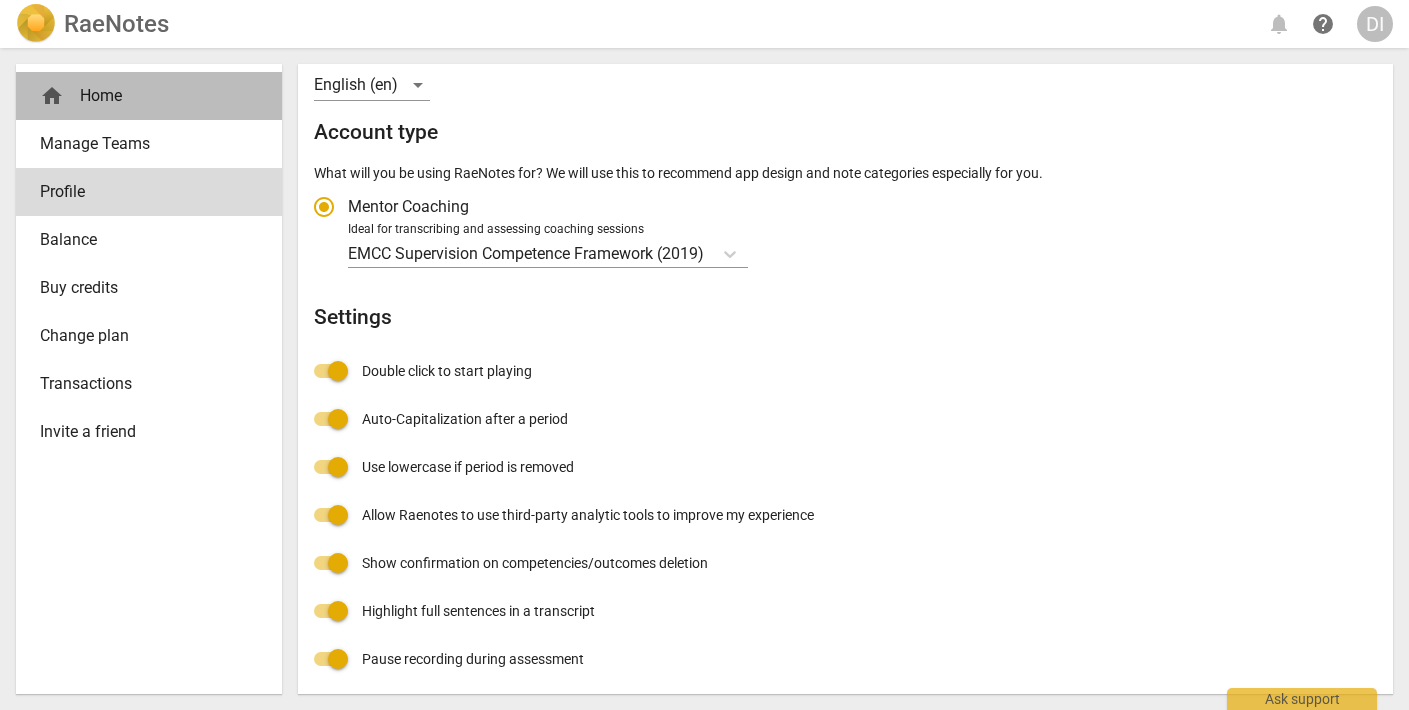 click on "home Home" at bounding box center (141, 96) 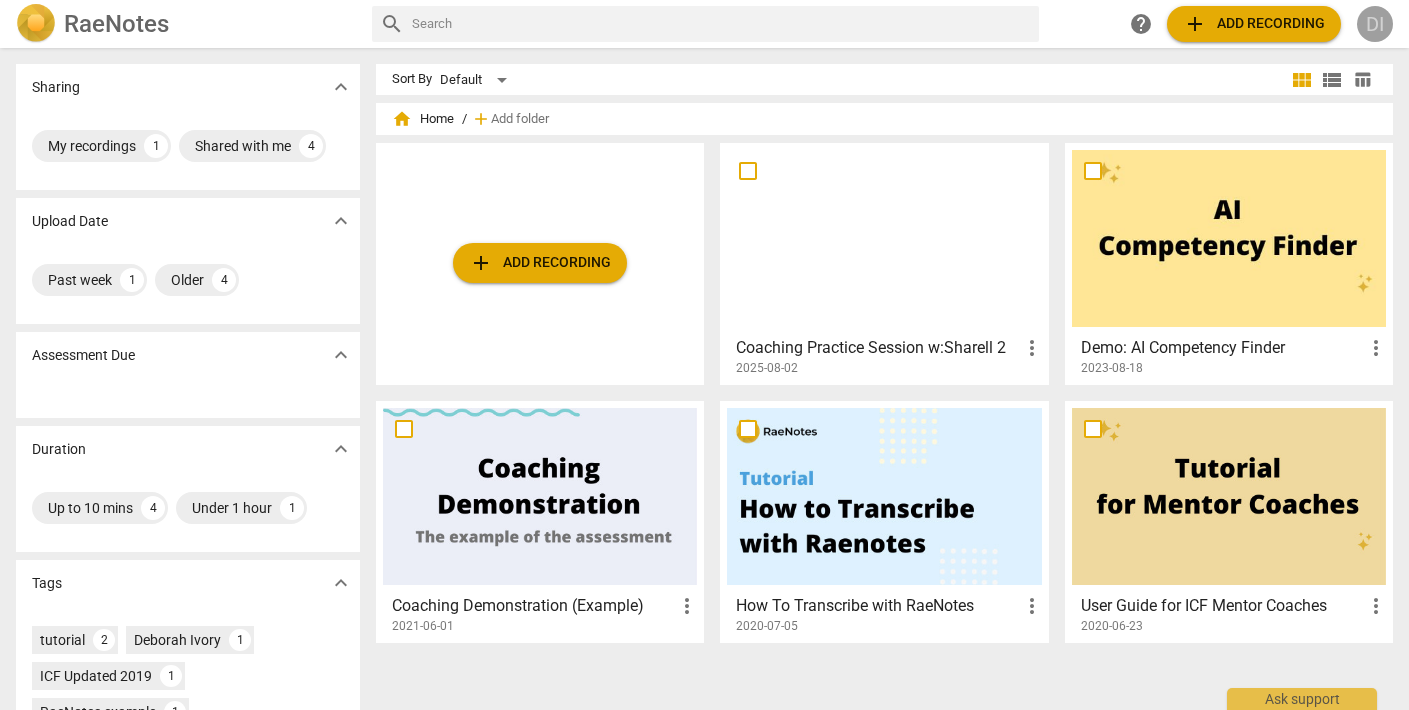 click on "DI" at bounding box center [1375, 24] 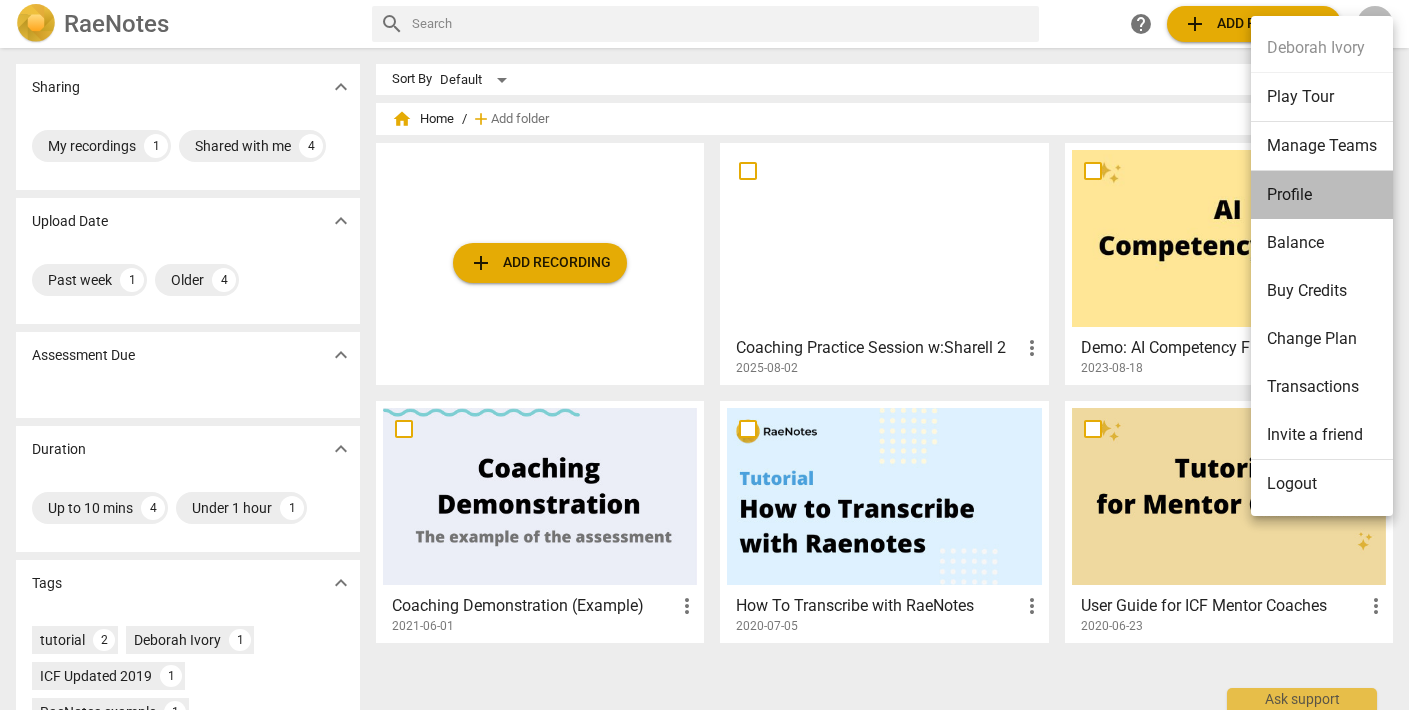 click on "Profile" at bounding box center [1322, 195] 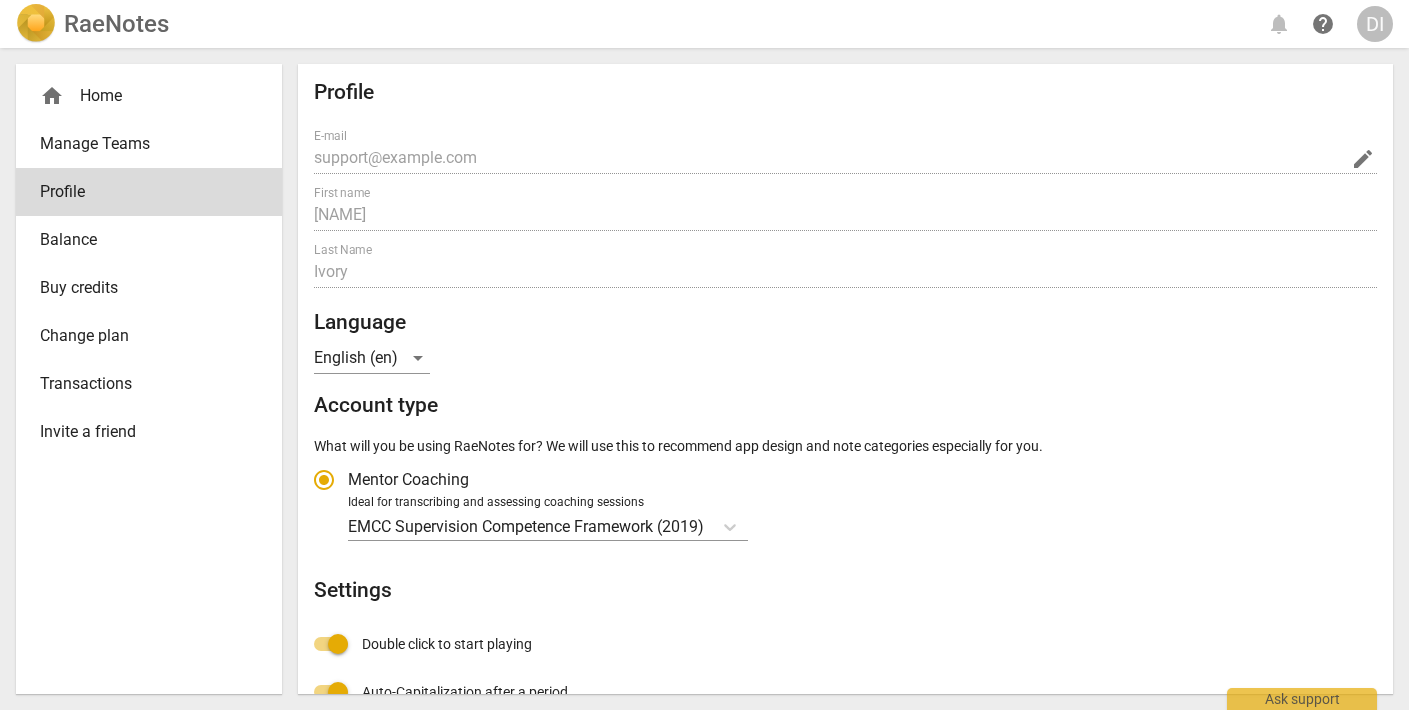 radio on "false" 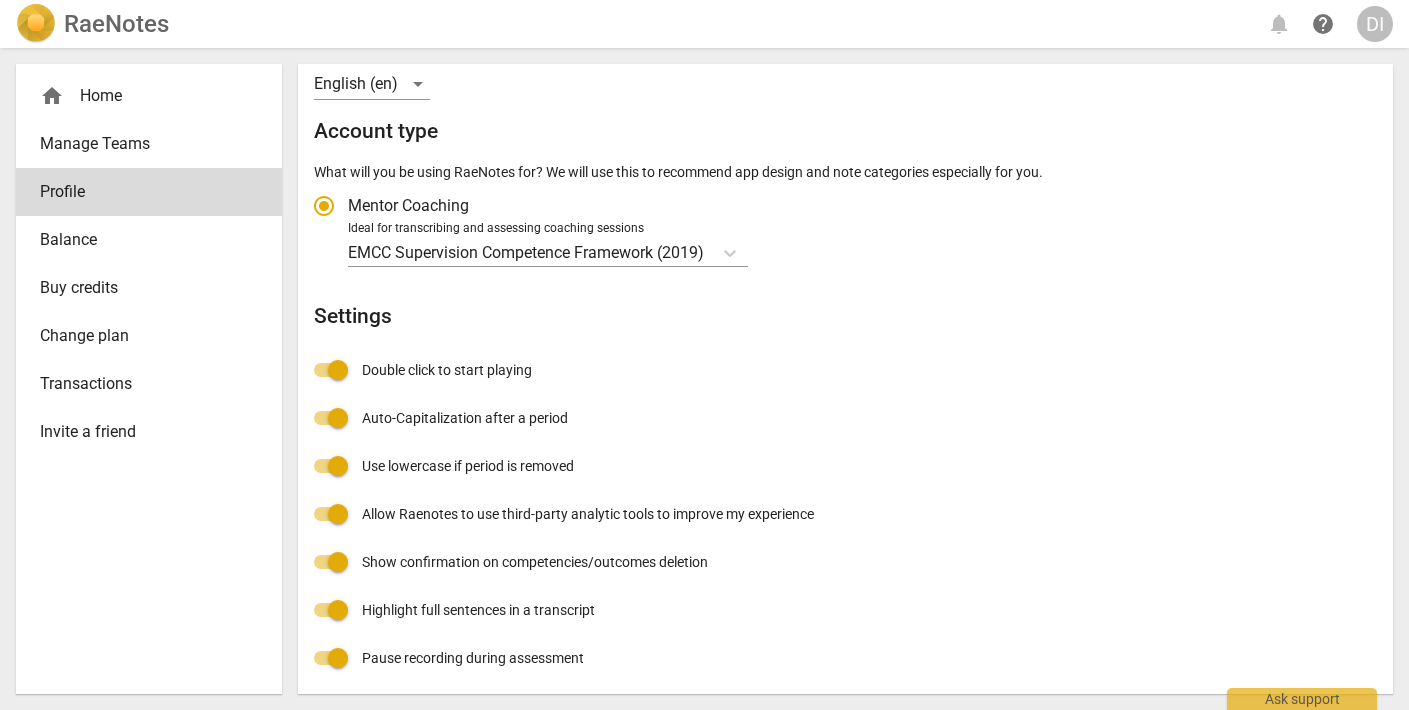 scroll, scrollTop: 273, scrollLeft: 0, axis: vertical 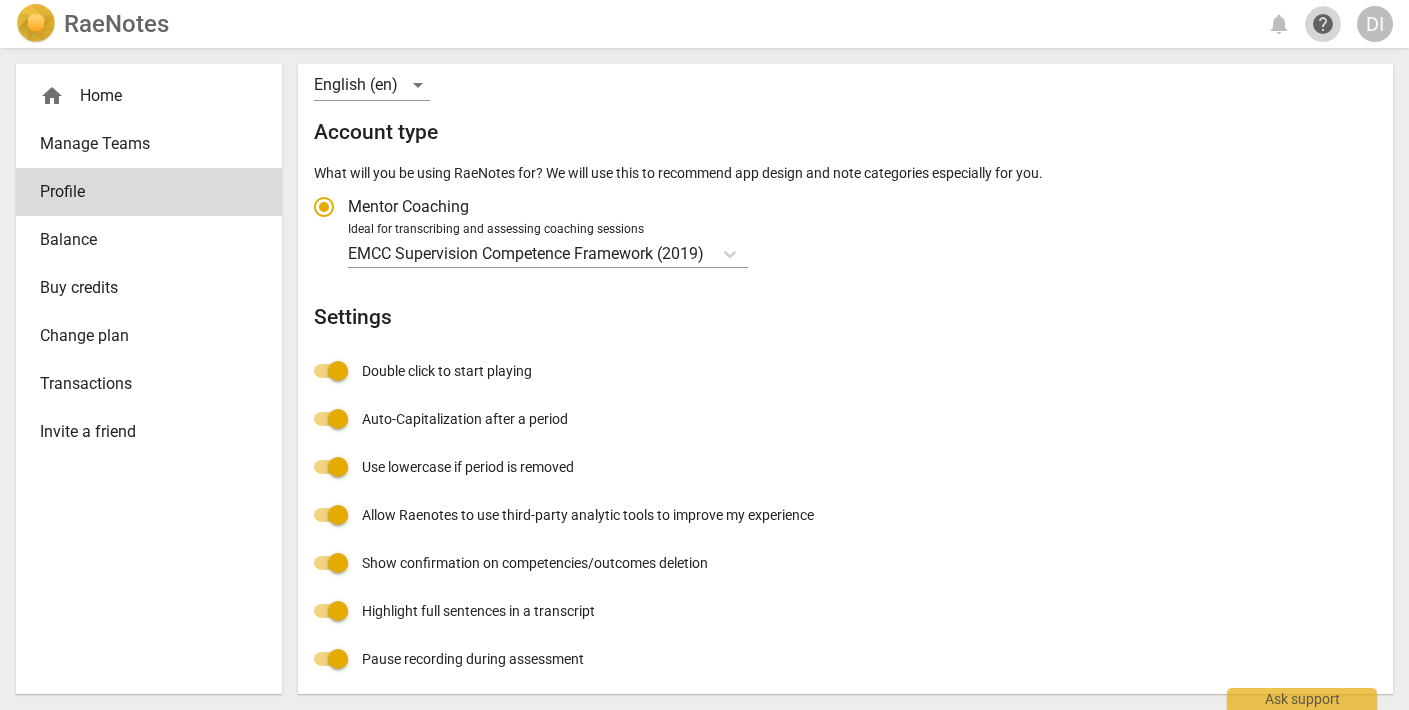 click on "help" at bounding box center [1323, 24] 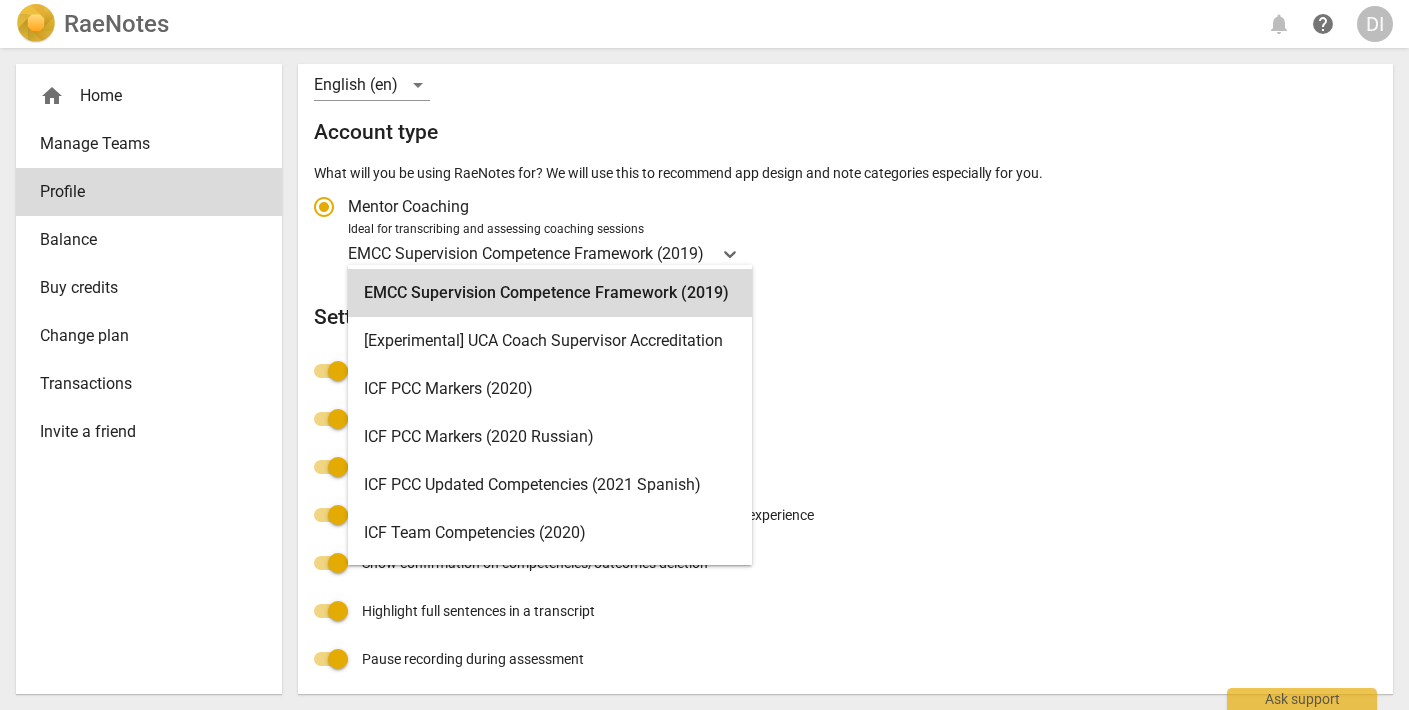 click on "EMCC Supervision Competence Framework (2019)" at bounding box center [526, 253] 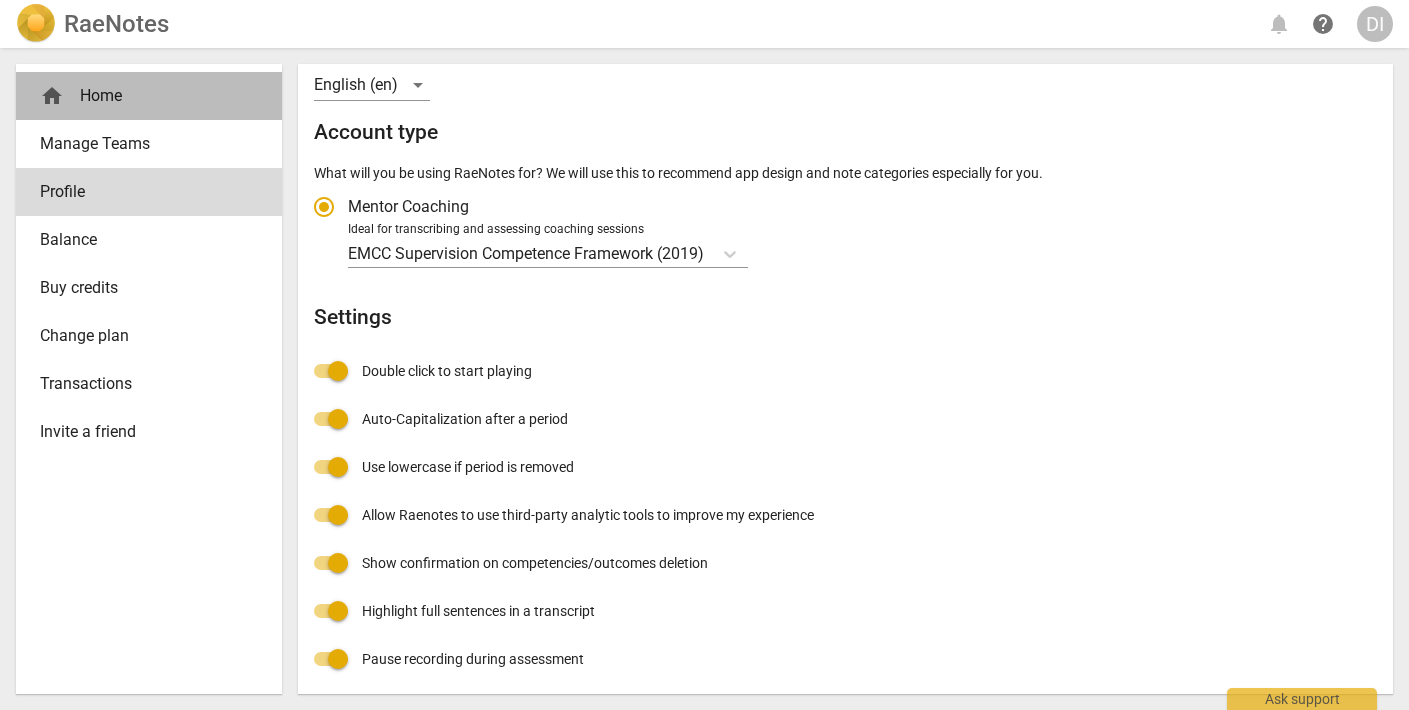 click on "home Home" at bounding box center [141, 96] 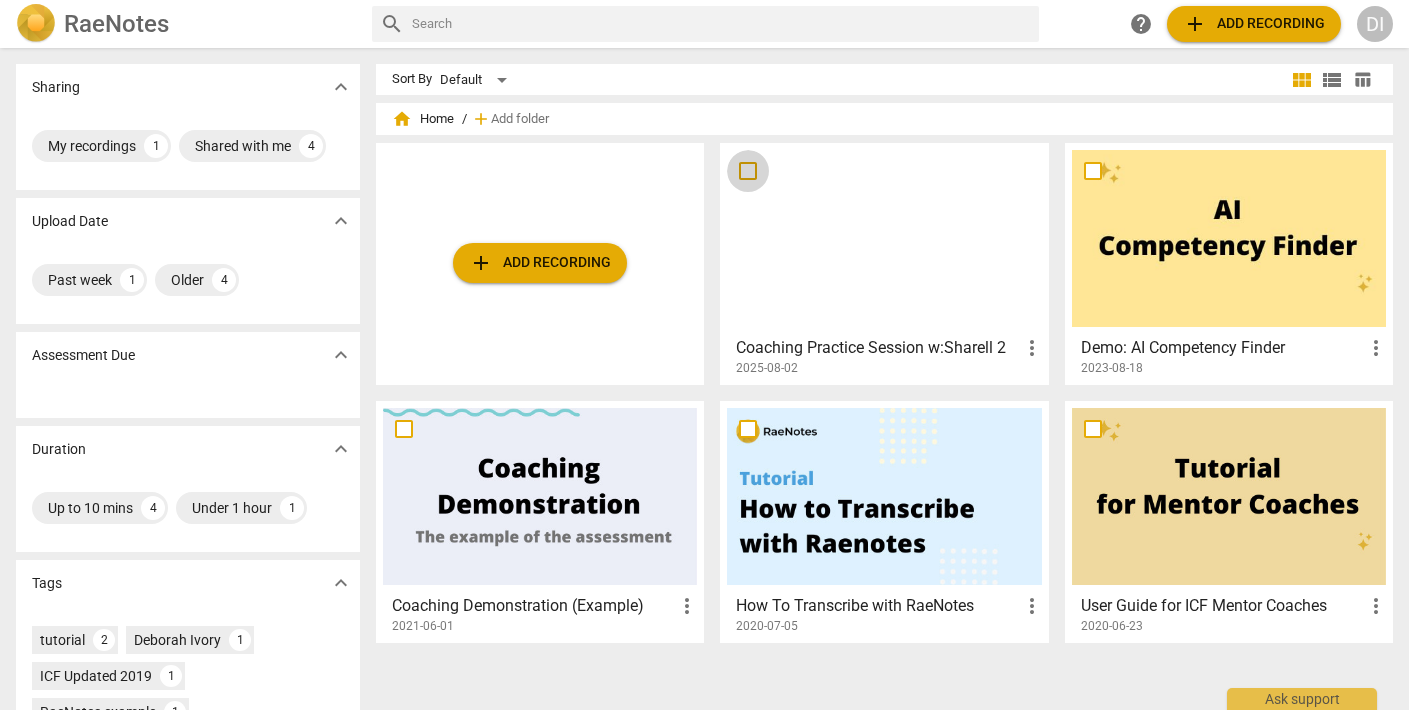click at bounding box center [748, 171] 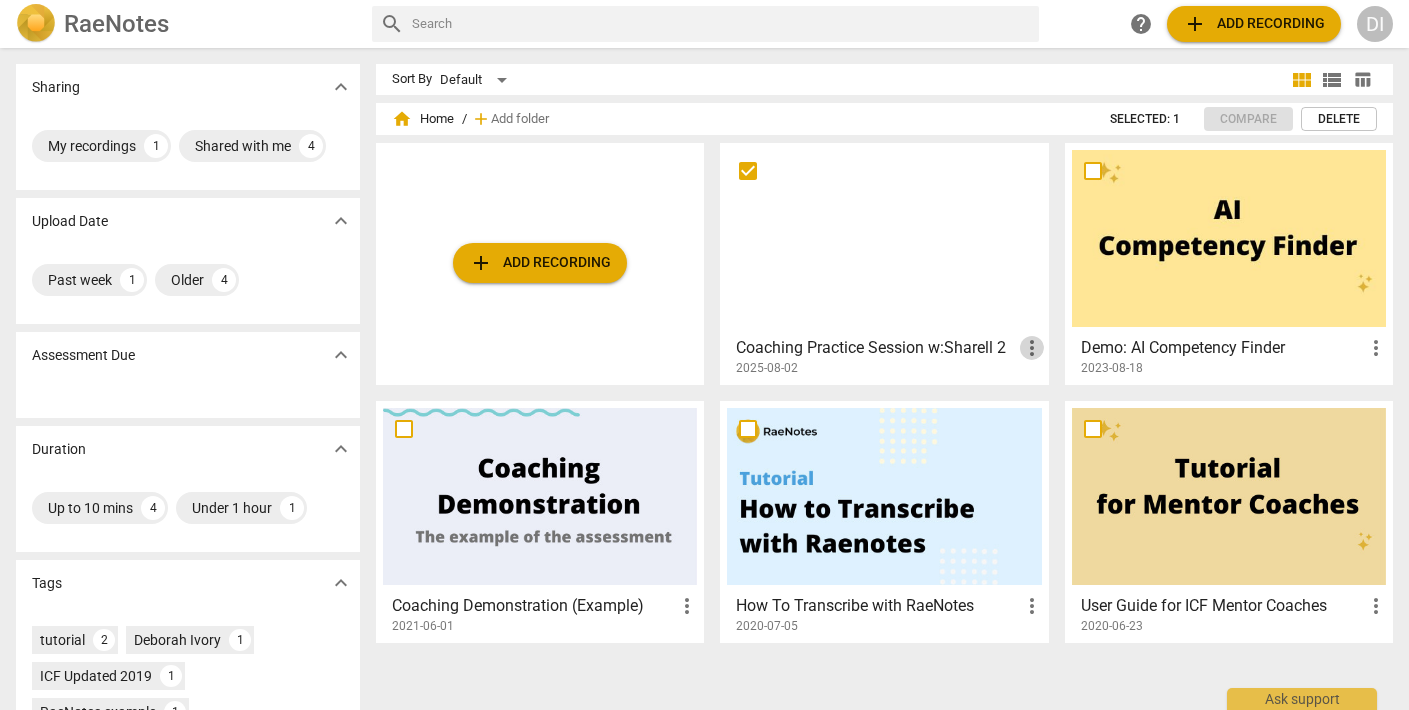 click on "more_vert" at bounding box center [1032, 348] 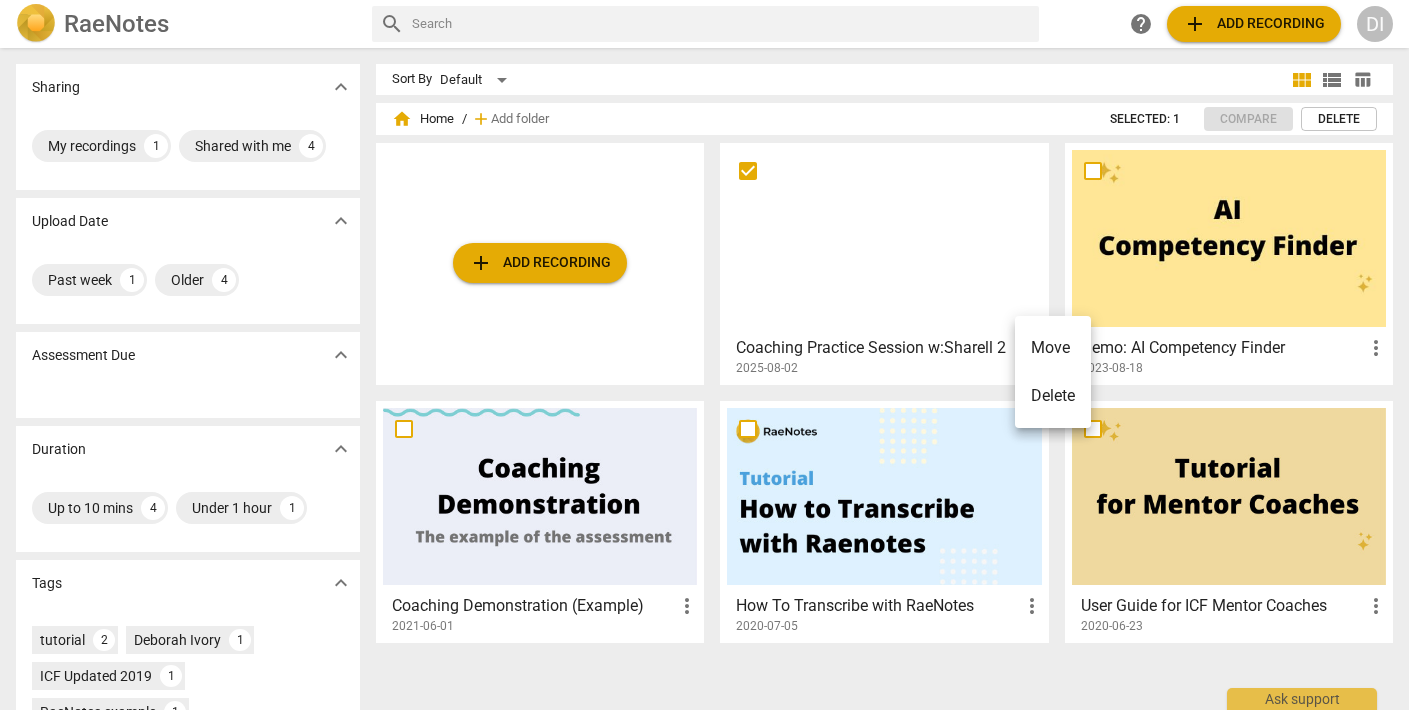 click at bounding box center [704, 355] 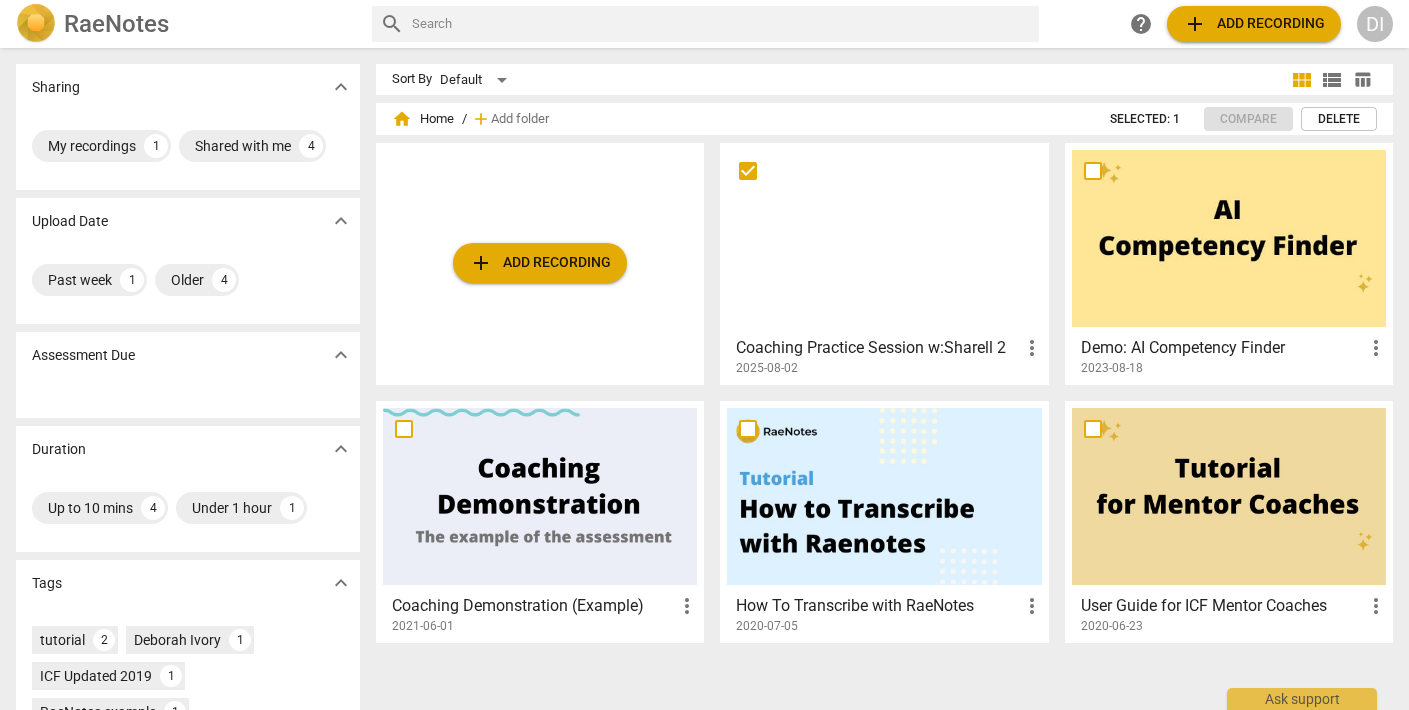 click at bounding box center [884, 238] 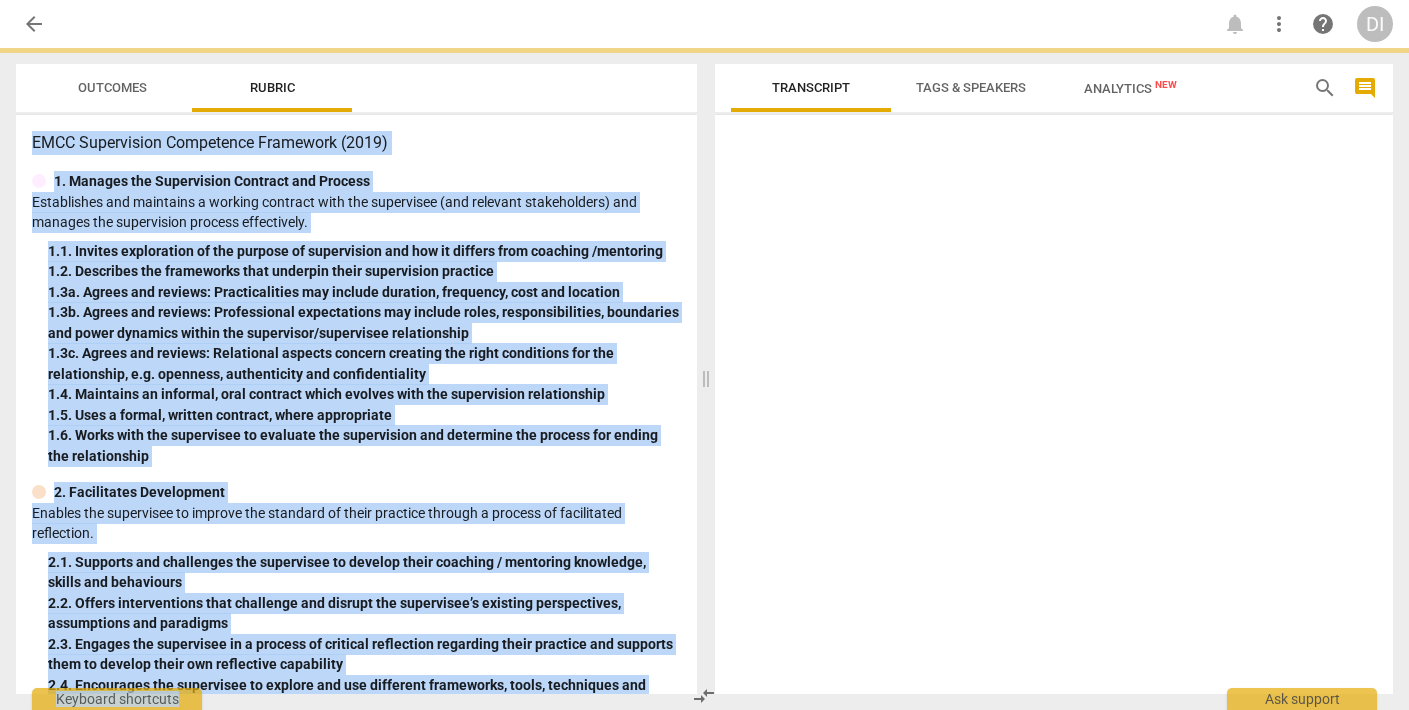 click at bounding box center [1054, 408] 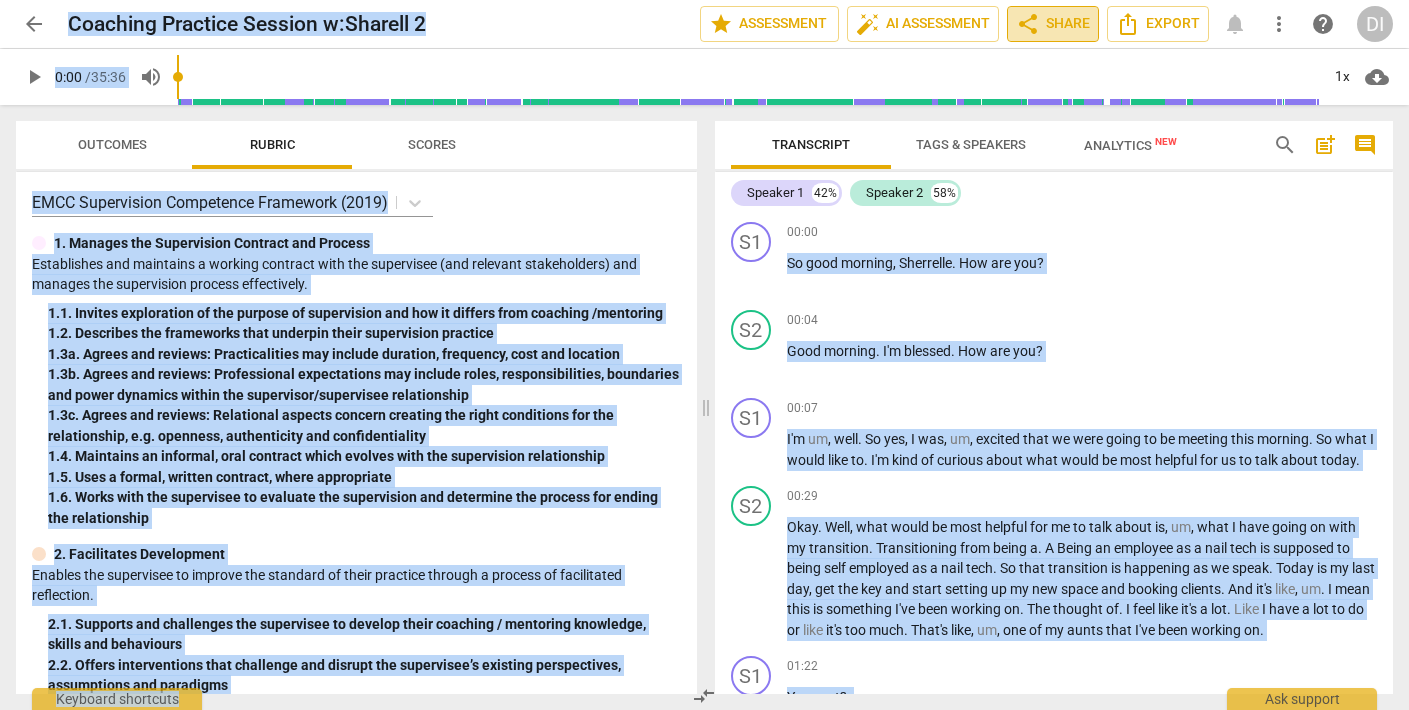 click on "share    Share" at bounding box center [1053, 24] 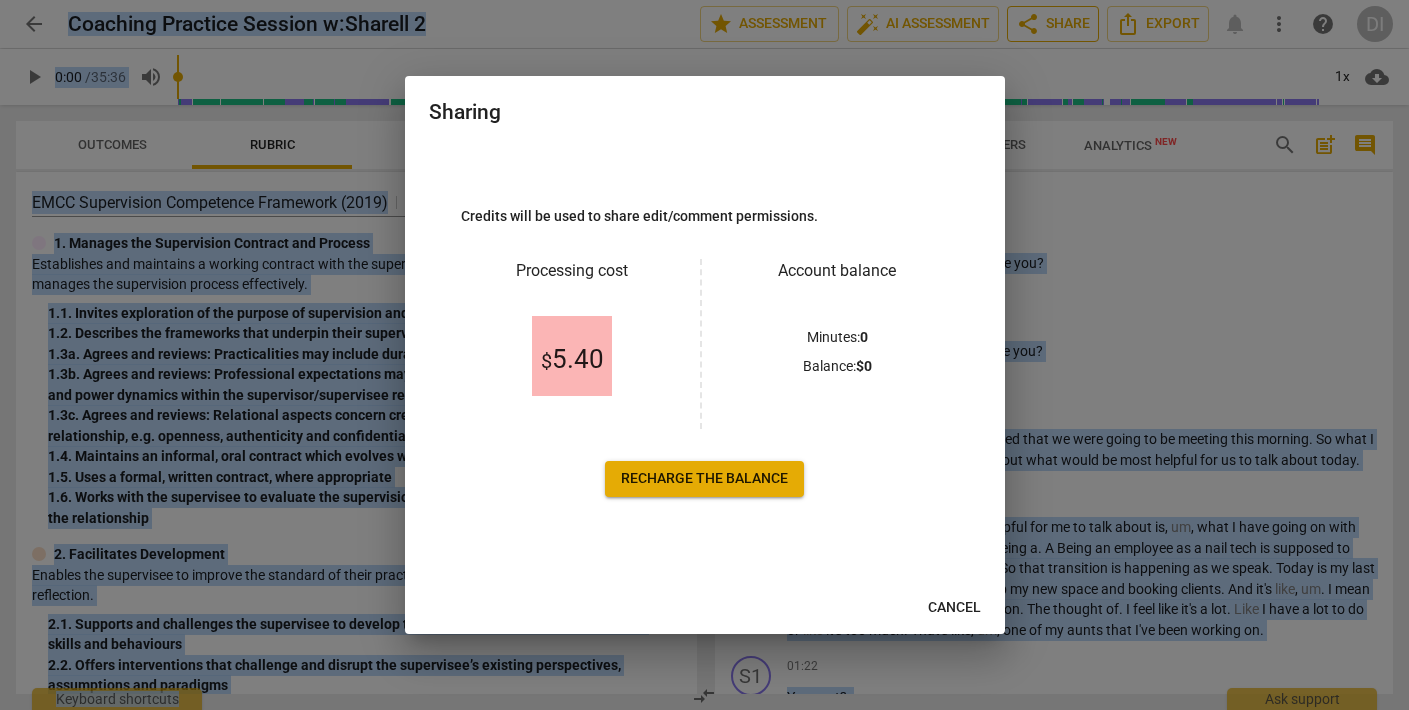 click at bounding box center (704, 355) 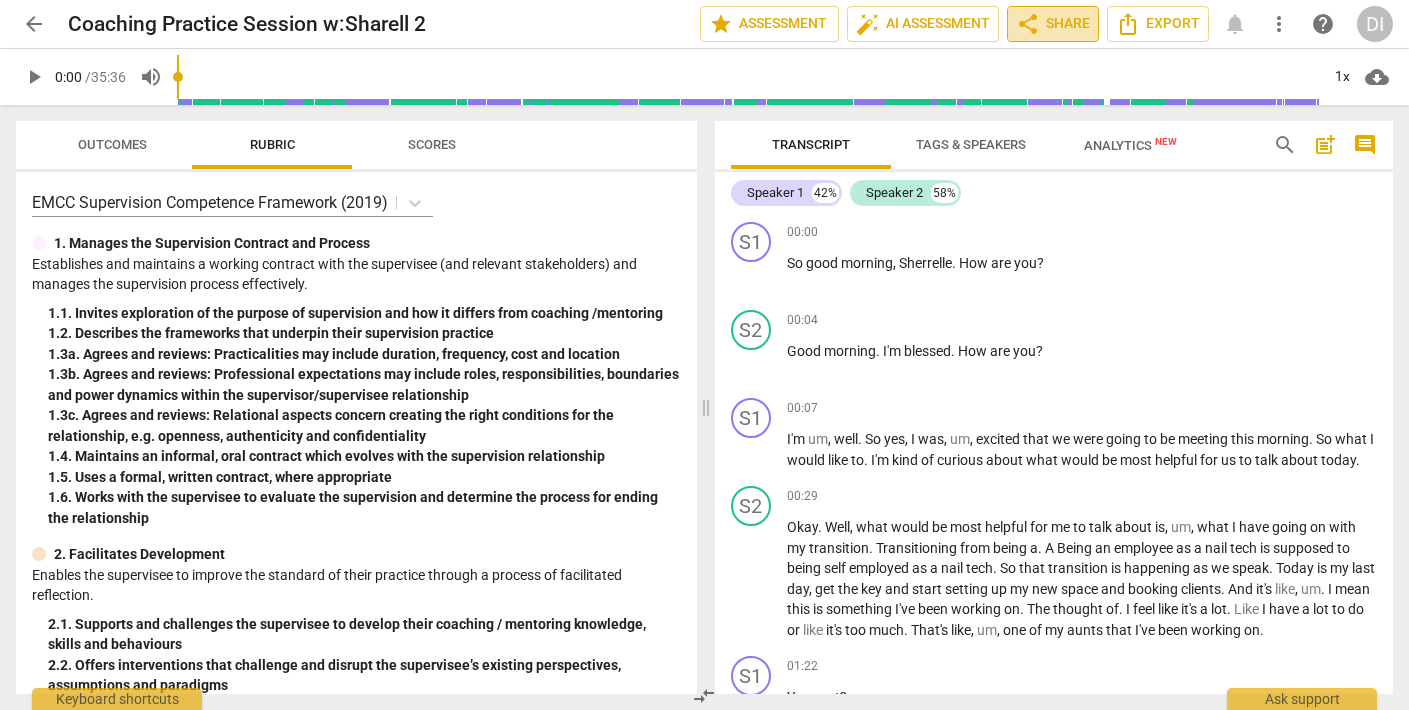 click on "share    Share" at bounding box center [1053, 24] 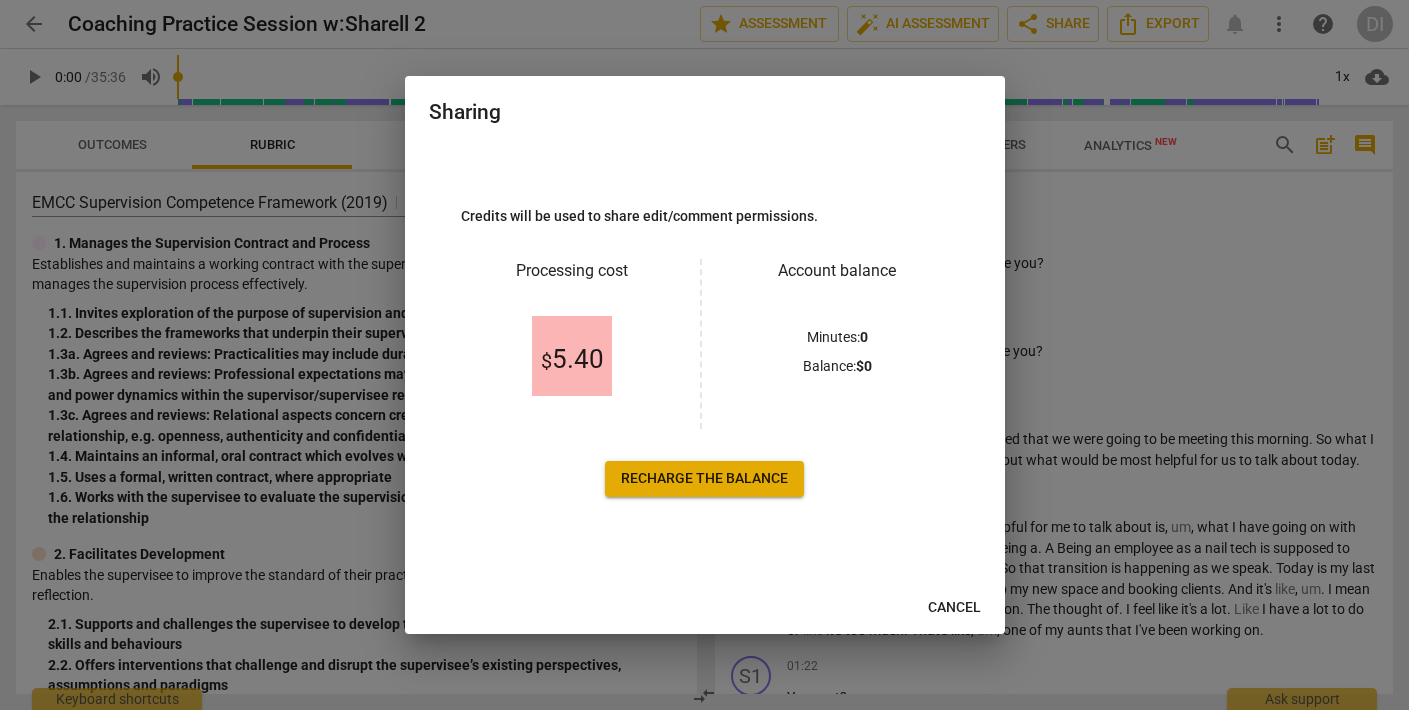 click on "$ 5.40" at bounding box center (572, 360) 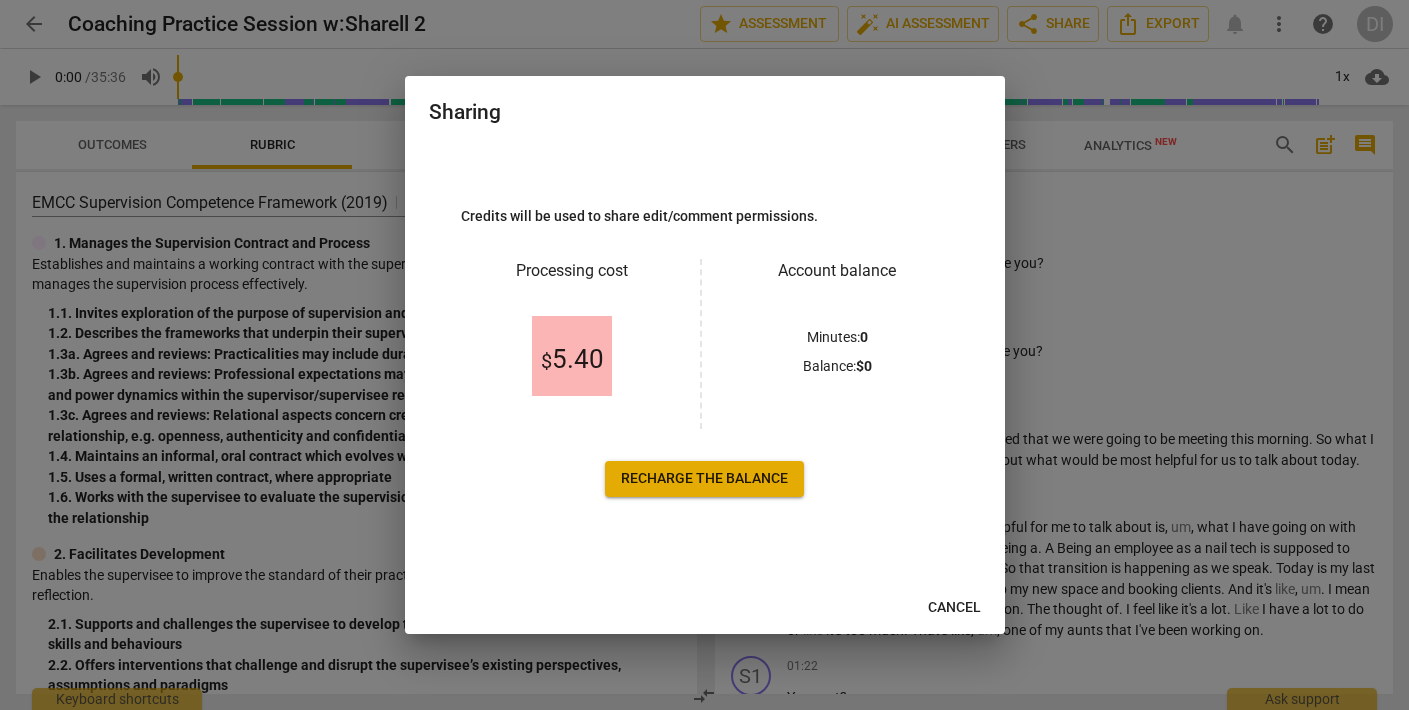 click on "$ 5.40" at bounding box center [572, 360] 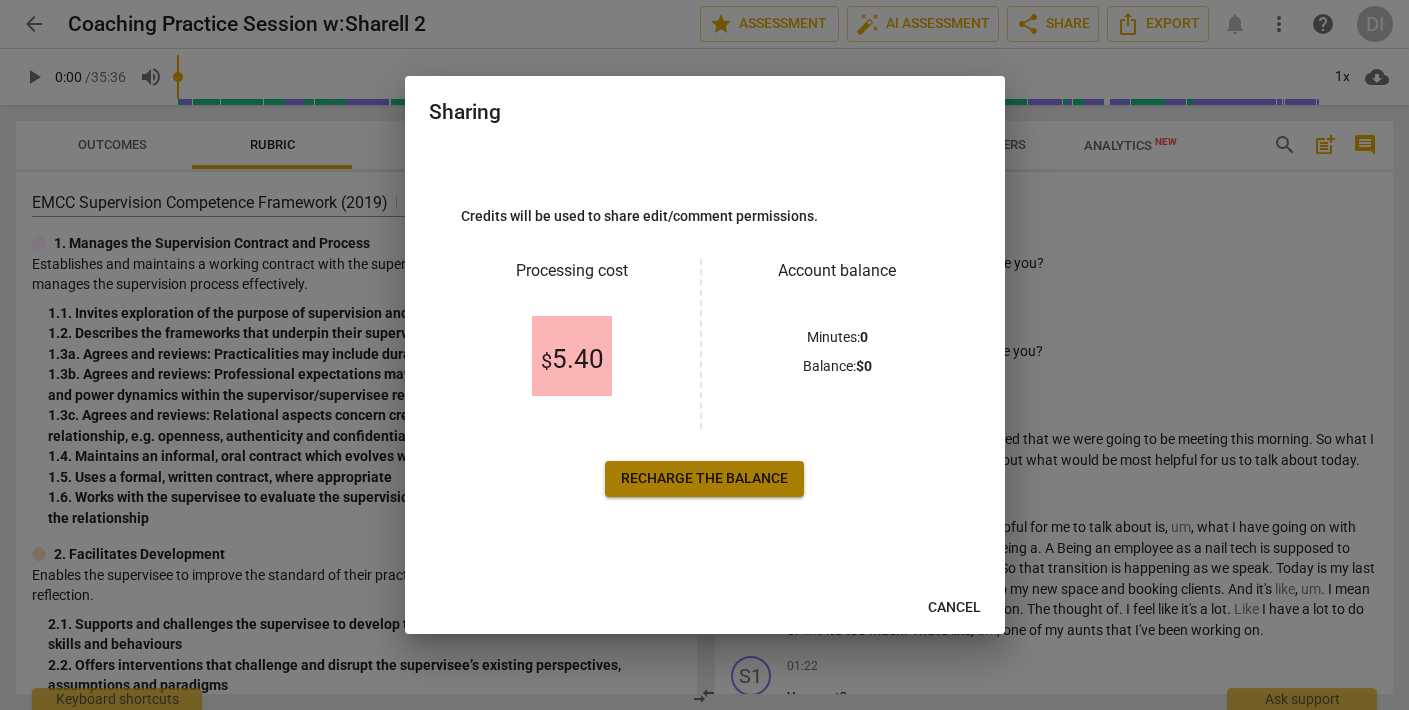 click on "Recharge the balance" at bounding box center [704, 479] 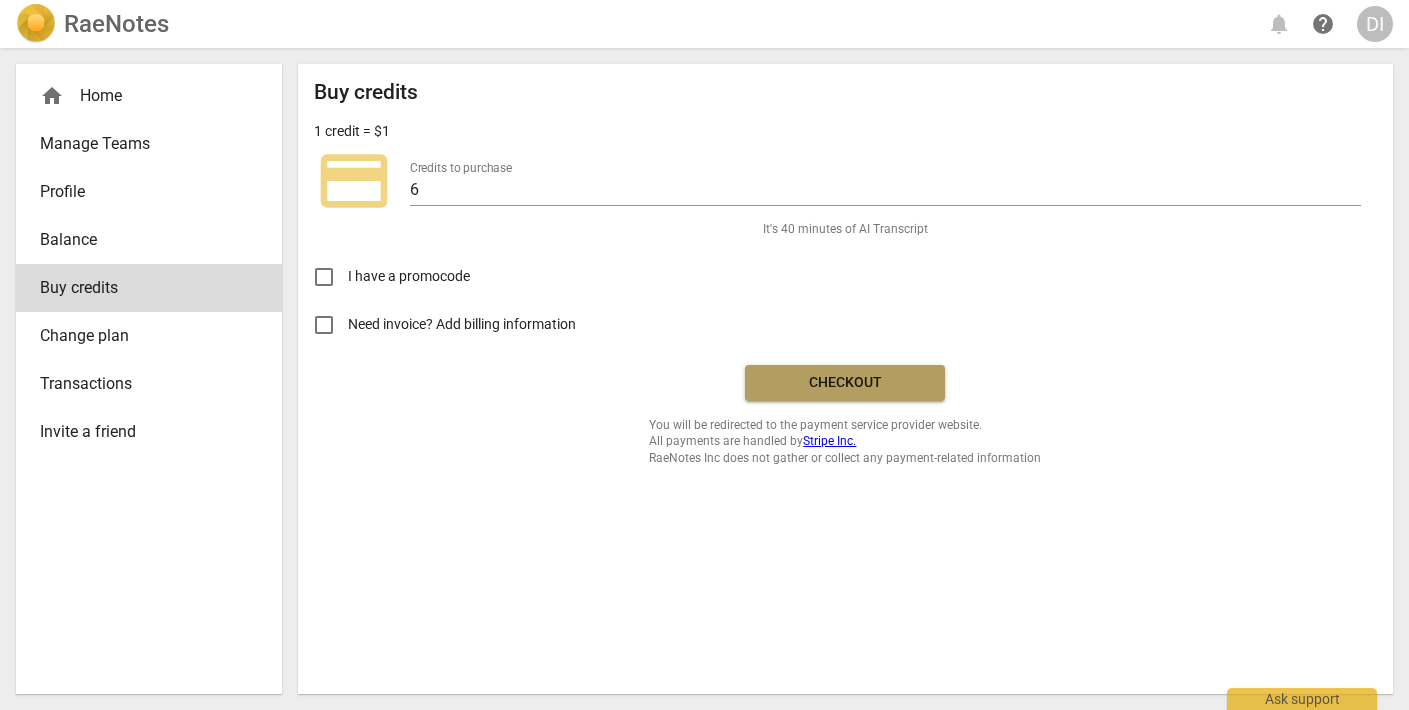 click on "Checkout" at bounding box center (845, 383) 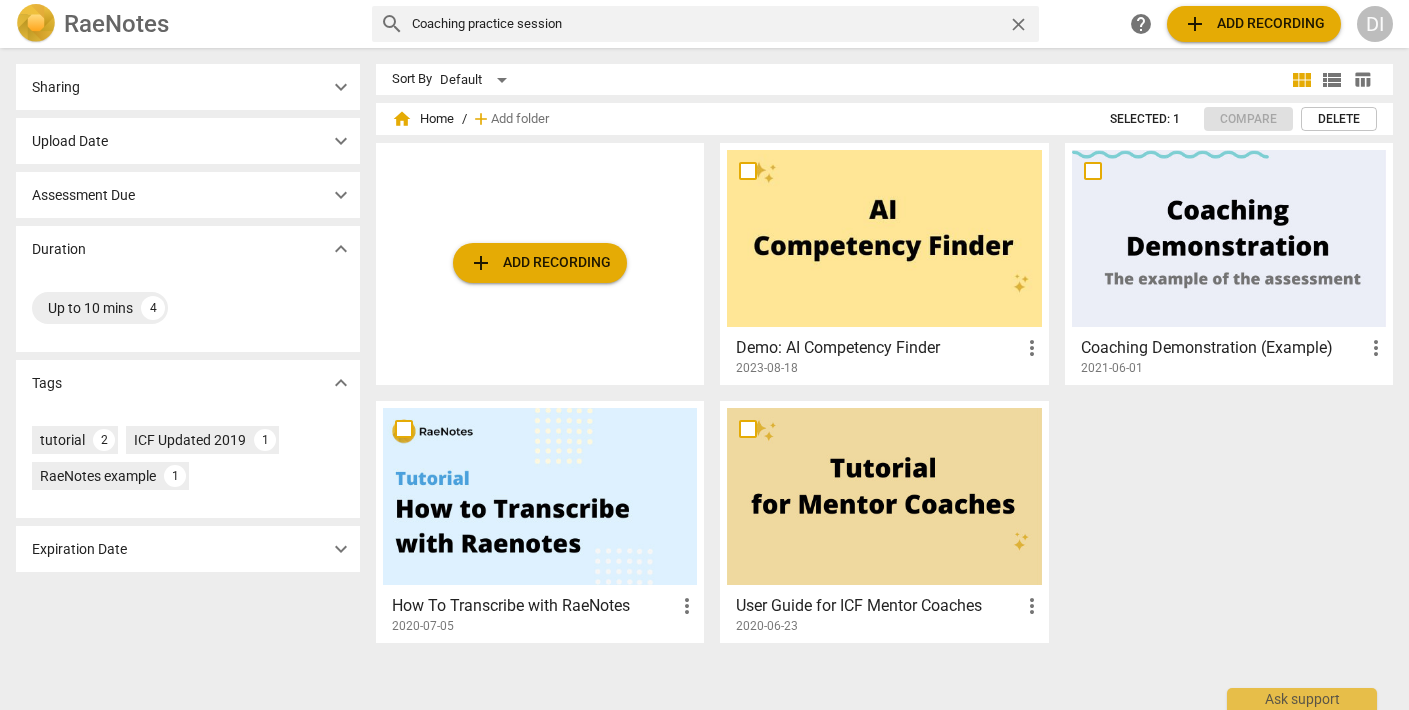 scroll, scrollTop: 0, scrollLeft: 0, axis: both 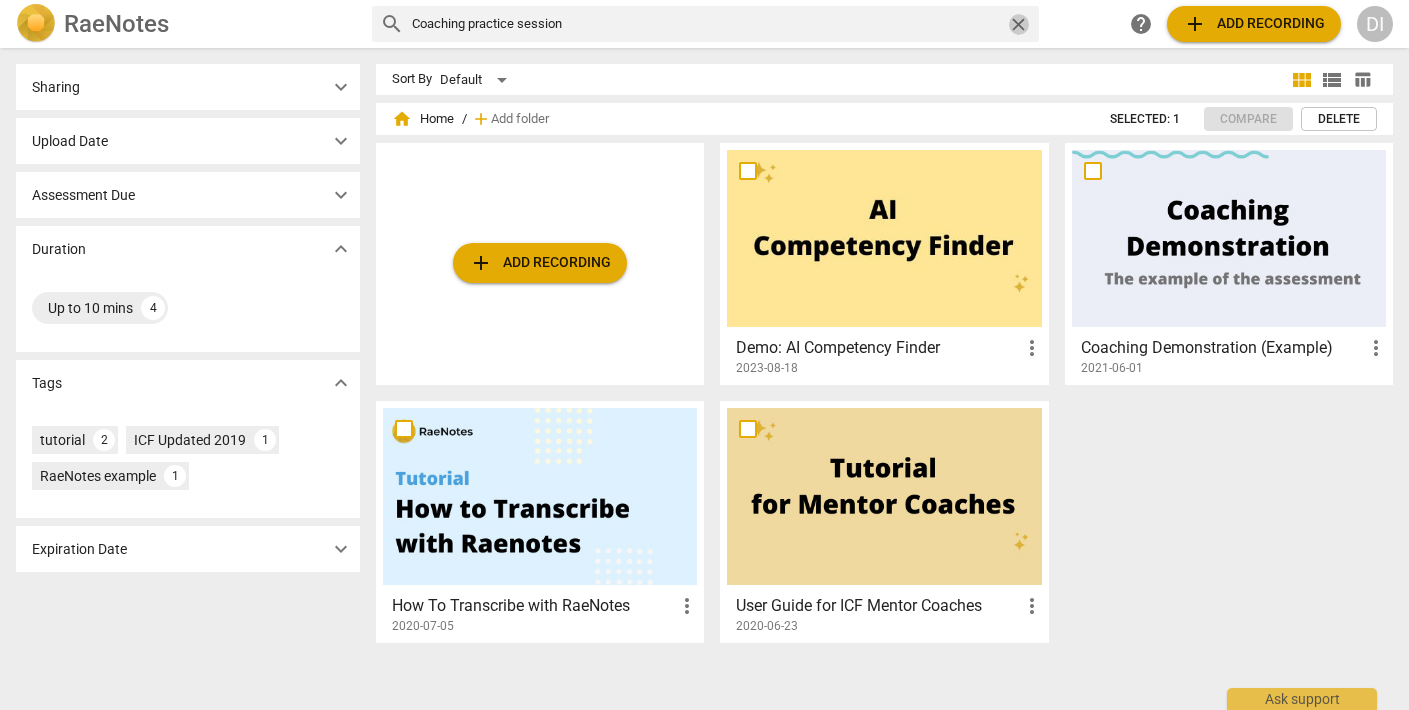 click on "close" at bounding box center [1018, 24] 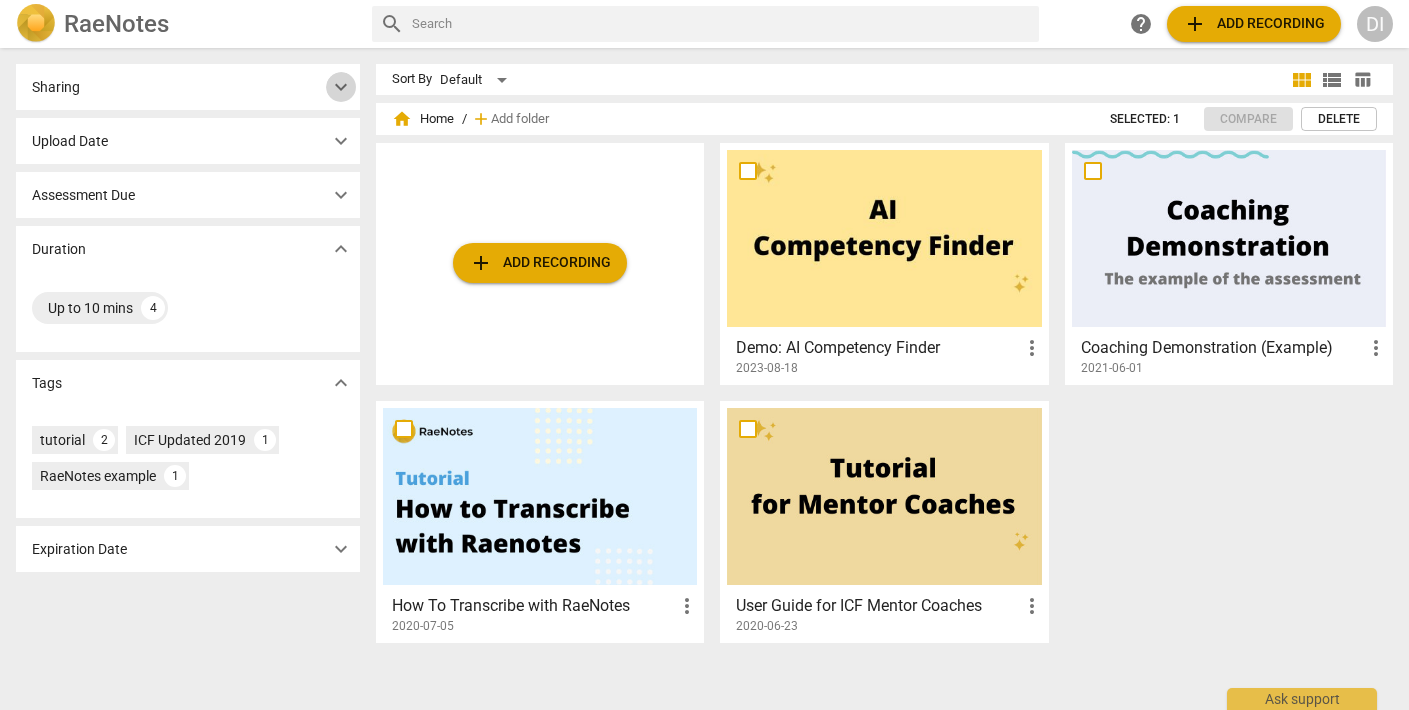 click on "expand_more" at bounding box center (341, 87) 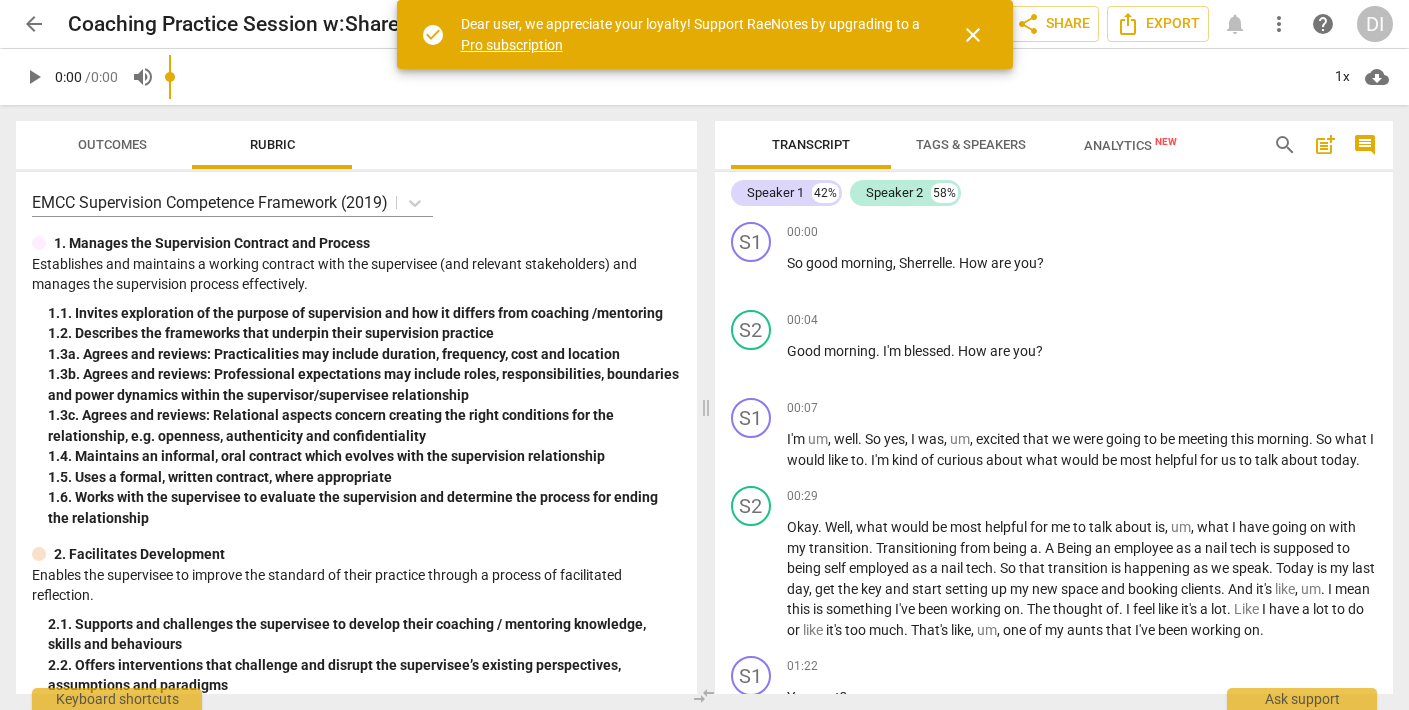 scroll, scrollTop: 0, scrollLeft: 0, axis: both 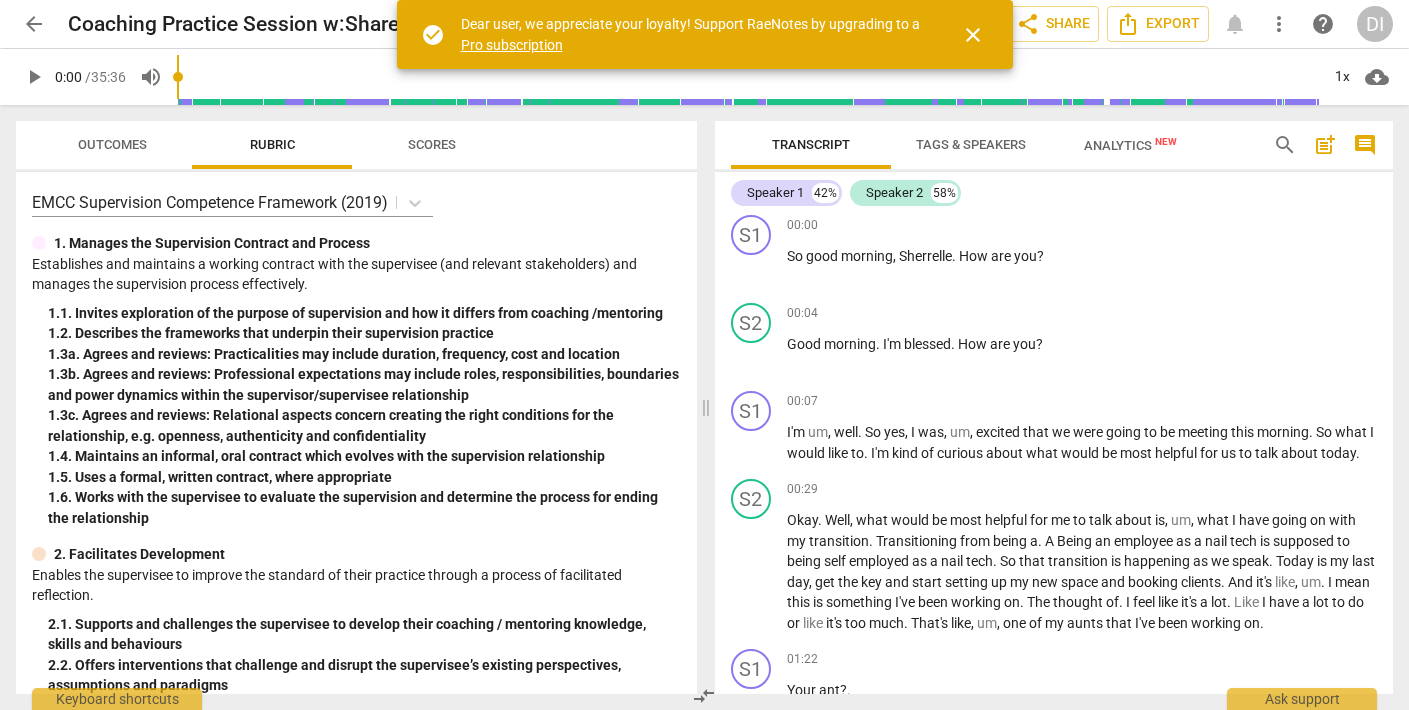 click on "close" at bounding box center [973, 35] 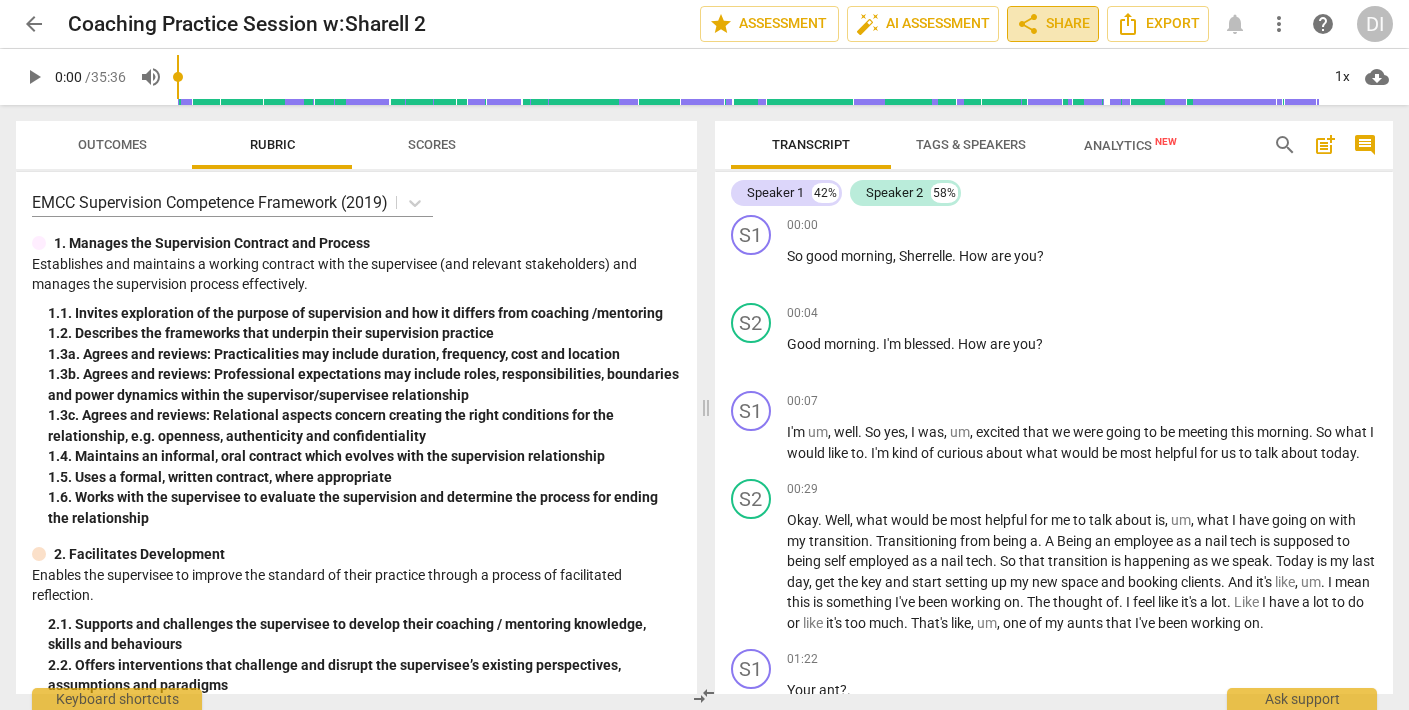 click on "share    Share" at bounding box center [1053, 24] 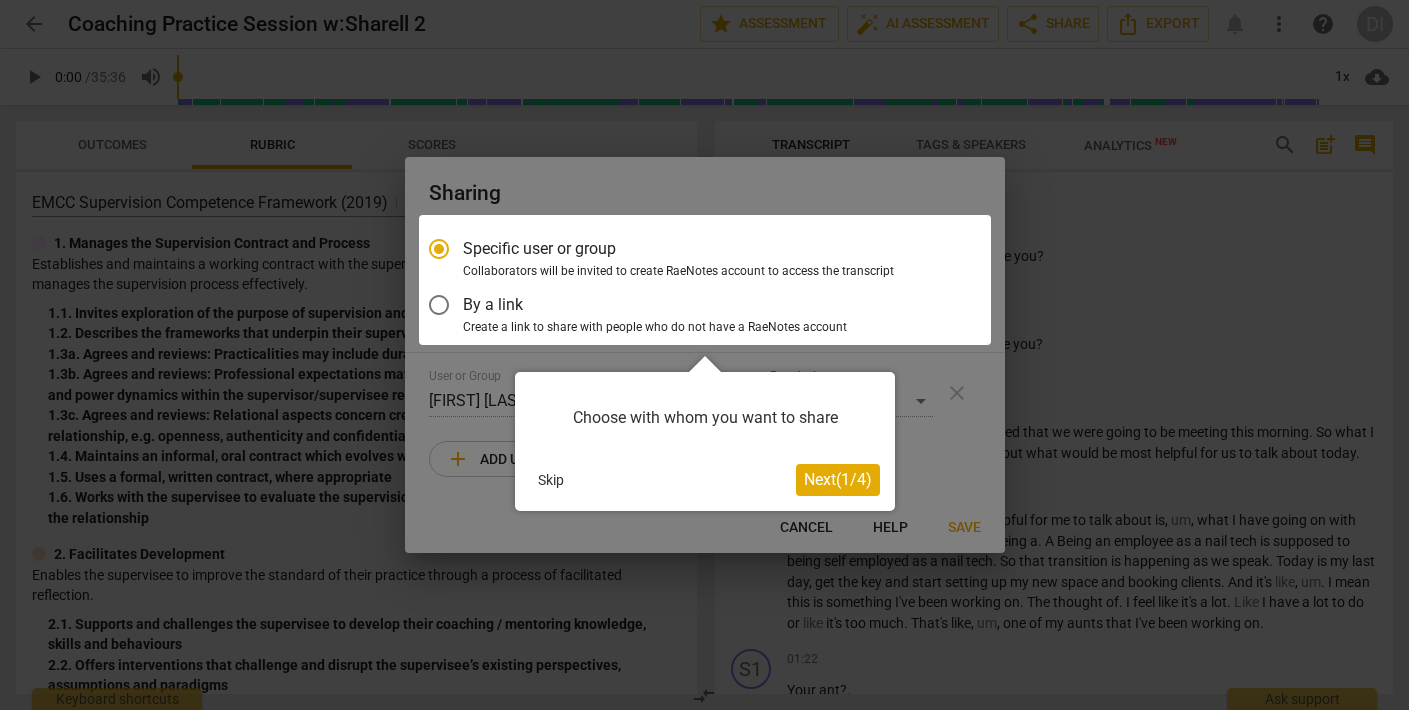 click on "Choose with whom you want to share" at bounding box center (705, 418) 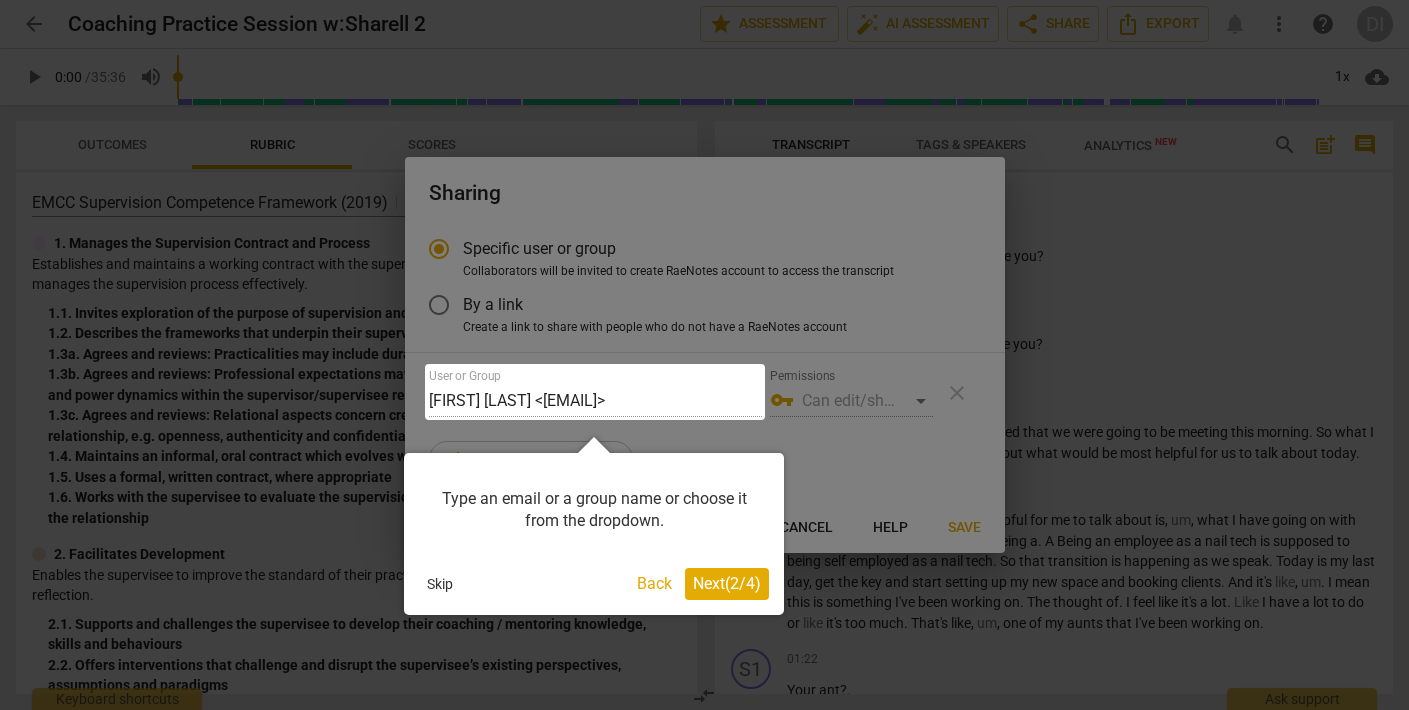 click on "Type an email or a group name or choose it from the dropdown." at bounding box center (594, 510) 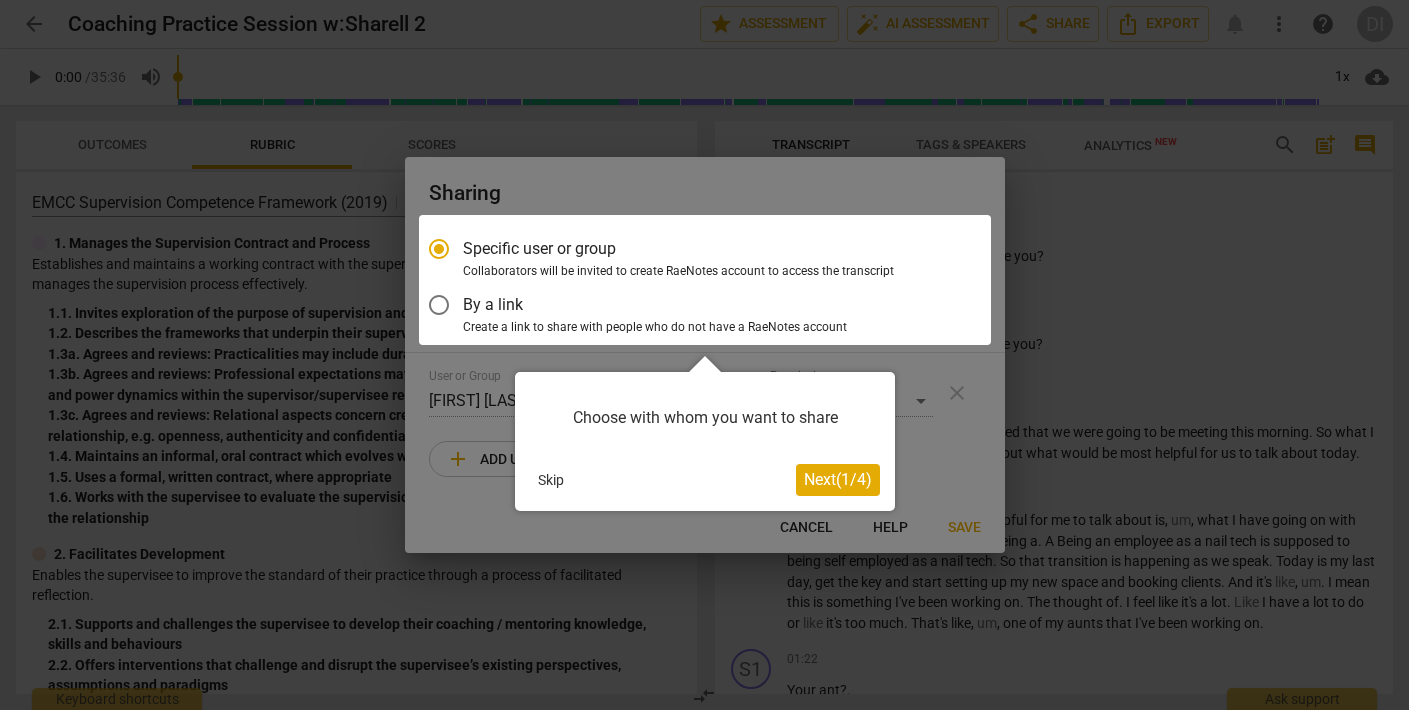 click on "Choose with whom you want to share" at bounding box center (705, 418) 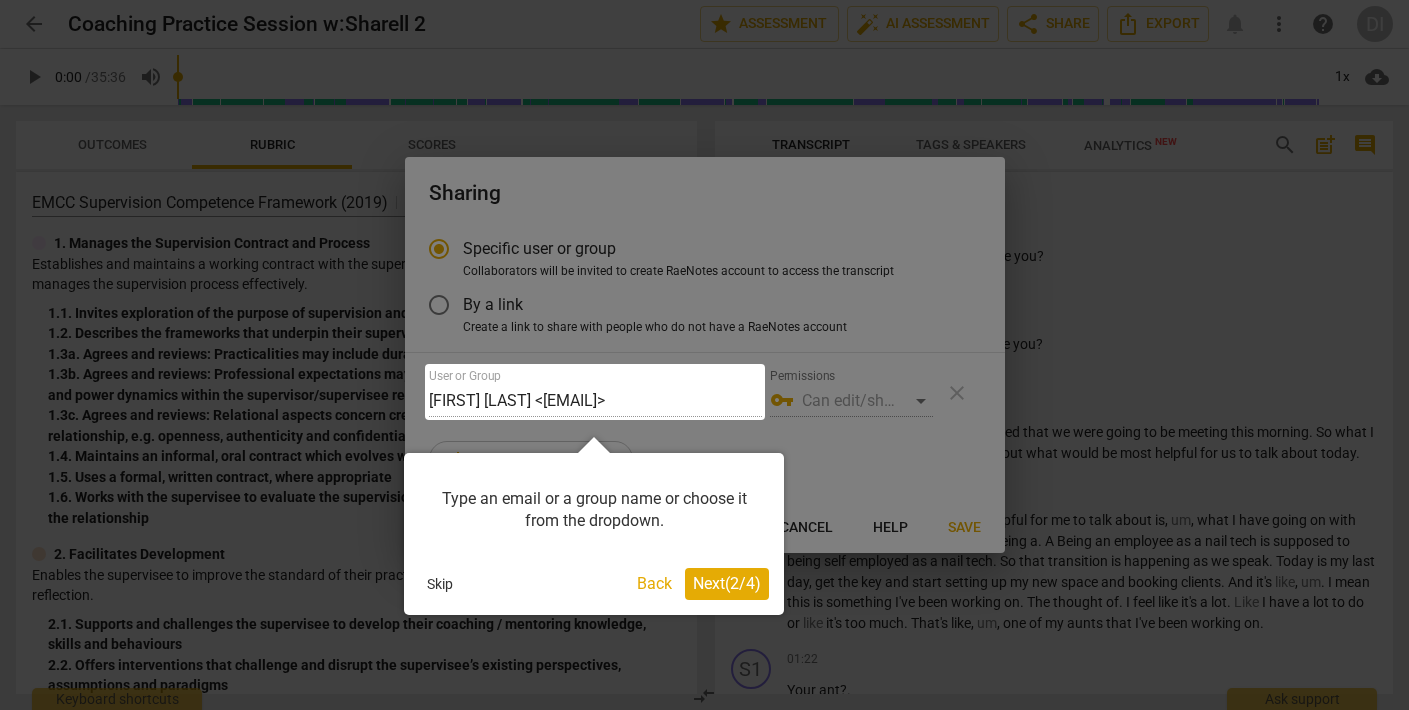click on "Type an email or a group name or choose it from the dropdown." at bounding box center (594, 510) 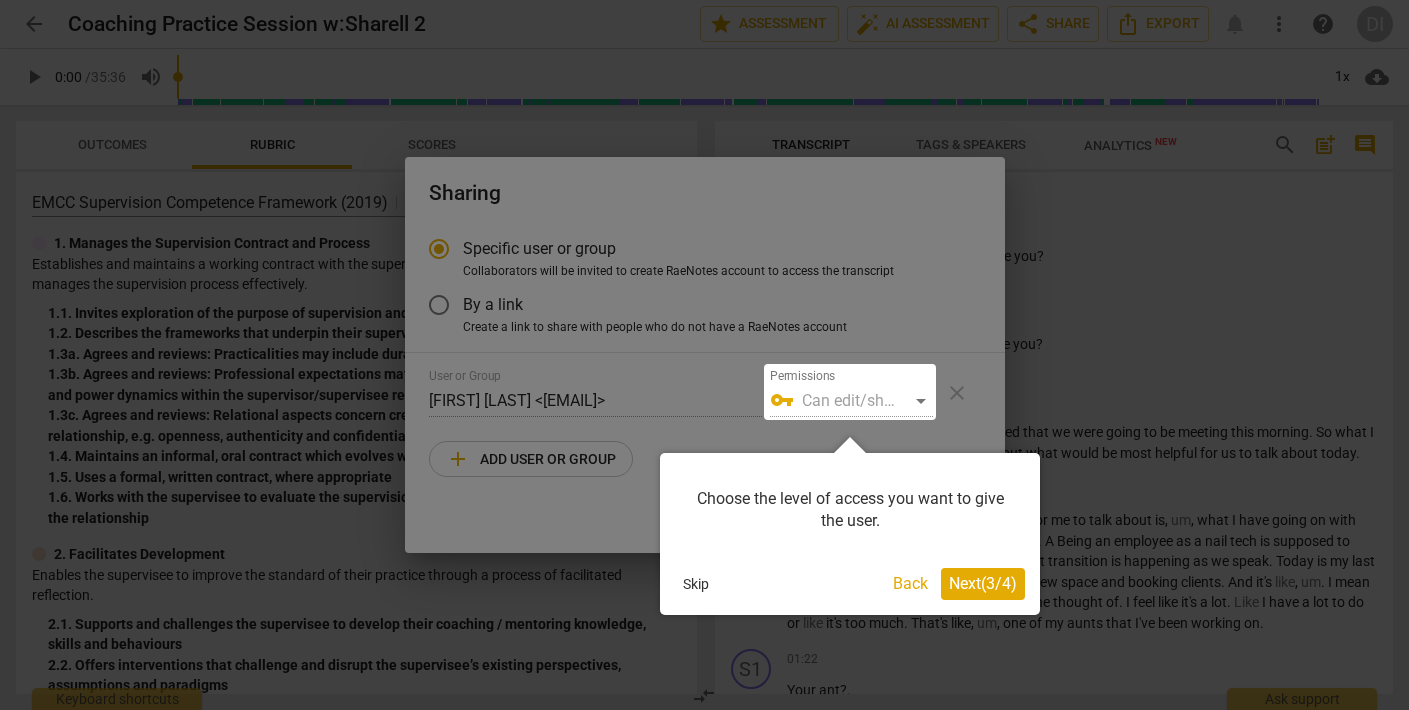 click on "Skip" at bounding box center [696, 584] 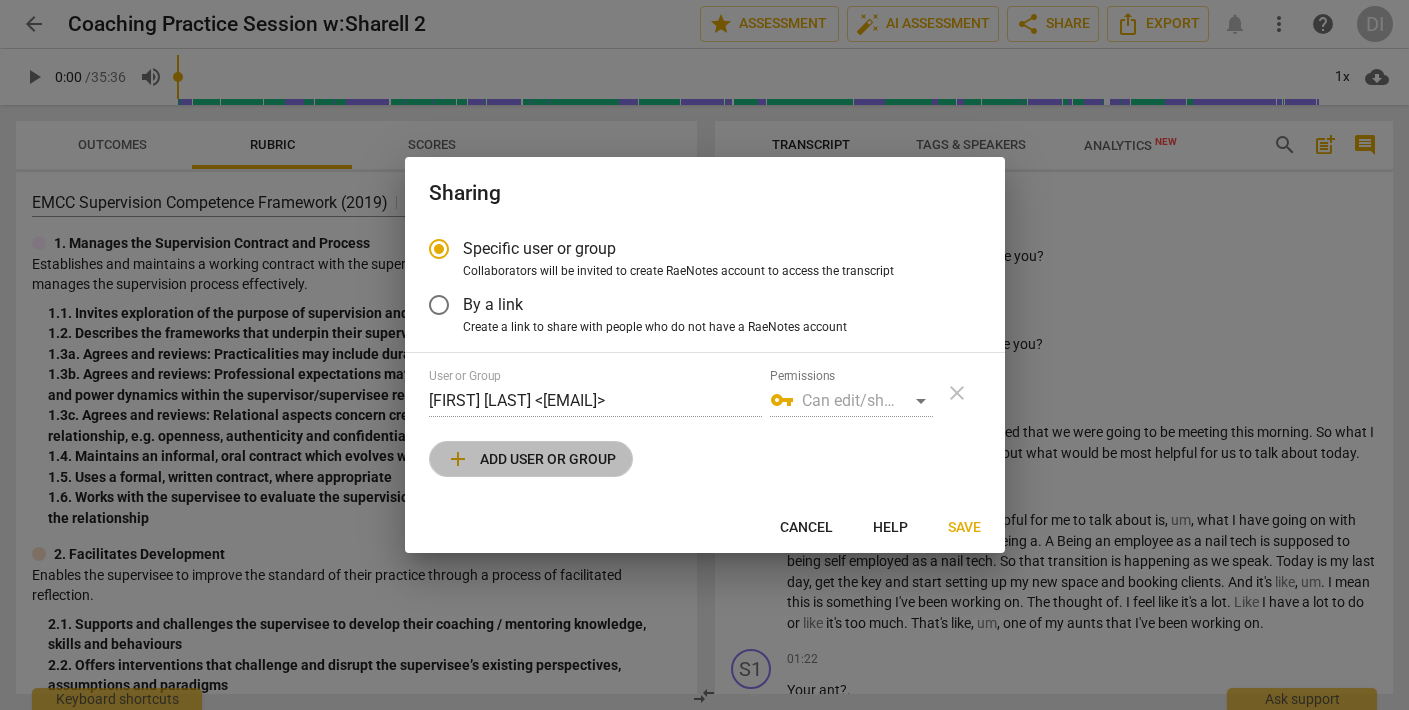 click on "add Add user or group" at bounding box center [531, 459] 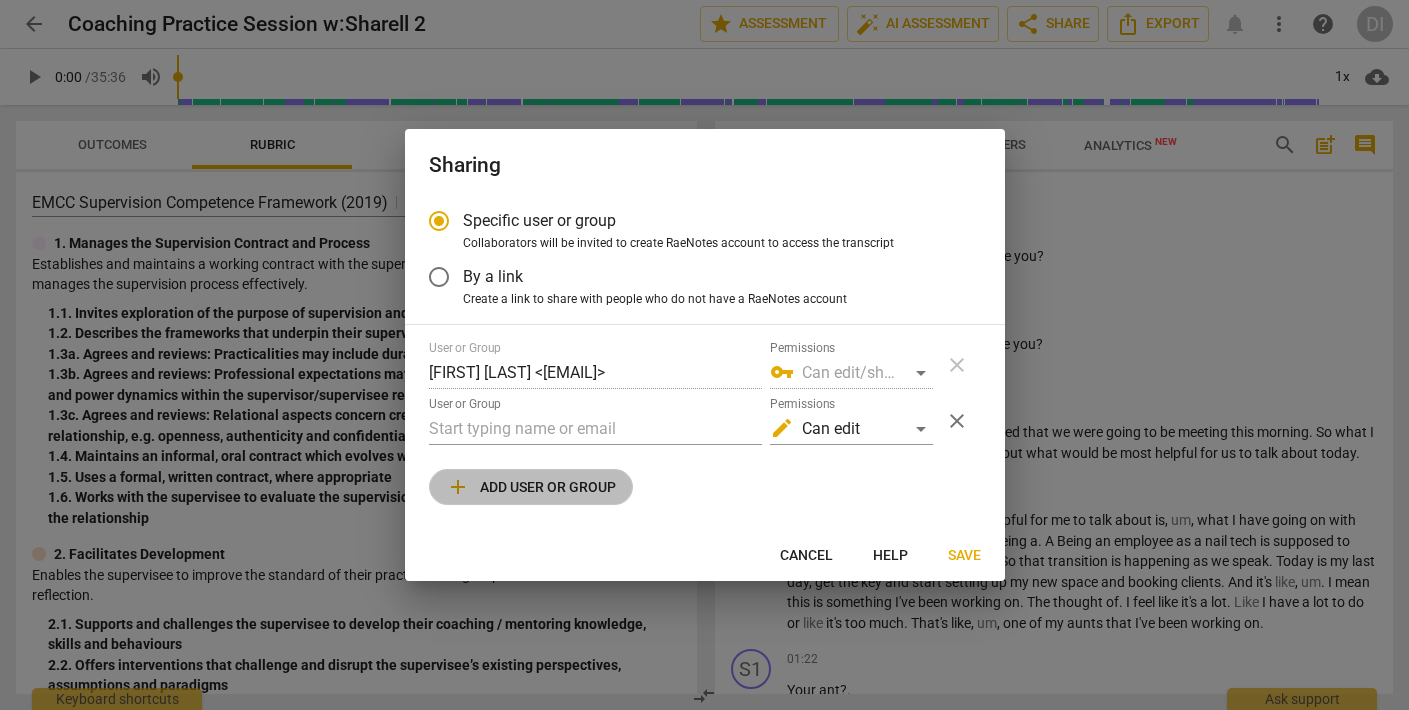 click on "add" at bounding box center (458, 487) 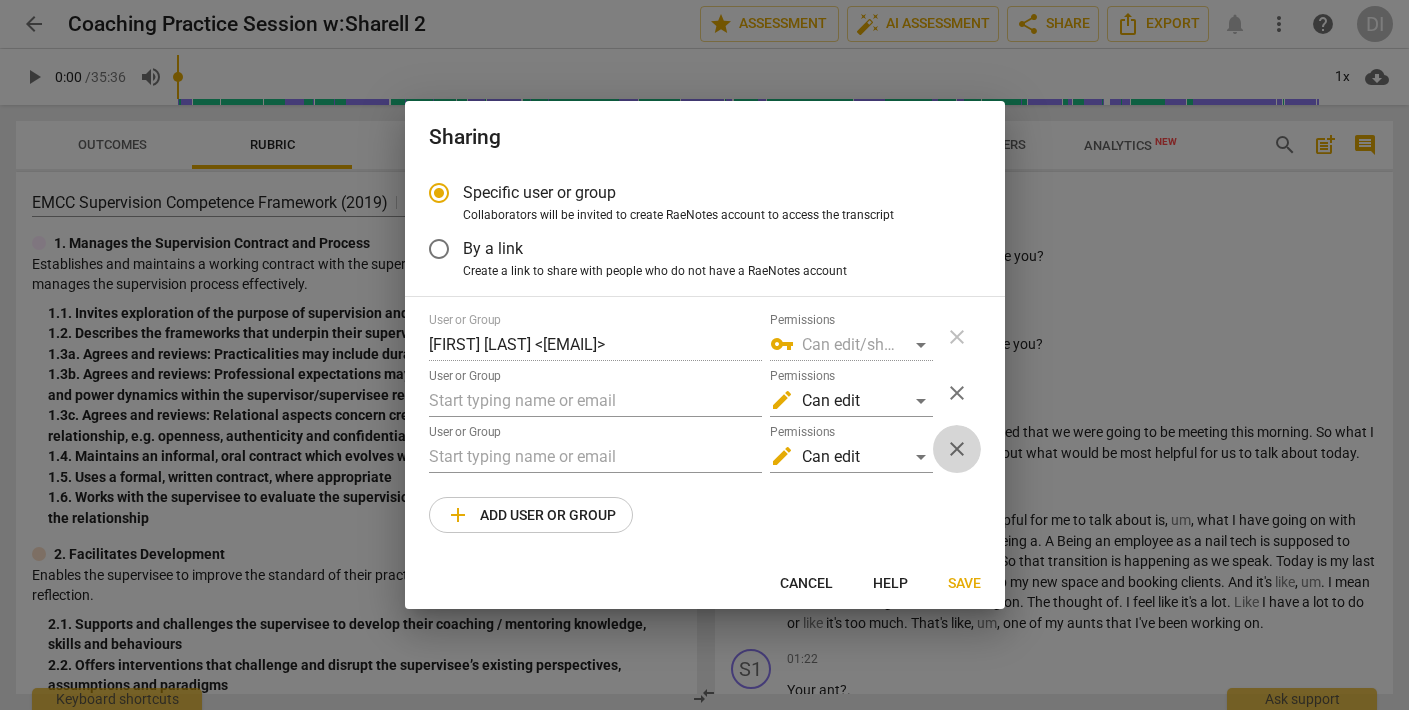 click on "close" at bounding box center (957, 449) 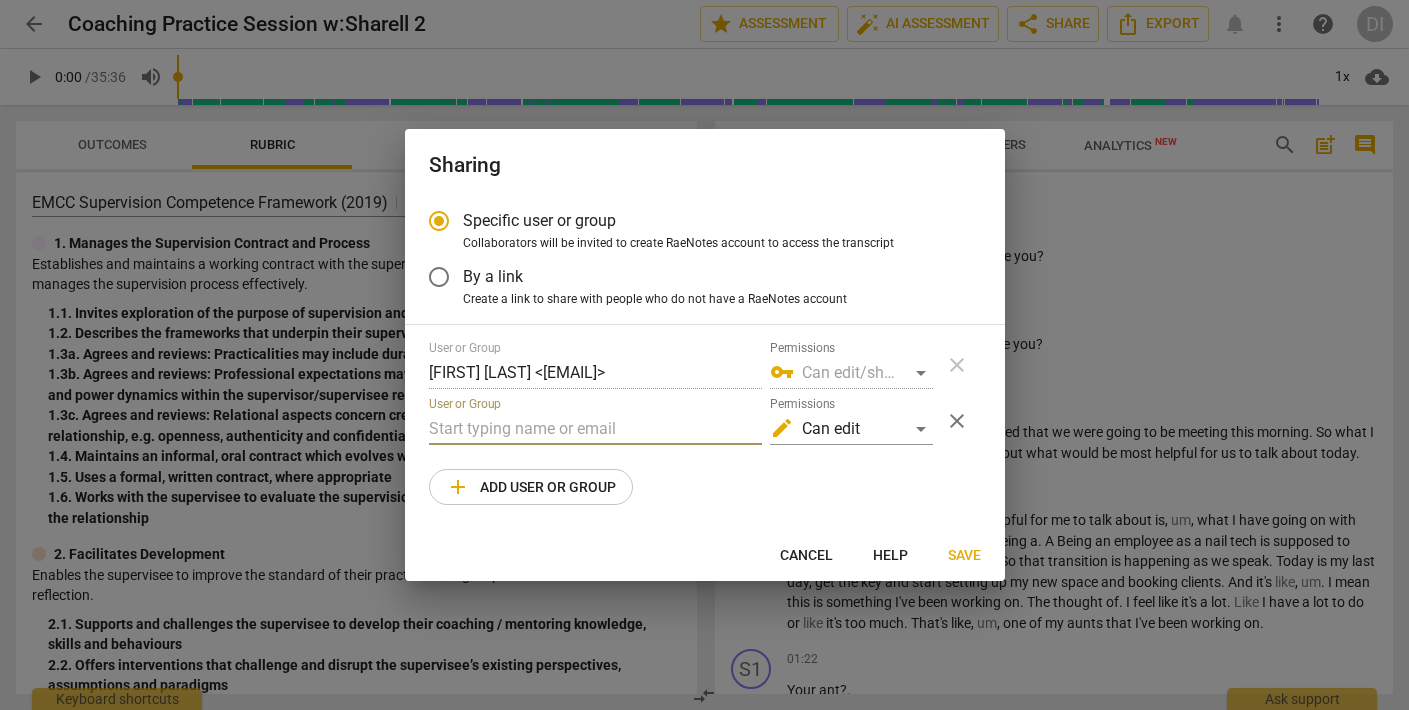 click at bounding box center (595, 429) 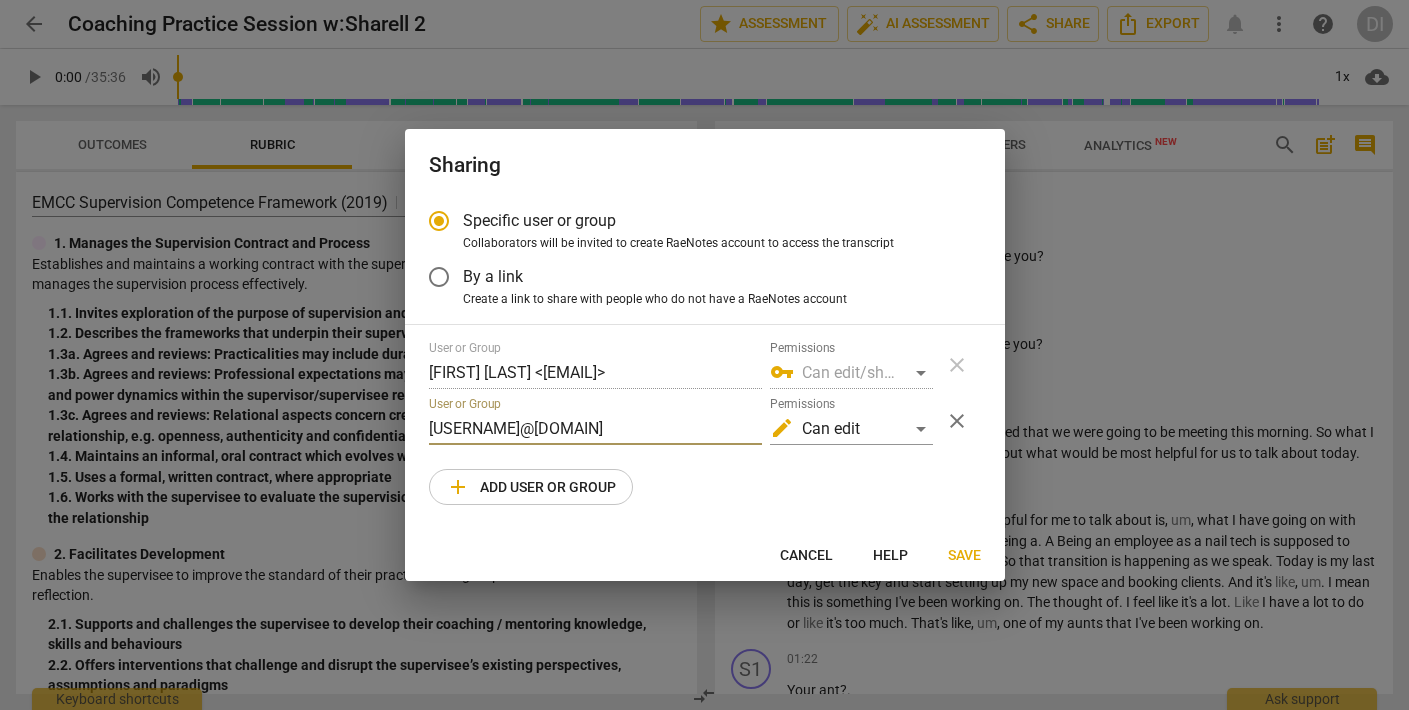 type on "[USERNAME]@[DOMAIN]" 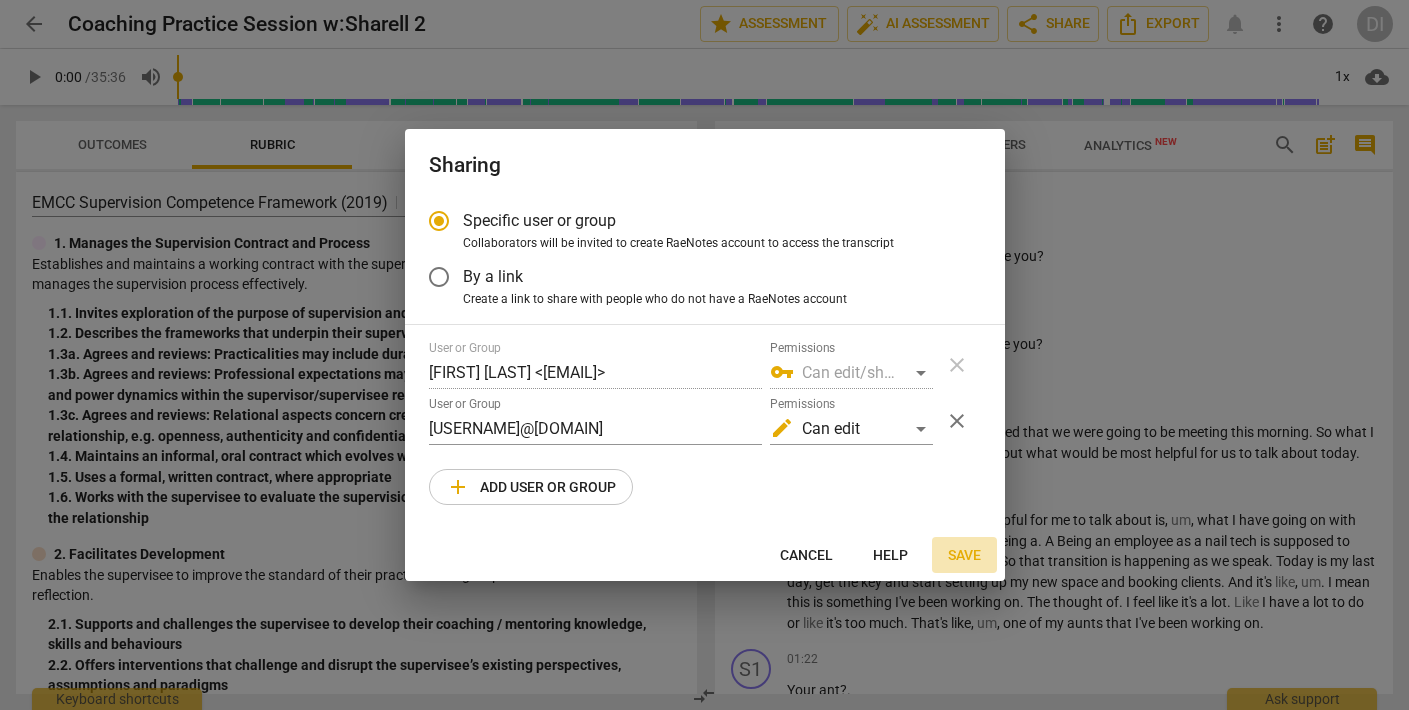 click on "Save" at bounding box center [964, 556] 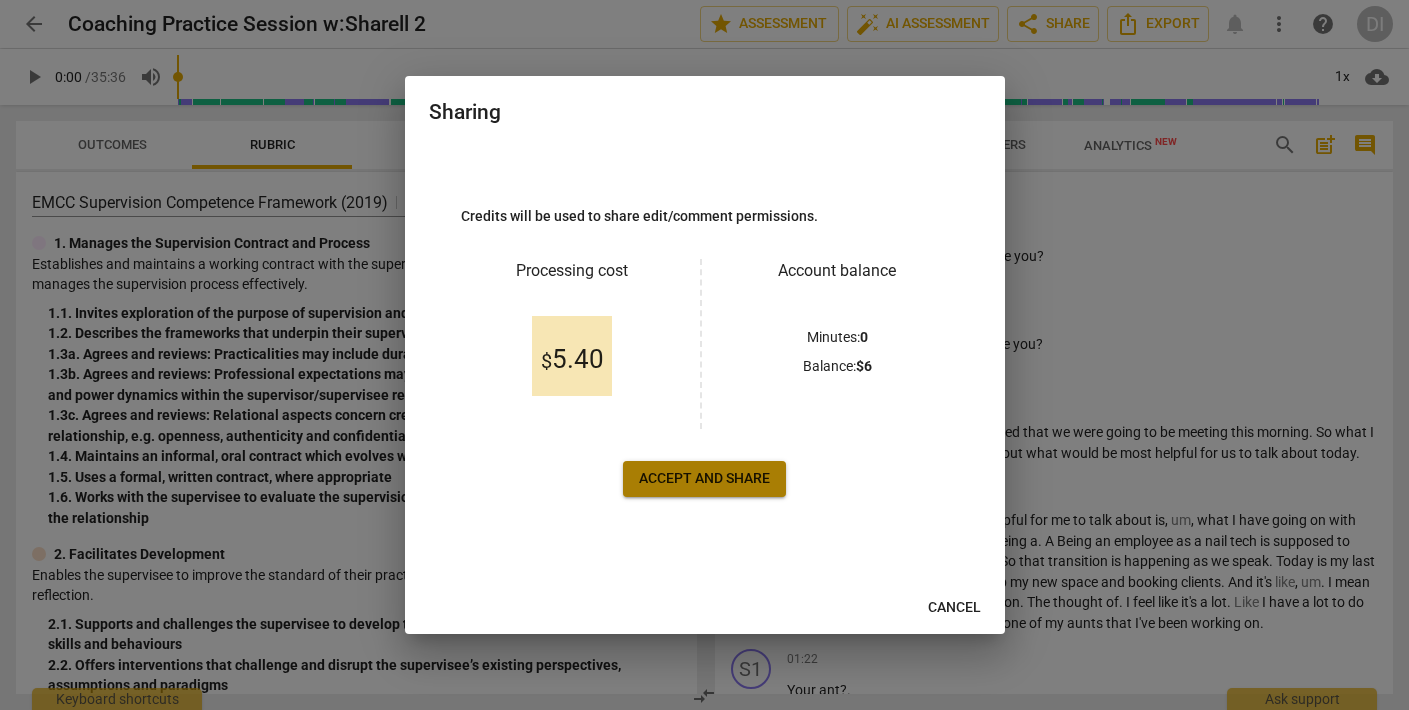 click on "Accept and share" at bounding box center (704, 479) 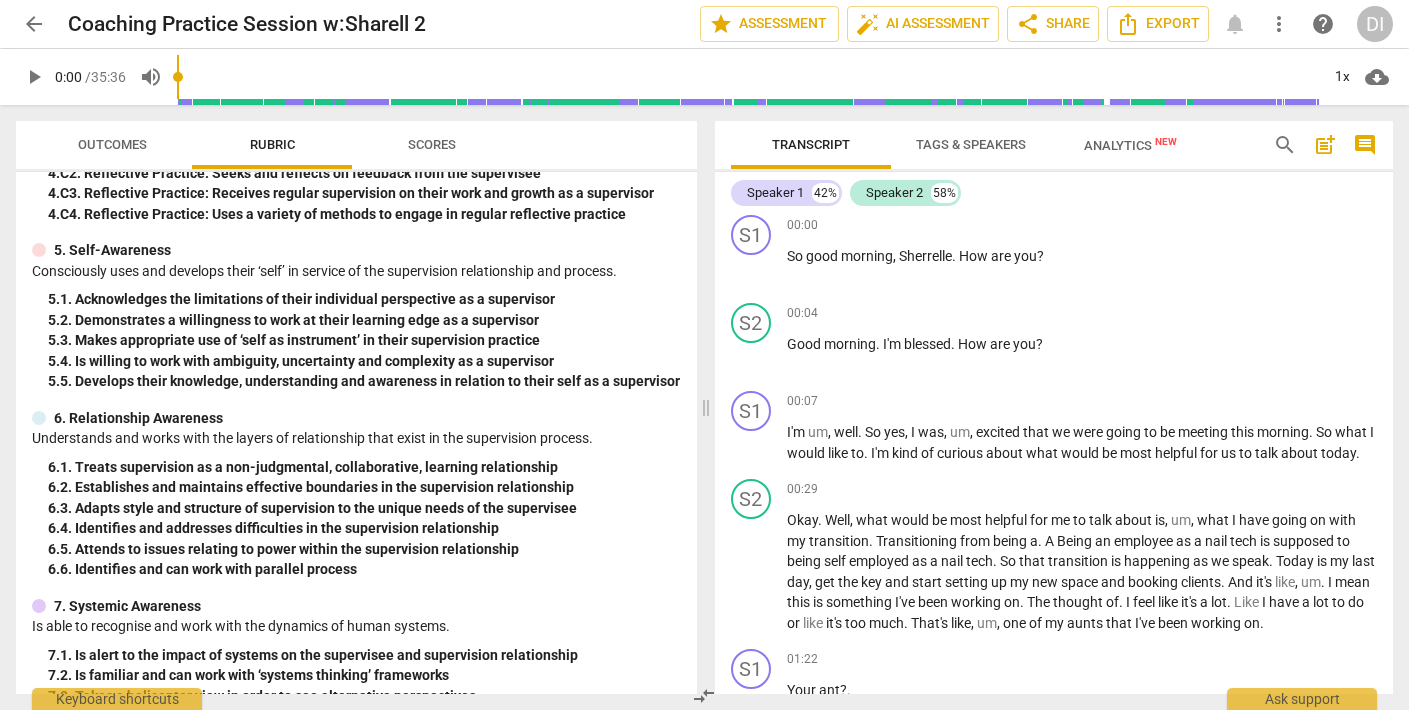 scroll, scrollTop: 1515, scrollLeft: 0, axis: vertical 